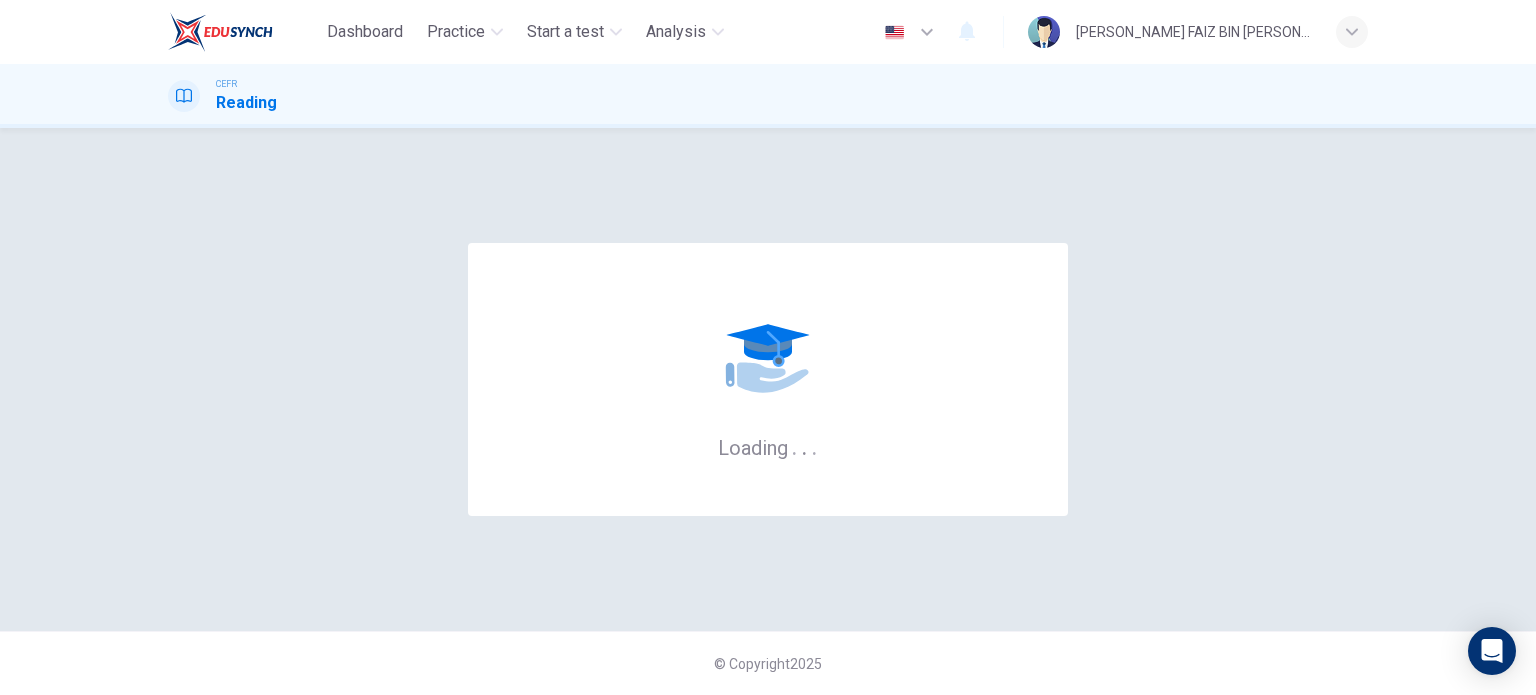 scroll, scrollTop: 0, scrollLeft: 0, axis: both 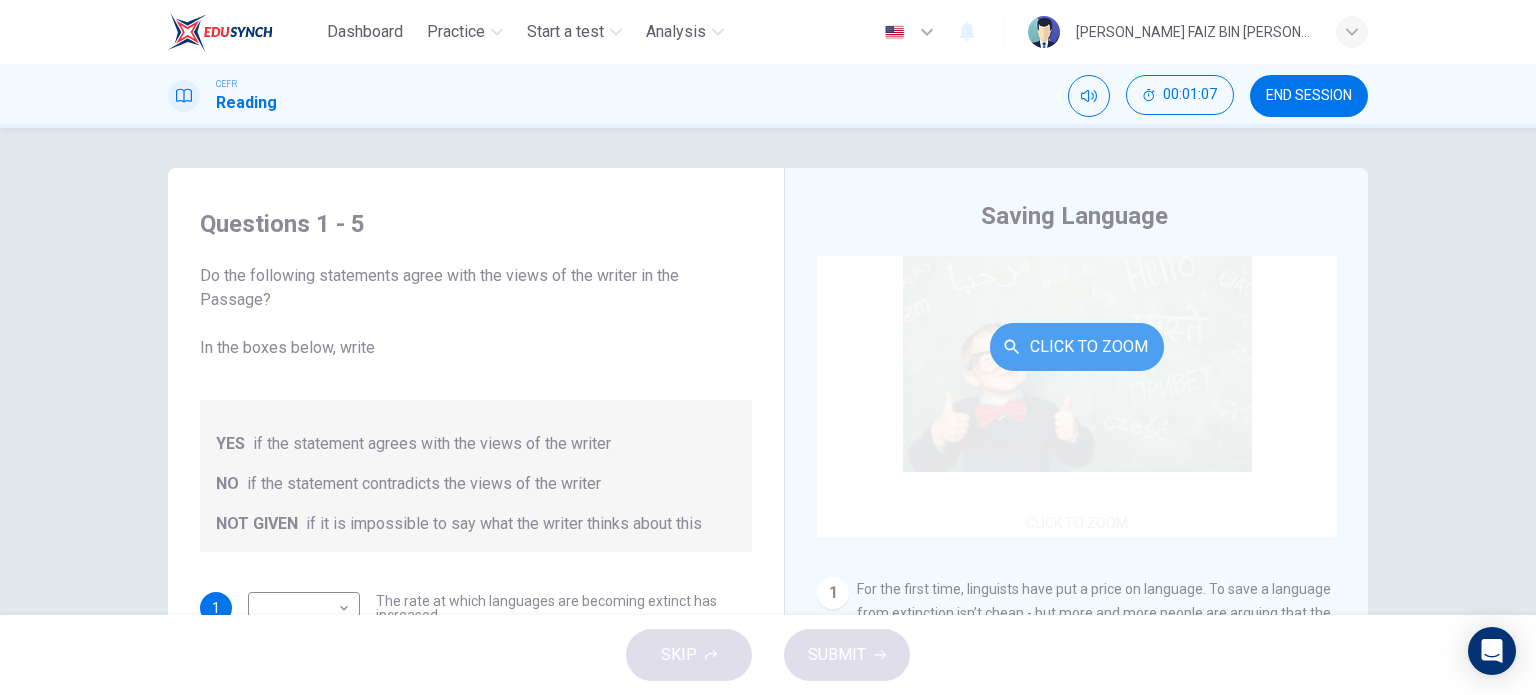click on "Click to Zoom" at bounding box center (1077, 347) 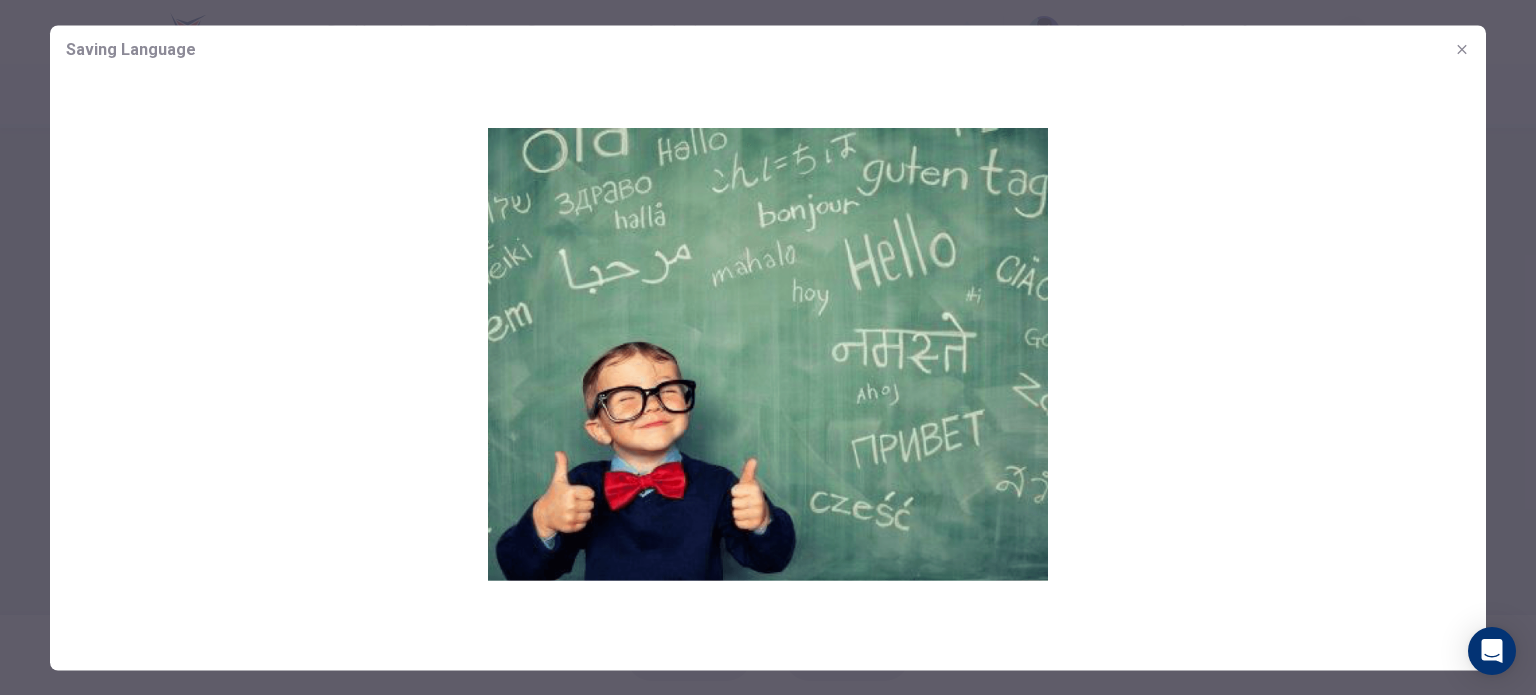 click 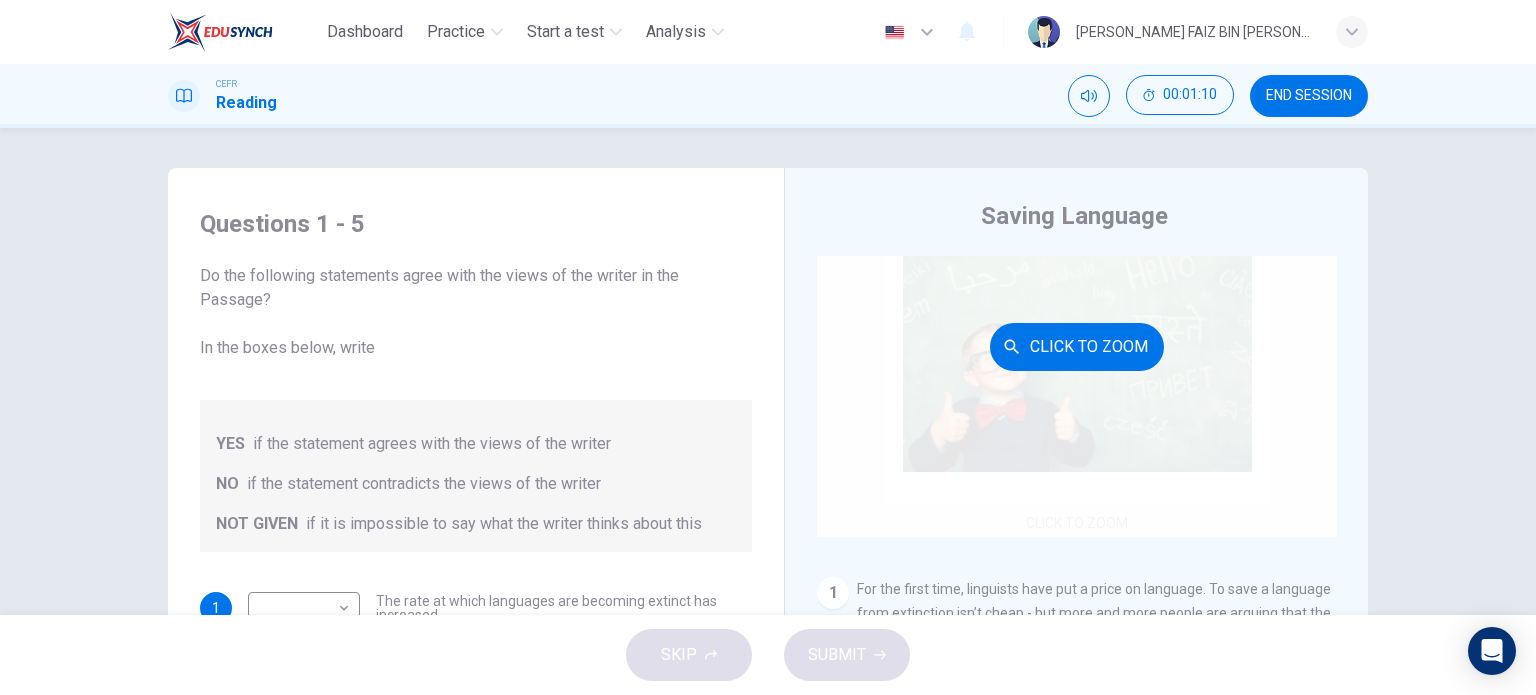 scroll, scrollTop: 500, scrollLeft: 0, axis: vertical 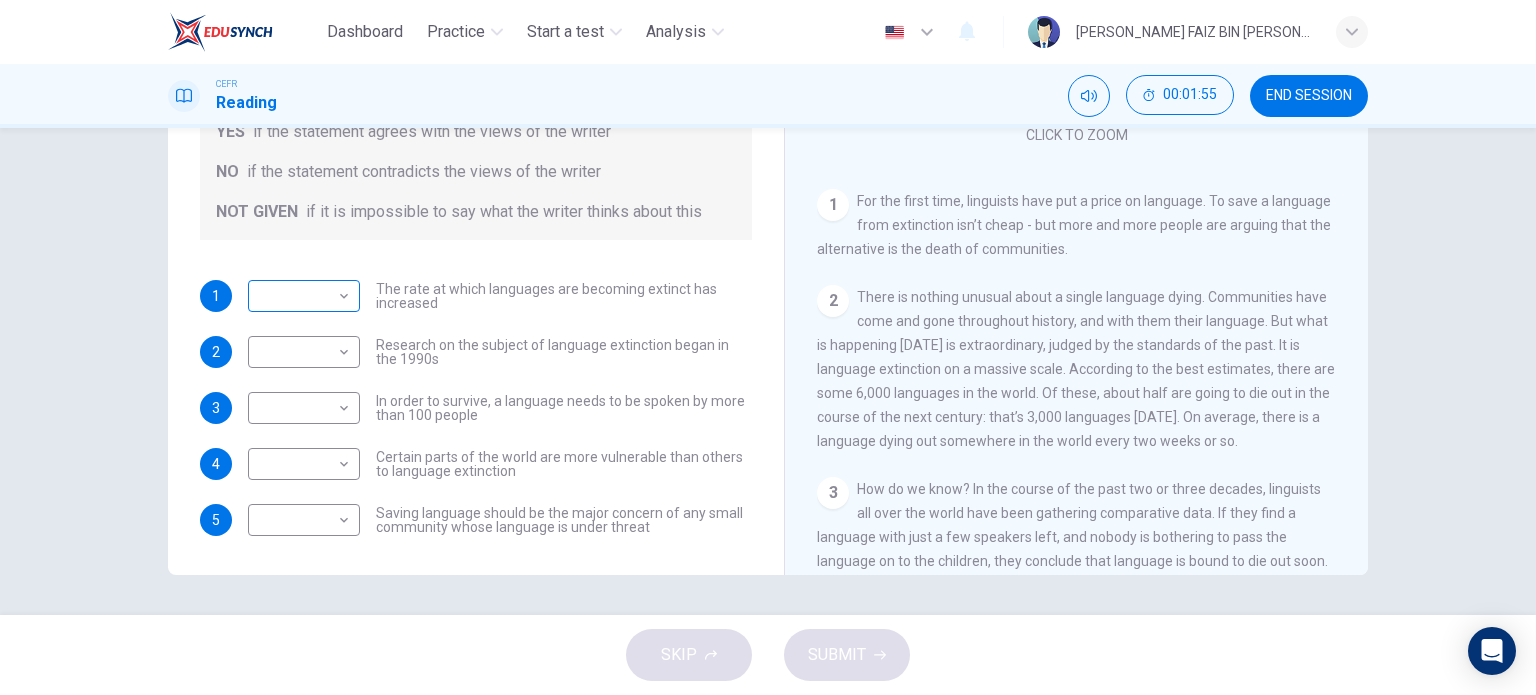 click on "Dashboard Practice Start a test Analysis English en ​ [PERSON_NAME] FAIZ BIN [PERSON_NAME] CEFR Reading 00:01:55 END SESSION Questions 1 - 5 Do the following statements agree with the views of the writer in the Passage?  In the boxes below, write YES if the statement agrees with the views of the writer NO if the statement contradicts the views of the writer NOT GIVEN if it is impossible to say what the writer thinks about this 1 ​ ​ The rate at which languages are becoming extinct has increased 2 ​ ​ Research on the subject of language extinction began in the 1990s 3 ​ ​ In order to survive, a language needs to be spoken by more than 100 people 4 ​ ​ Certain parts of the world are more vulnerable than others to language extinction 5 ​ ​ Saving language should be the major concern of any small community whose language is under threat Saving Language CLICK TO ZOOM Click to Zoom 1 2 3 4 5 6 7 8 9 10 11 12 SKIP SUBMIT EduSynch - Online Language Proficiency Testing
Dashboard Practice 2025" at bounding box center (768, 347) 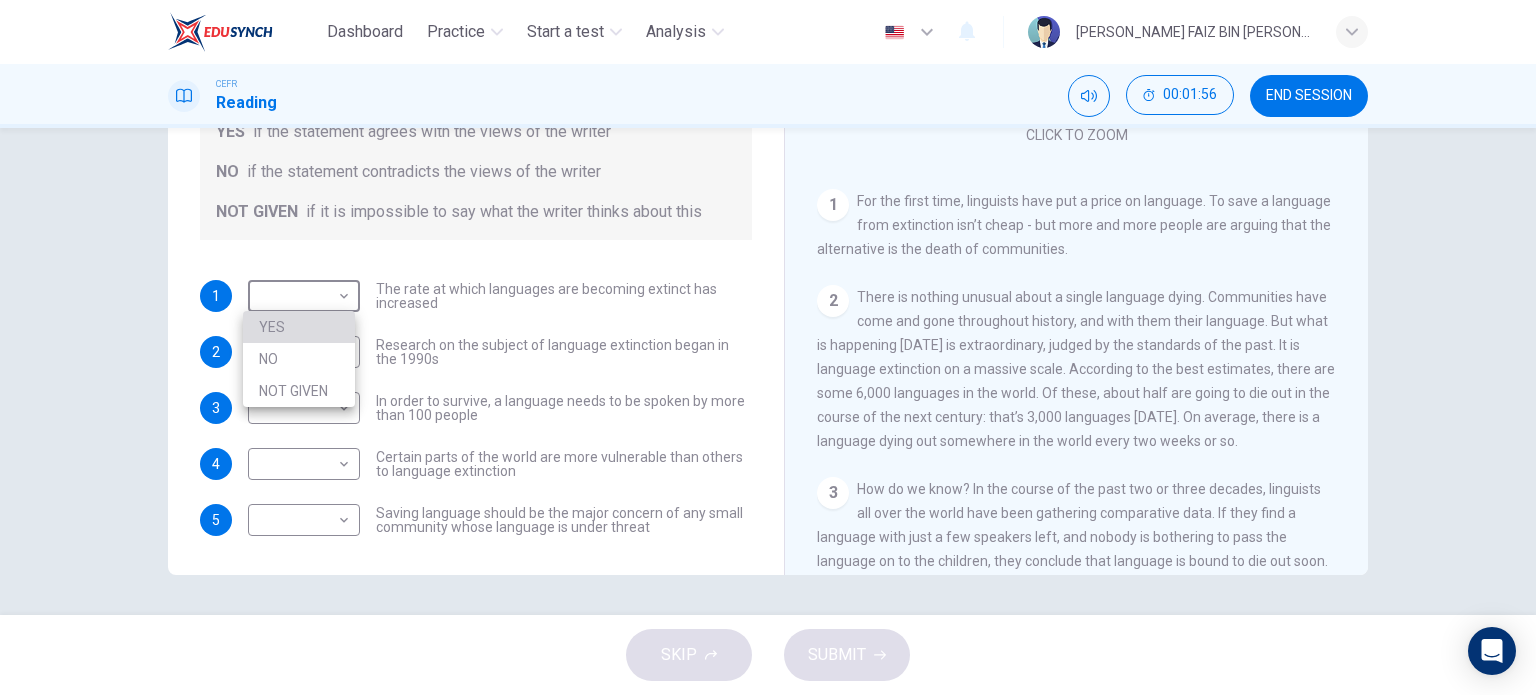 click on "YES" at bounding box center [299, 327] 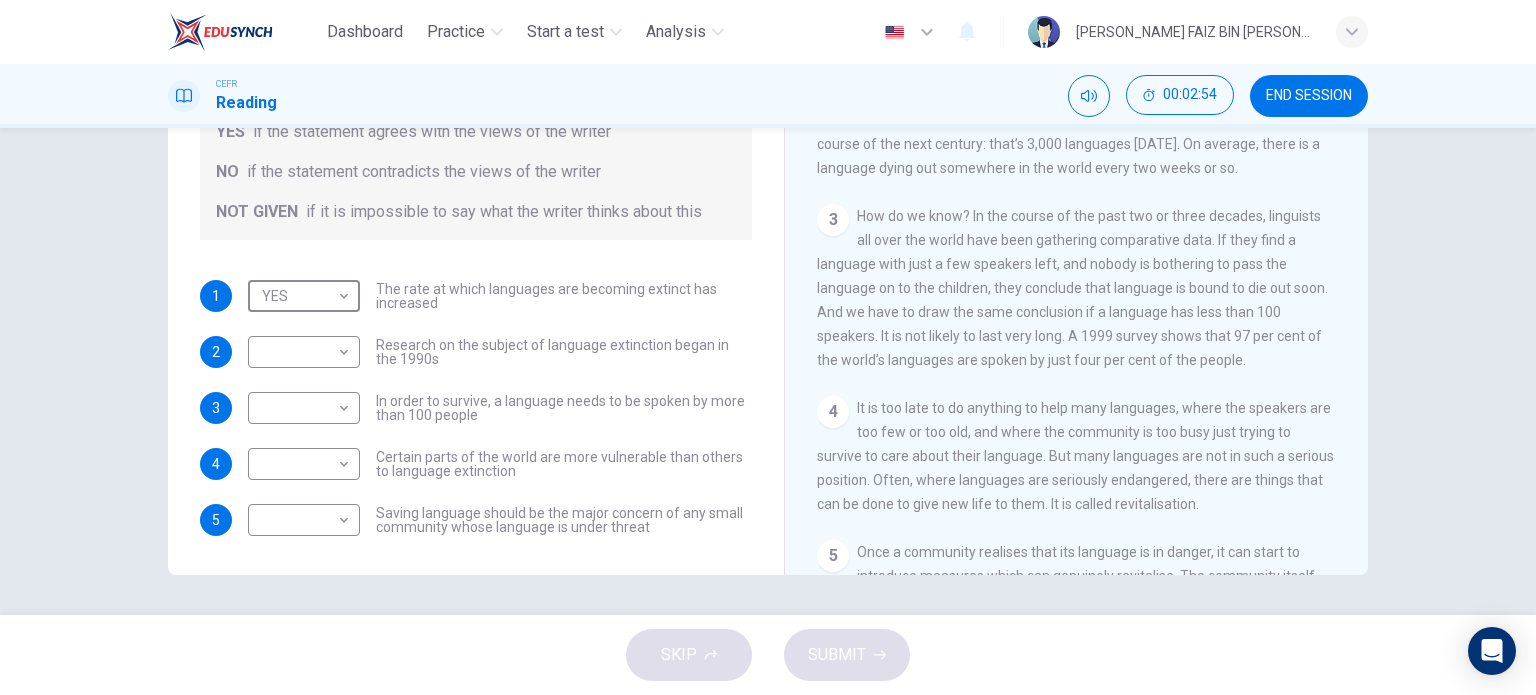 scroll, scrollTop: 500, scrollLeft: 0, axis: vertical 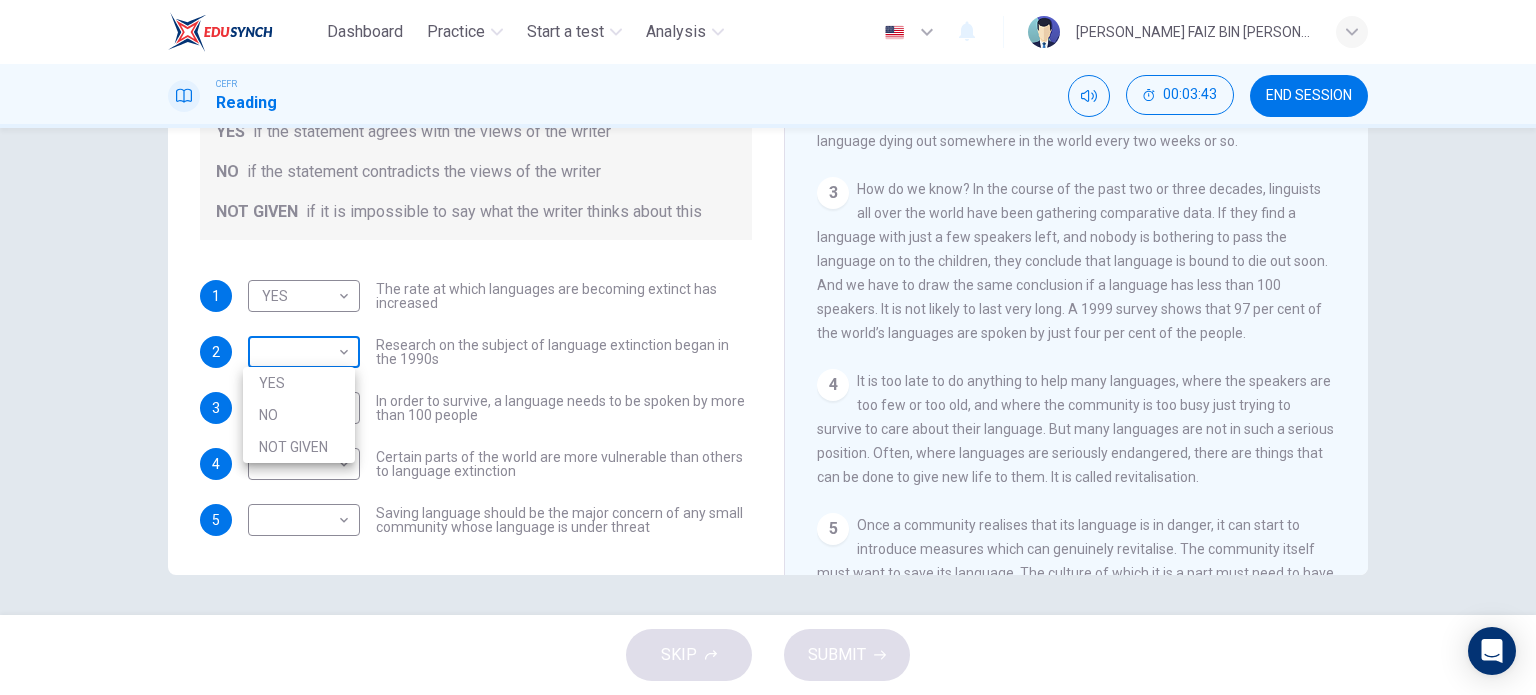 click on "Dashboard Practice Start a test Analysis English en ​ [PERSON_NAME] FAIZ BIN [PERSON_NAME] CEFR Reading 00:03:43 END SESSION Questions 1 - 5 Do the following statements agree with the views of the writer in the Passage?  In the boxes below, write YES if the statement agrees with the views of the writer NO if the statement contradicts the views of the writer NOT GIVEN if it is impossible to say what the writer thinks about this 1 YES YES ​ The rate at which languages are becoming extinct has increased 2 ​ ​ Research on the subject of language extinction began in the 1990s 3 ​ ​ In order to survive, a language needs to be spoken by more than 100 people 4 ​ ​ Certain parts of the world are more vulnerable than others to language extinction 5 ​ ​ Saving language should be the major concern of any small community whose language is under threat Saving Language CLICK TO ZOOM Click to Zoom 1 2 3 4 5 6 7 8 9 10 11 12 SKIP SUBMIT EduSynch - Online Language Proficiency Testing
Dashboard Practice" at bounding box center [768, 347] 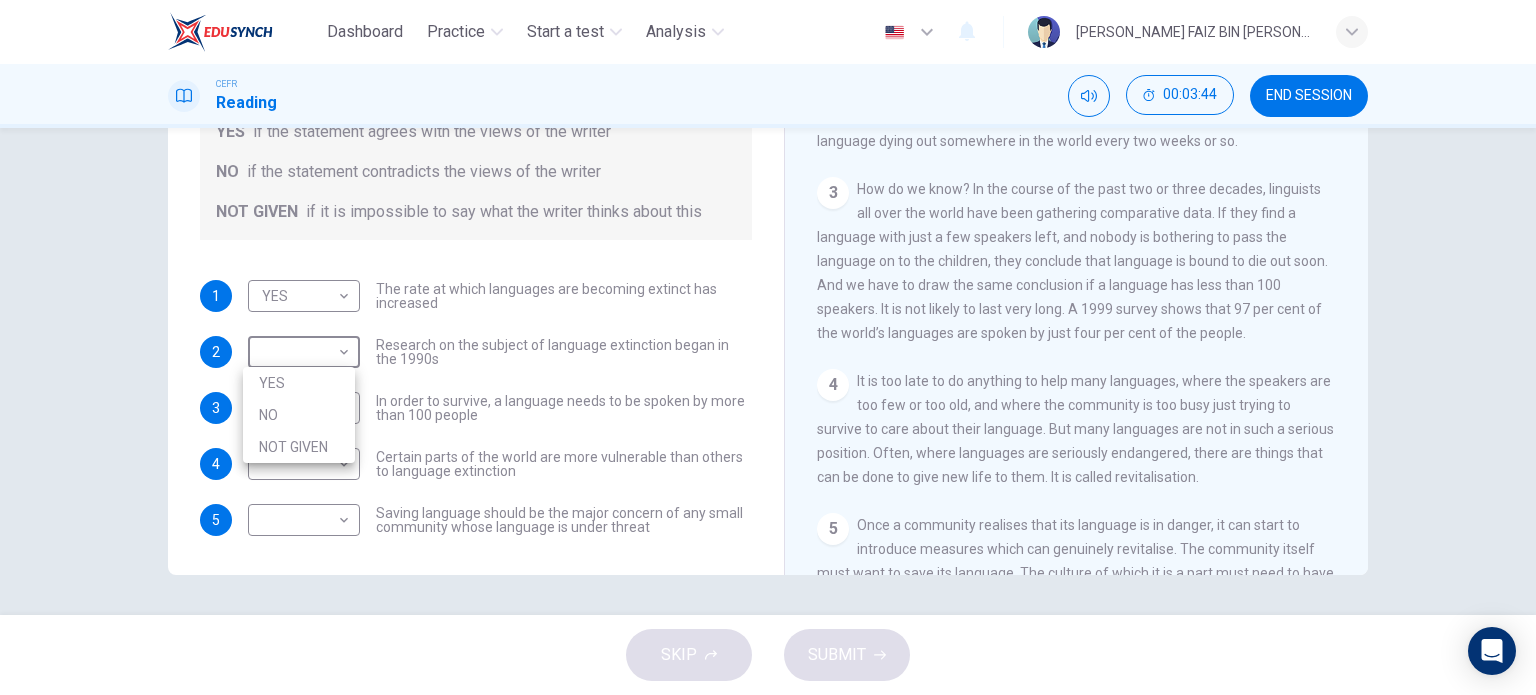 click on "NO" at bounding box center [299, 415] 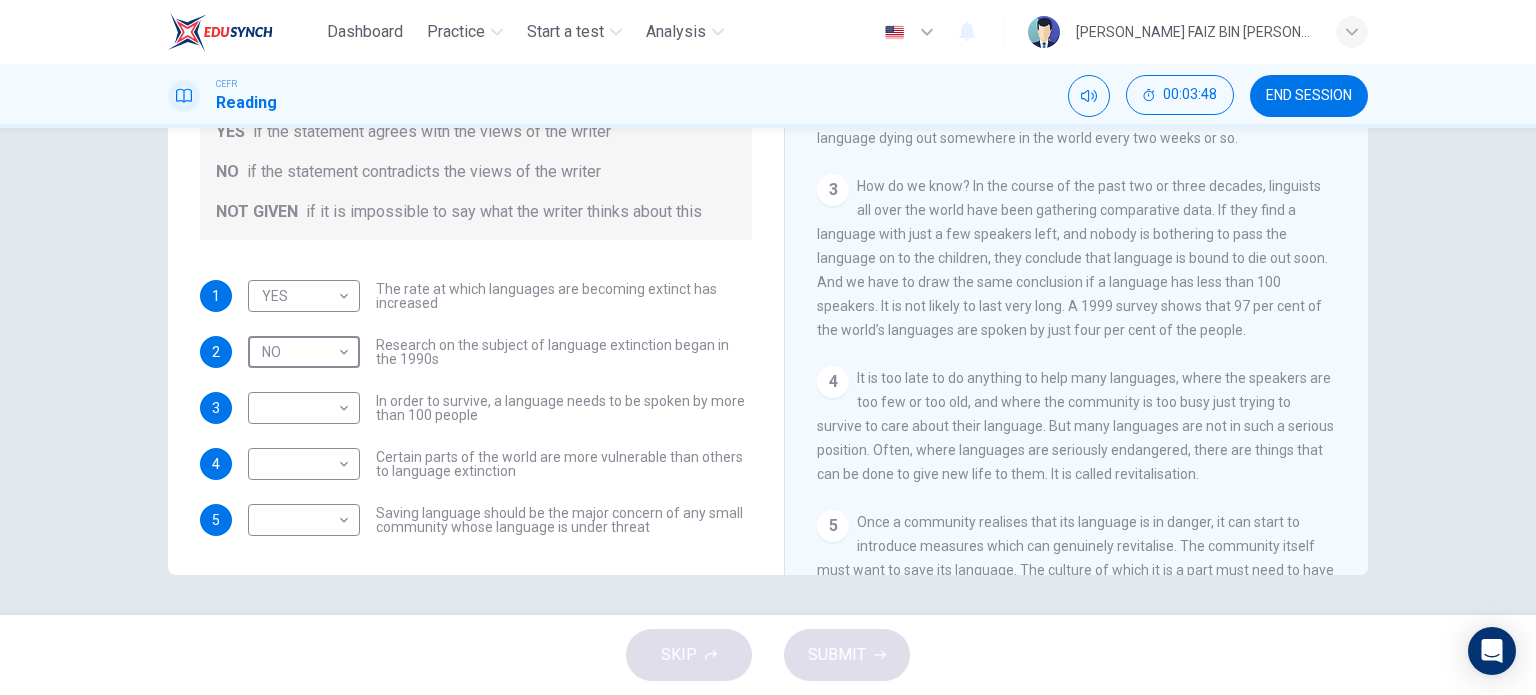 scroll, scrollTop: 500, scrollLeft: 0, axis: vertical 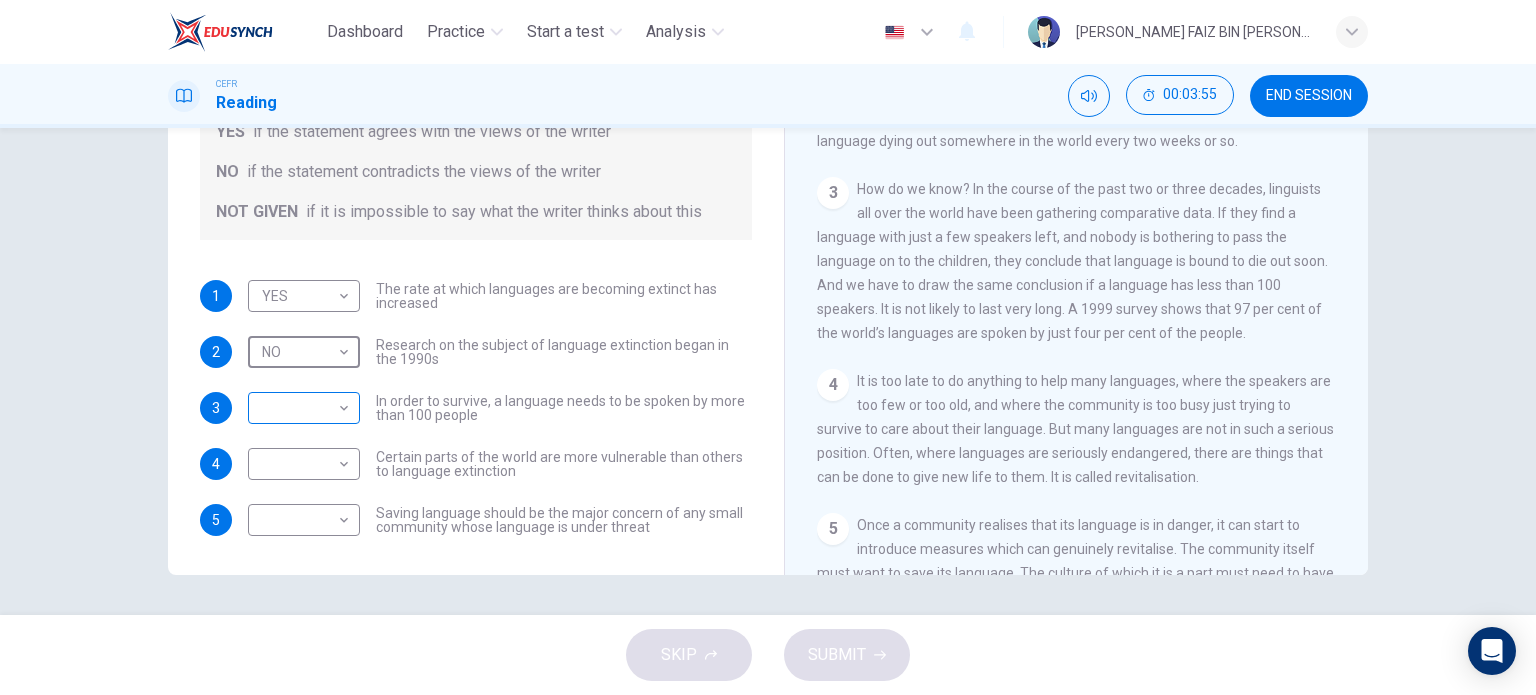 click on "Dashboard Practice Start a test Analysis English en ​ [PERSON_NAME] FAIZ BIN [PERSON_NAME] CEFR Reading 00:03:55 END SESSION Questions 1 - 5 Do the following statements agree with the views of the writer in the Passage?  In the boxes below, write YES if the statement agrees with the views of the writer NO if the statement contradicts the views of the writer NOT GIVEN if it is impossible to say what the writer thinks about this 1 YES YES ​ The rate at which languages are becoming extinct has increased 2 NO NO ​ Research on the subject of language extinction began in the 1990s 3 ​ ​ In order to survive, a language needs to be spoken by more than 100 people 4 ​ ​ Certain parts of the world are more vulnerable than others to language extinction 5 ​ ​ Saving language should be the major concern of any small community whose language is under threat Saving Language CLICK TO ZOOM Click to Zoom 1 2 3 4 5 6 7 8 9 10 11 12 SKIP SUBMIT EduSynch - Online Language Proficiency Testing
Dashboard 2025" at bounding box center [768, 347] 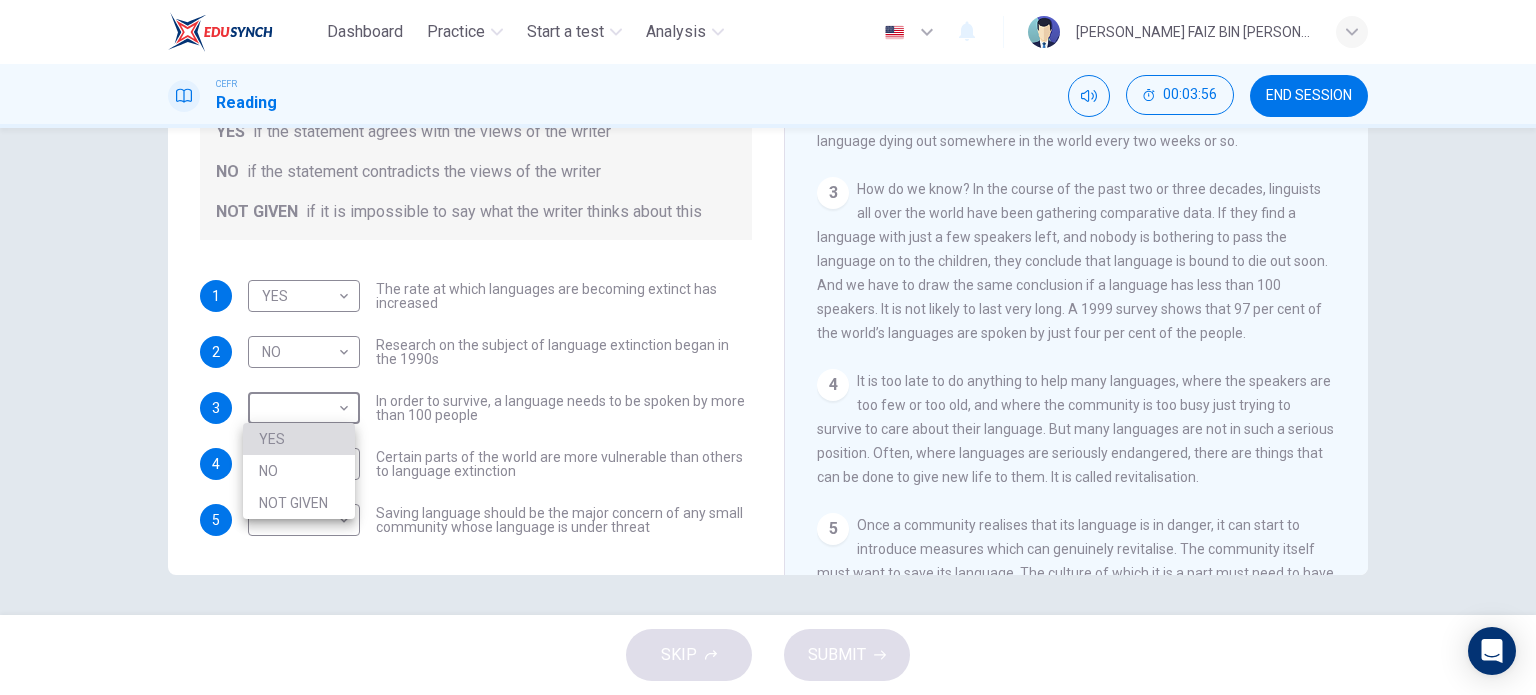 click on "YES" at bounding box center [299, 439] 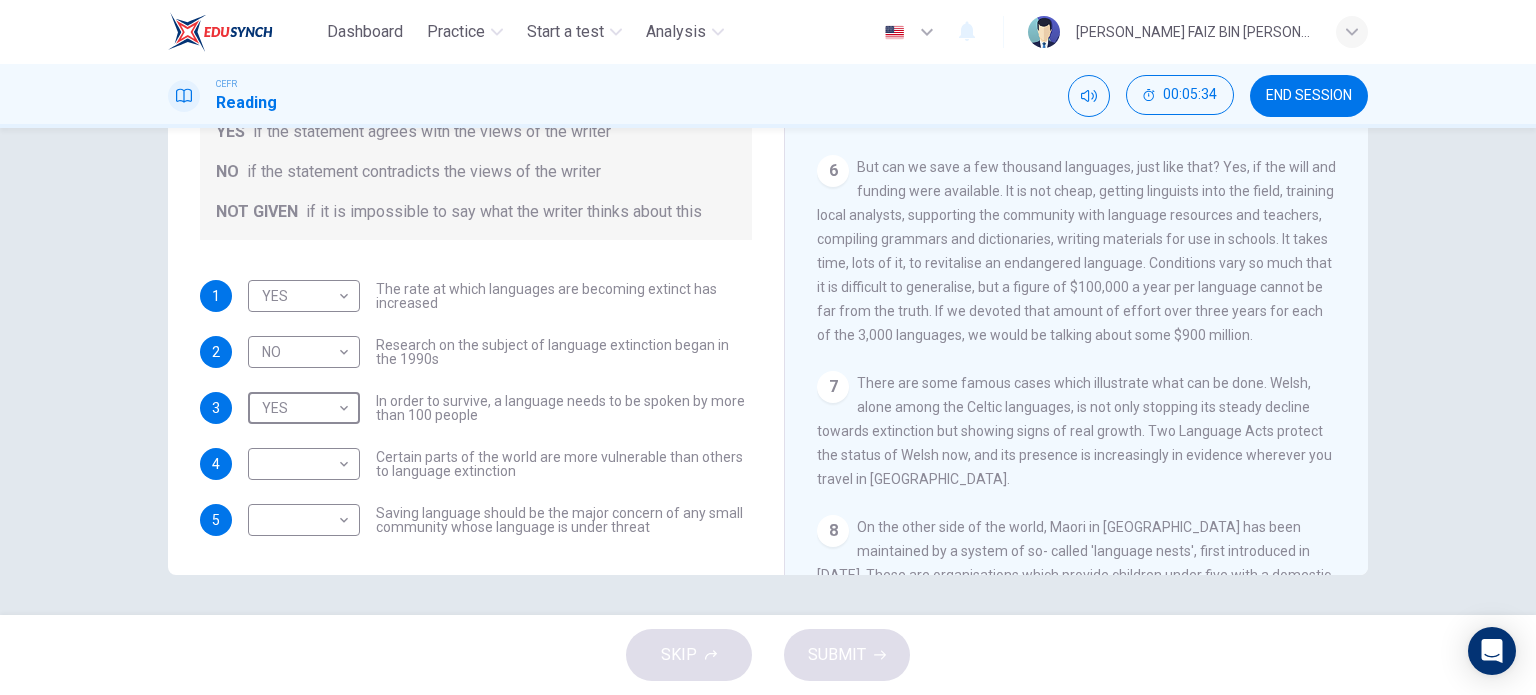 scroll, scrollTop: 1100, scrollLeft: 0, axis: vertical 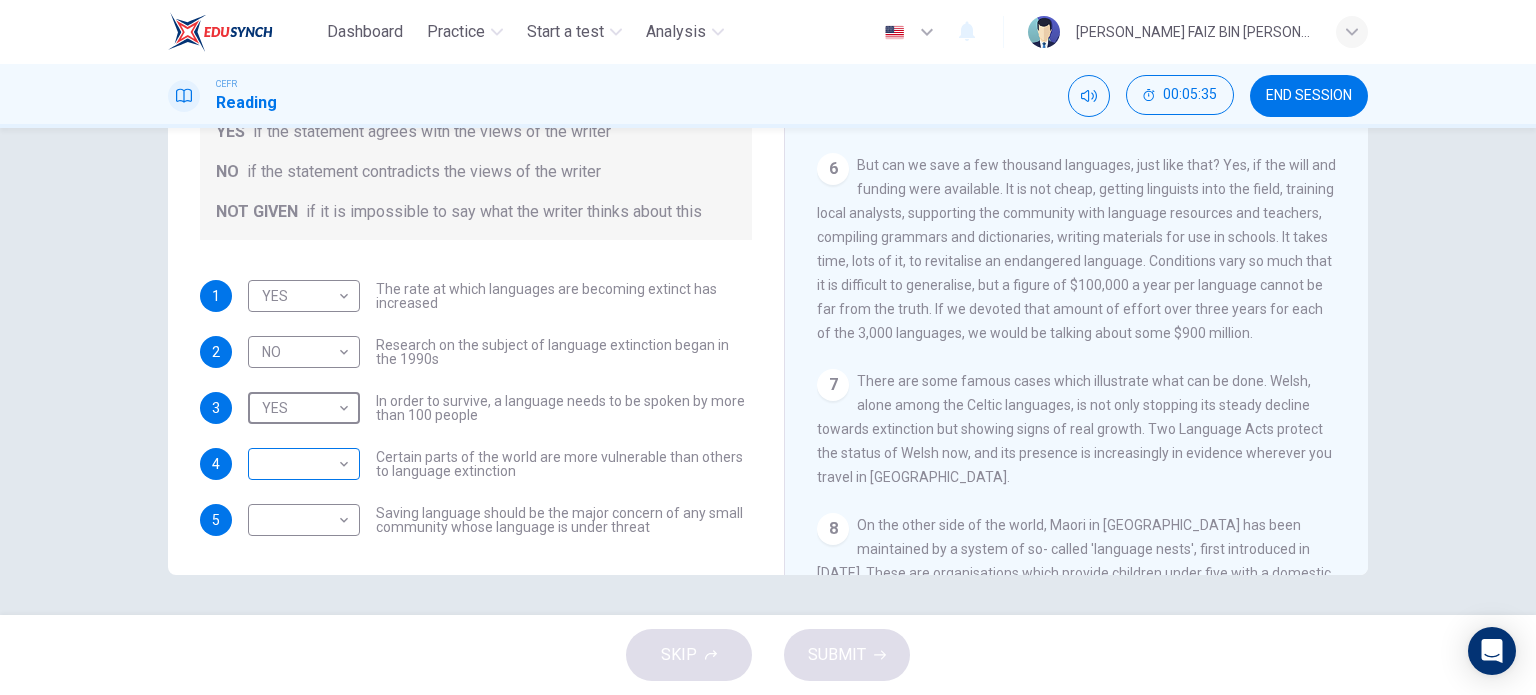 click on "Dashboard Practice Start a test Analysis English en ​ [PERSON_NAME] FAIZ BIN [PERSON_NAME] CEFR Reading 00:05:35 END SESSION Questions 1 - 5 Do the following statements agree with the views of the writer in the Passage?  In the boxes below, write YES if the statement agrees with the views of the writer NO if the statement contradicts the views of the writer NOT GIVEN if it is impossible to say what the writer thinks about this 1 YES YES ​ The rate at which languages are becoming extinct has increased 2 NO NO ​ Research on the subject of language extinction began in the 1990s 3 YES YES ​ In order to survive, a language needs to be spoken by more than 100 people 4 ​ ​ Certain parts of the world are more vulnerable than others to language extinction 5 ​ ​ Saving language should be the major concern of any small community whose language is under threat Saving Language CLICK TO ZOOM Click to Zoom 1 2 3 4 5 6 7 8 9 10 11 12 SKIP SUBMIT EduSynch - Online Language Proficiency Testing
Dashboard" at bounding box center (768, 347) 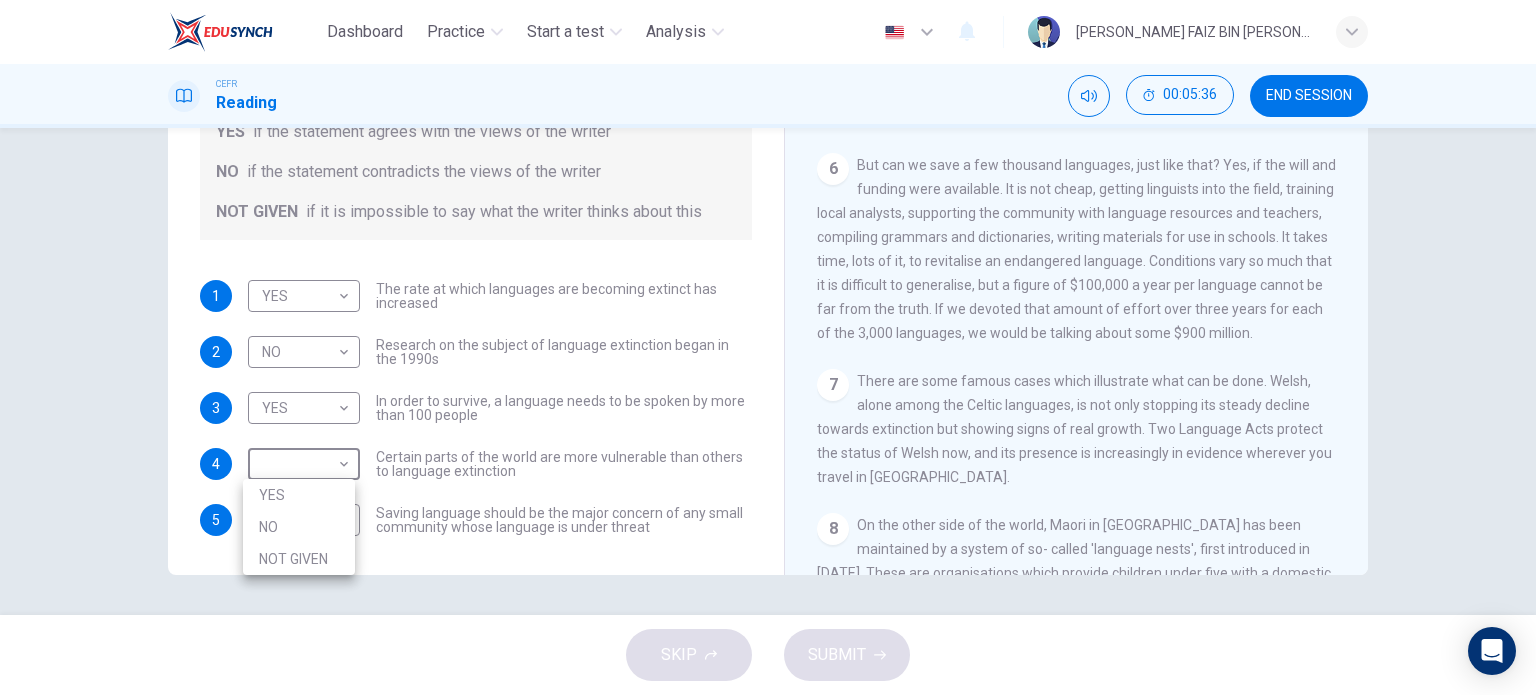 click on "NOT GIVEN" at bounding box center [299, 559] 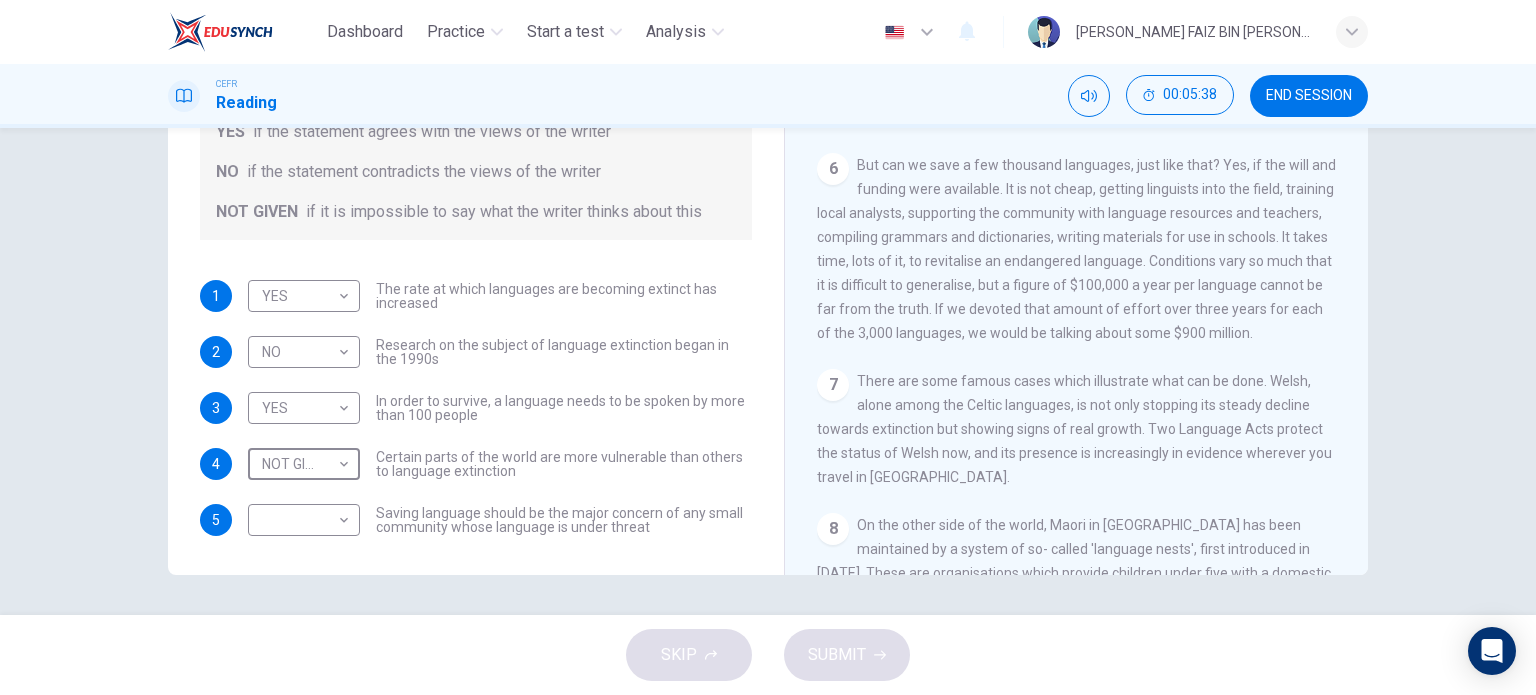 scroll, scrollTop: 900, scrollLeft: 0, axis: vertical 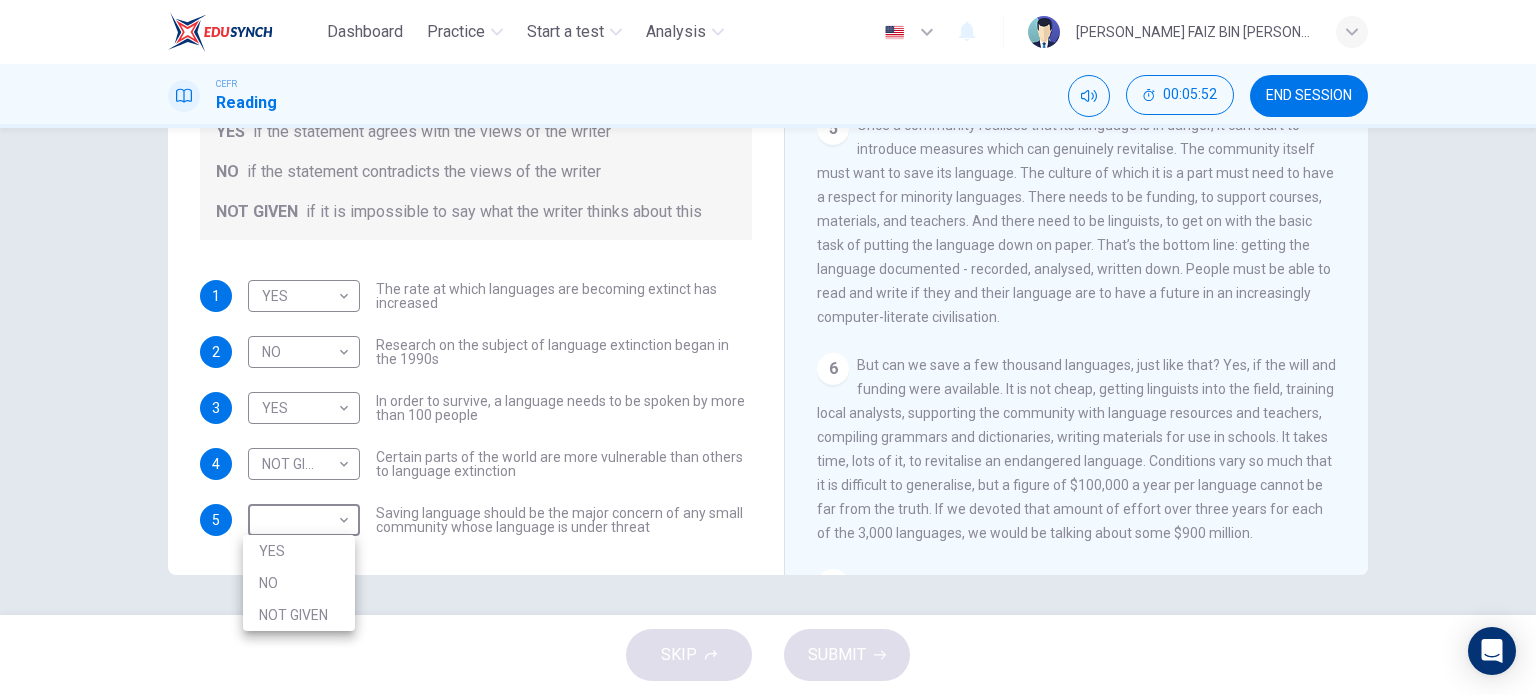 click on "Dashboard Practice Start a test Analysis English en ​ [PERSON_NAME] FAIZ BIN [PERSON_NAME] CEFR Reading 00:05:52 END SESSION Questions 1 - 5 Do the following statements agree with the views of the writer in the Passage?  In the boxes below, write YES if the statement agrees with the views of the writer NO if the statement contradicts the views of the writer NOT GIVEN if it is impossible to say what the writer thinks about this 1 YES YES ​ The rate at which languages are becoming extinct has increased 2 NO NO ​ Research on the subject of language extinction began in the 1990s 3 YES YES ​ In order to survive, a language needs to be spoken by more than 100 people 4 NOT GIVEN NOT GIVEN ​ Certain parts of the world are more vulnerable than others to language extinction 5 ​ ​ Saving language should be the major concern of any small community whose language is under threat Saving Language CLICK TO ZOOM Click to Zoom 1 2 3 4 5 6 7 8 9 10 11 12 SKIP SUBMIT EduSynch - Online Language Proficiency Testing" at bounding box center (768, 347) 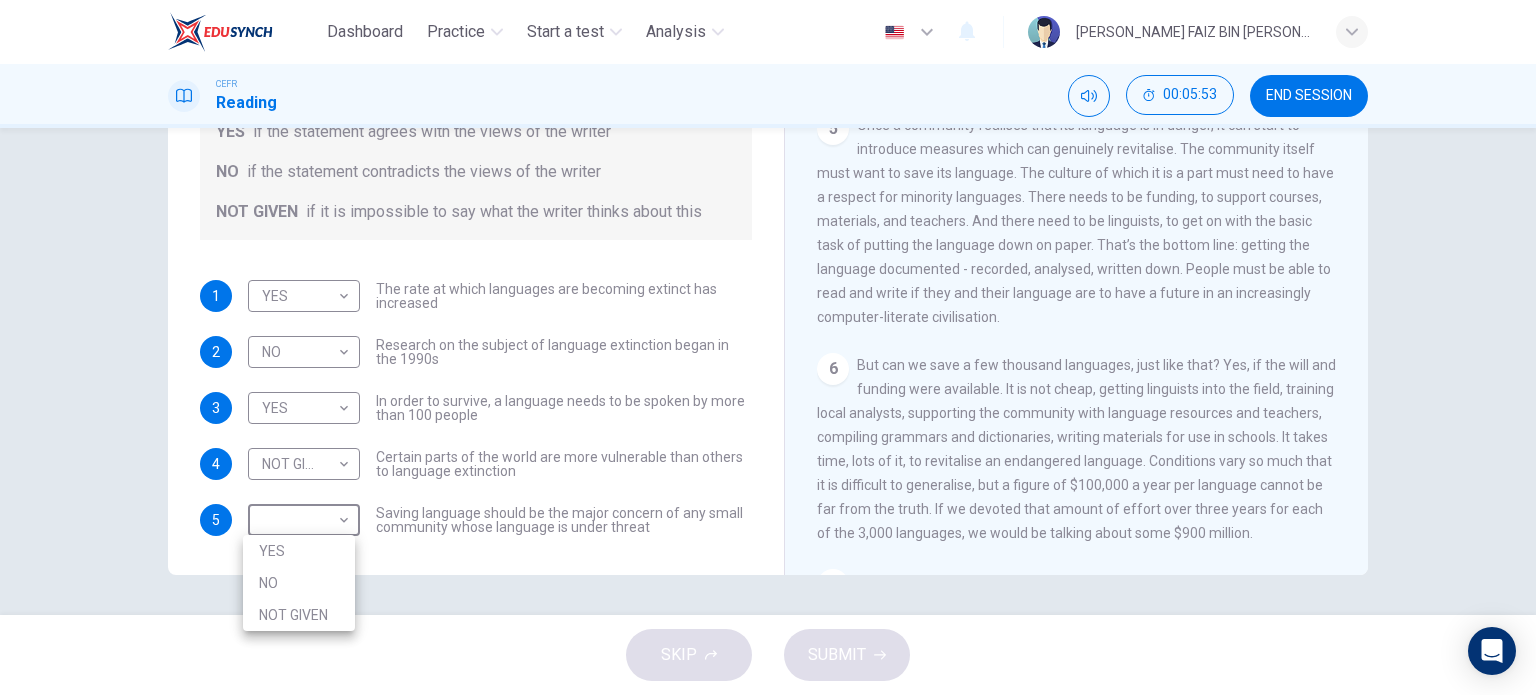 click on "YES" at bounding box center [299, 551] 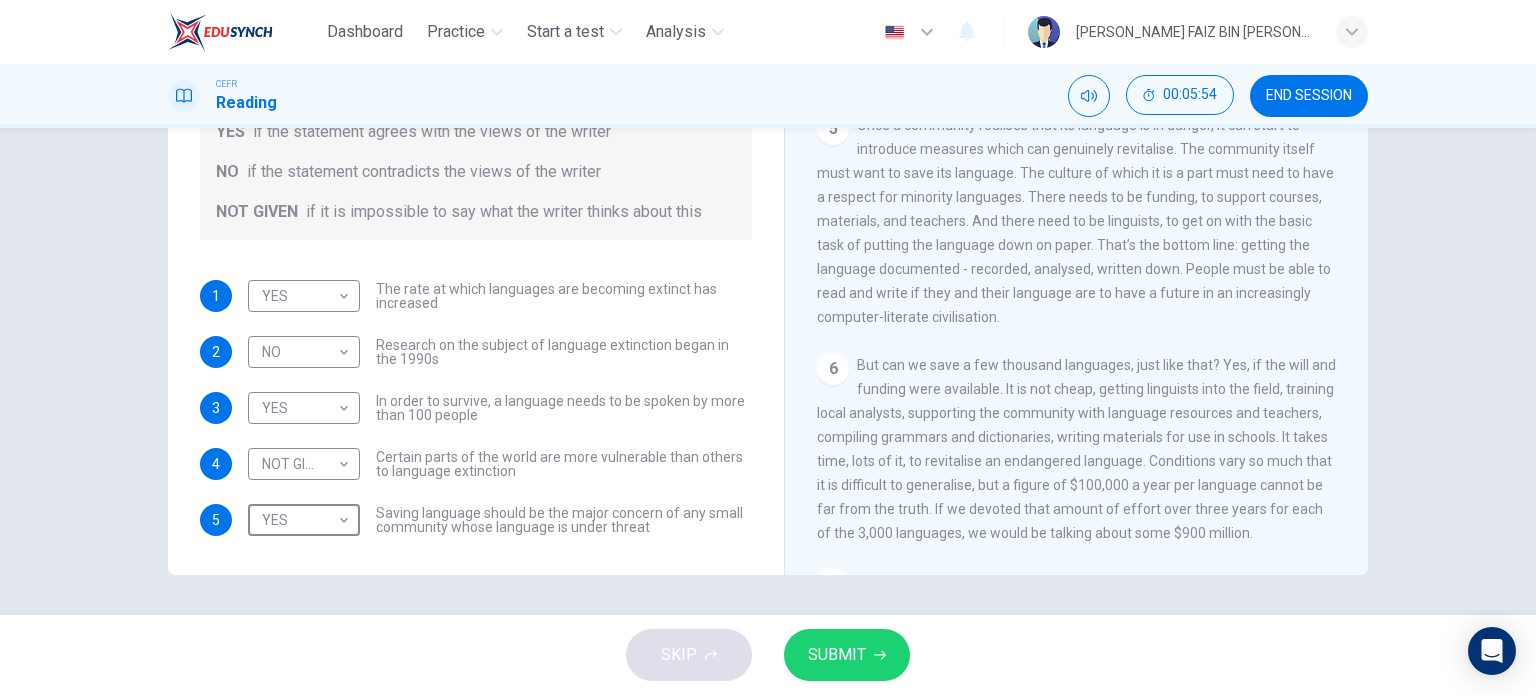 click on "SUBMIT" at bounding box center [837, 655] 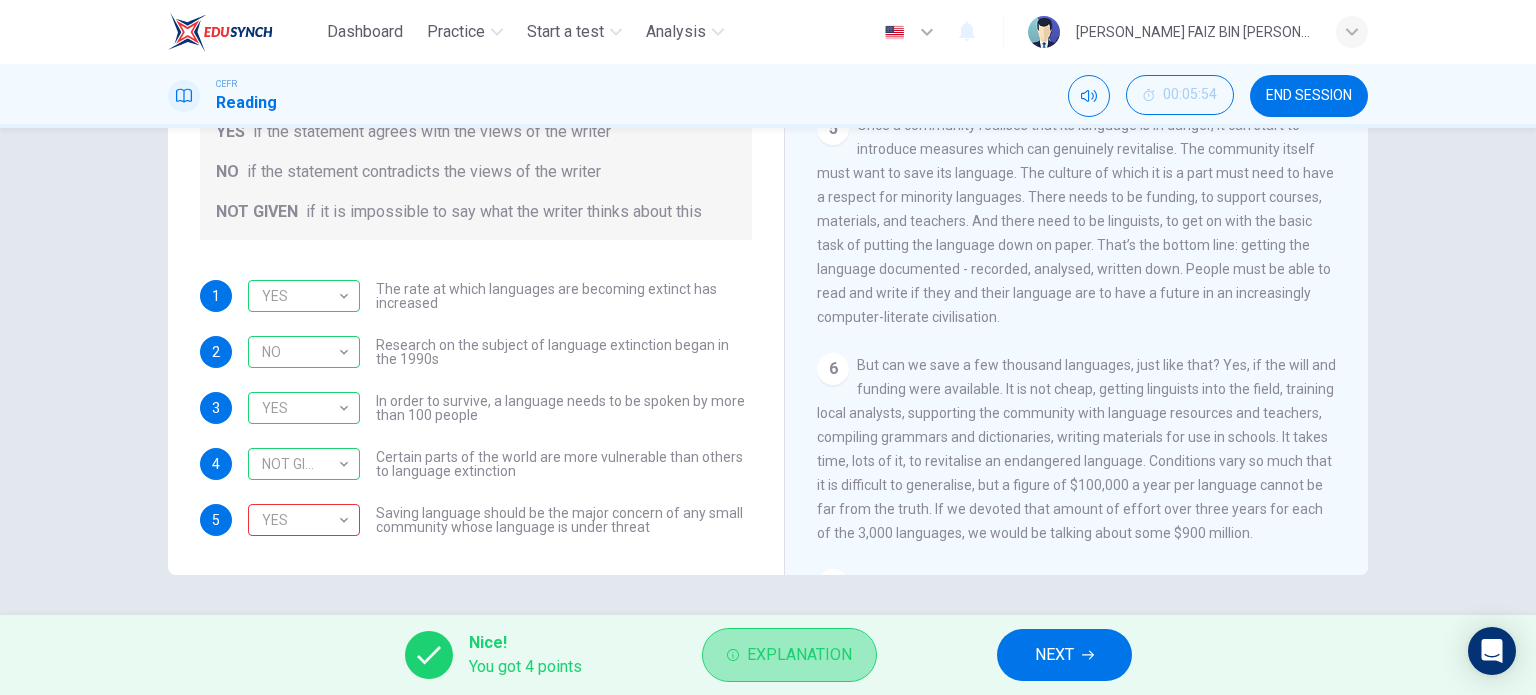 click on "Explanation" at bounding box center [799, 655] 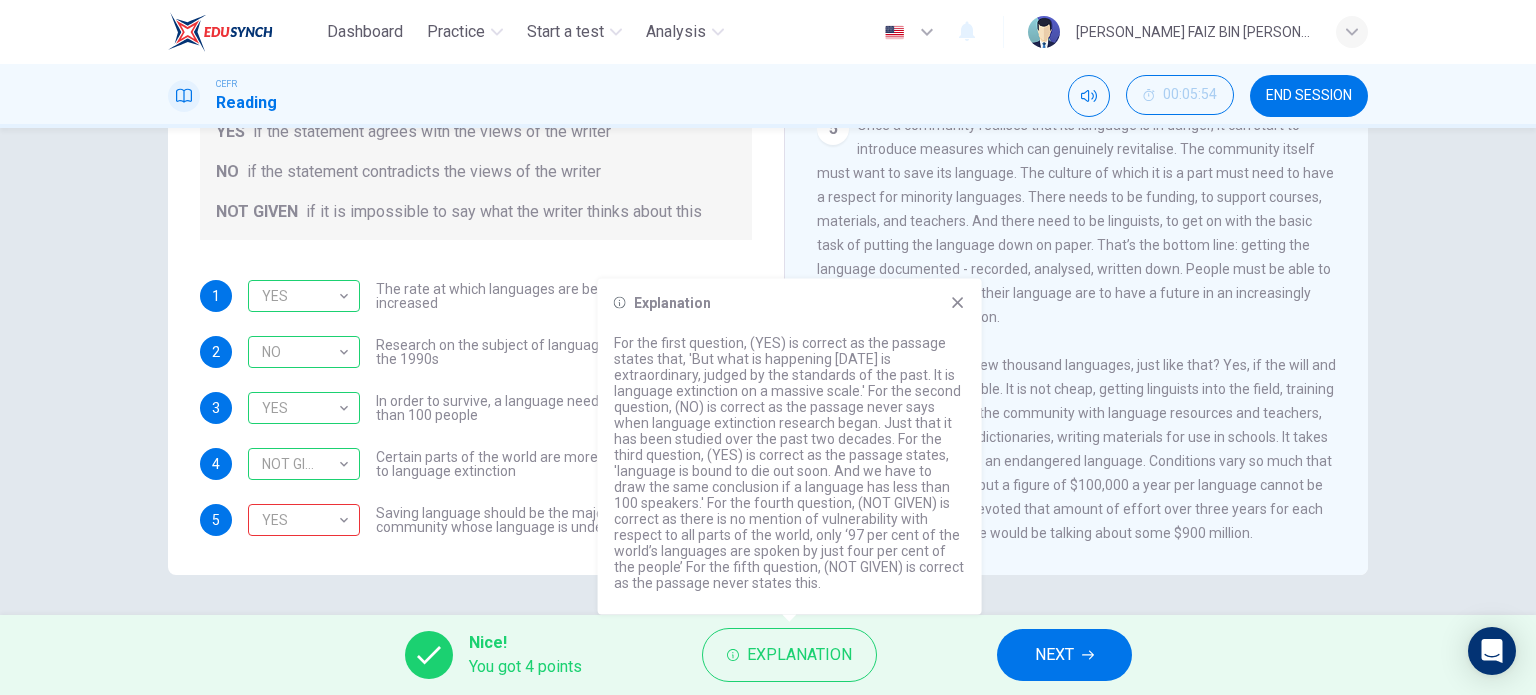 click 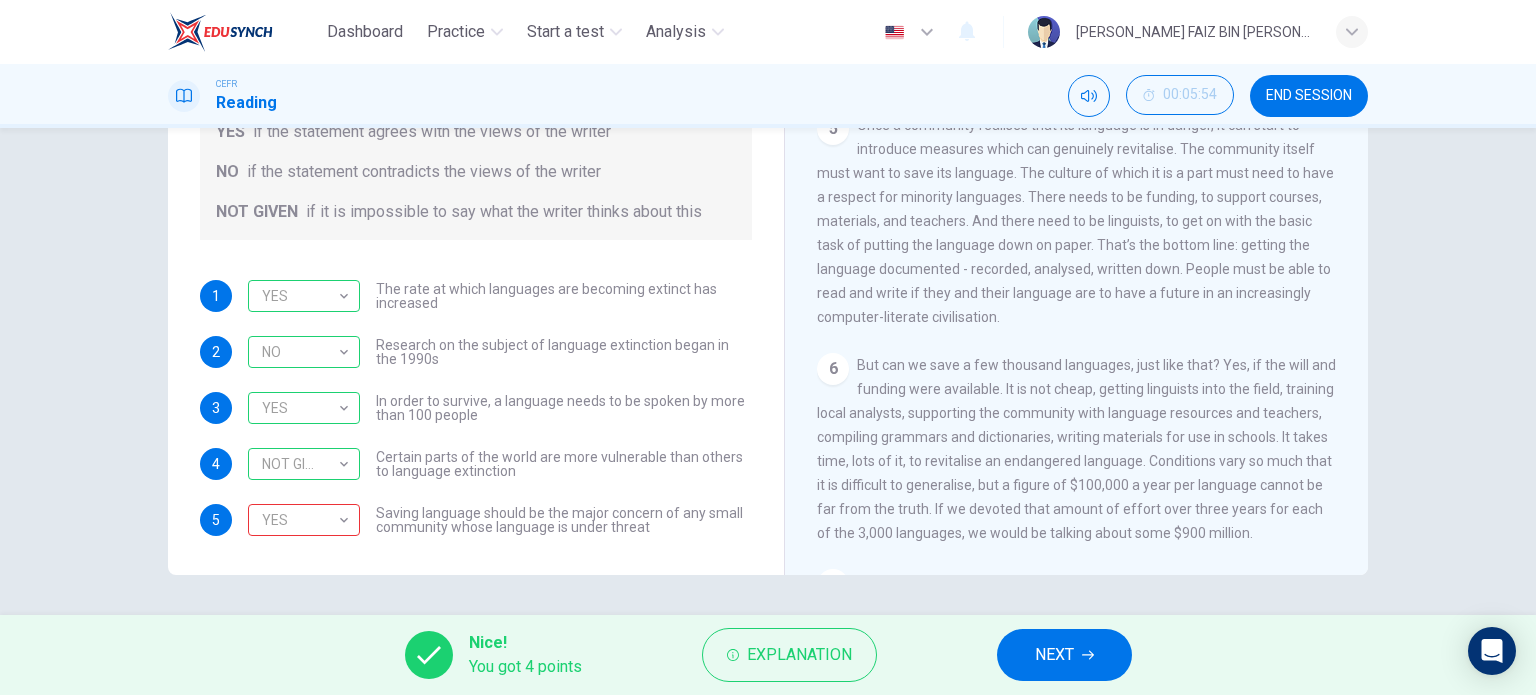scroll, scrollTop: 800, scrollLeft: 0, axis: vertical 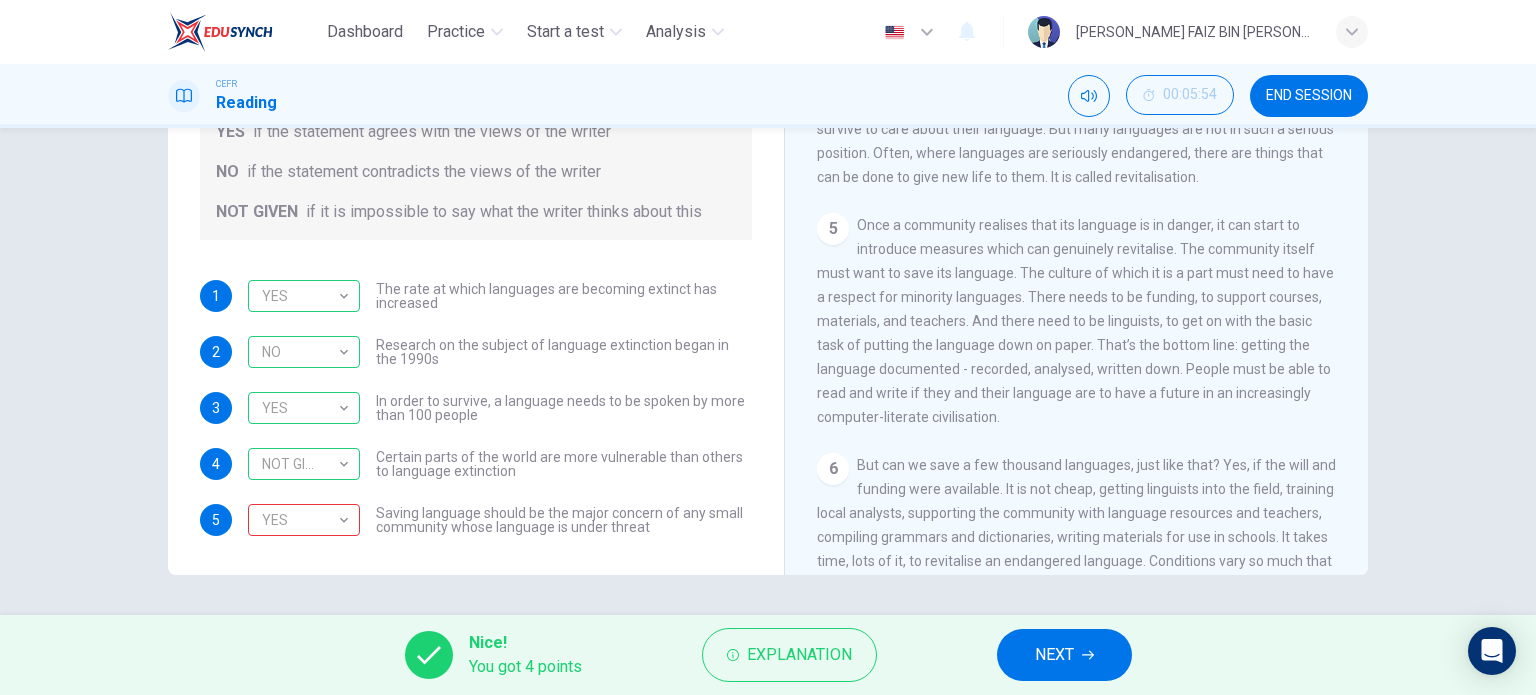 click on "NEXT" at bounding box center [1054, 655] 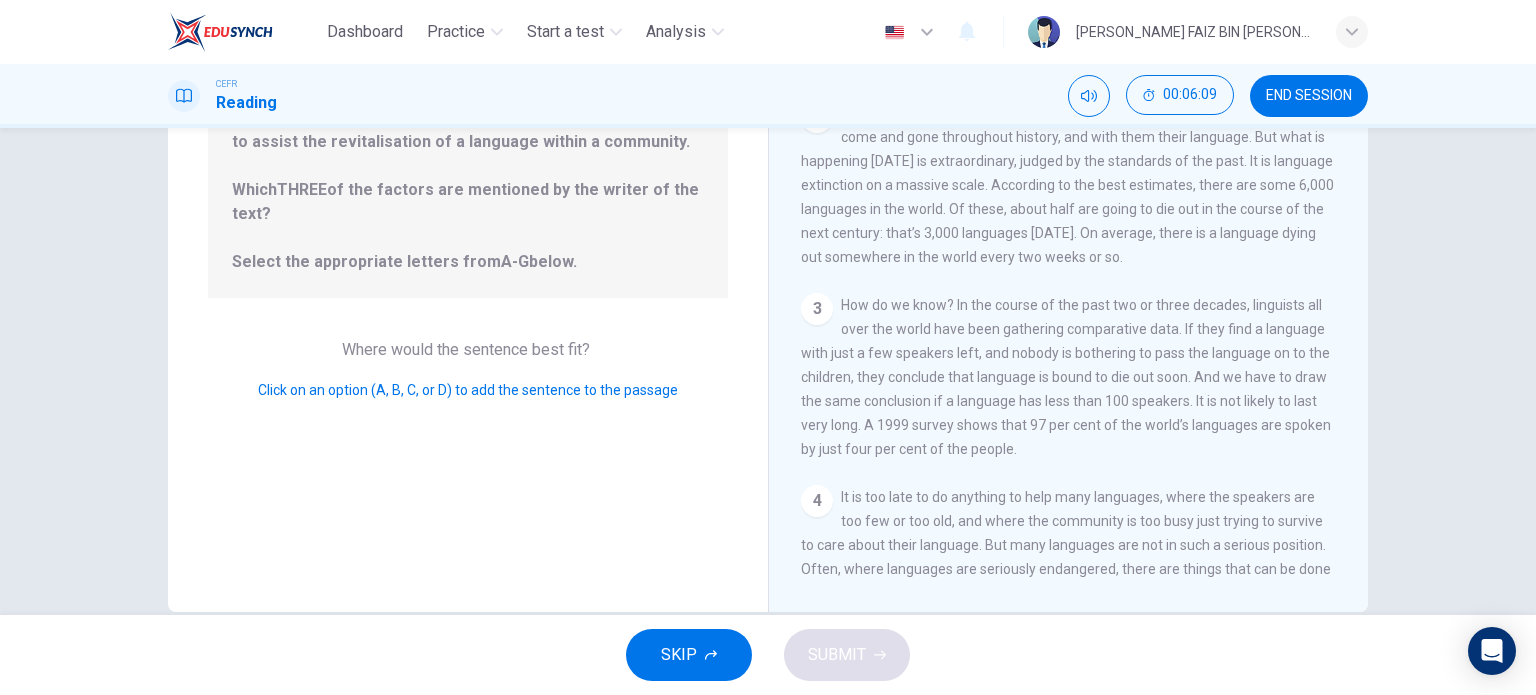 scroll, scrollTop: 288, scrollLeft: 0, axis: vertical 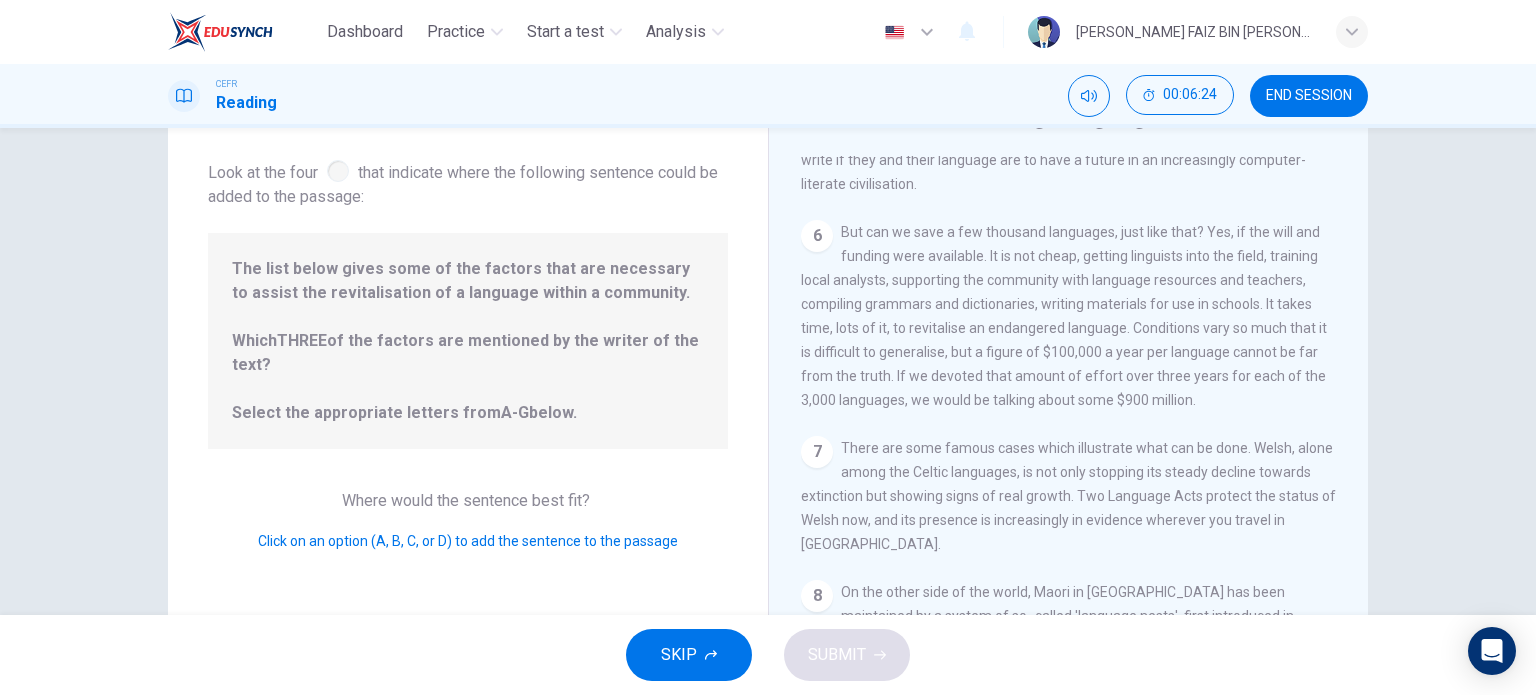 click on "Where would the sentence best fit?" at bounding box center (468, 500) 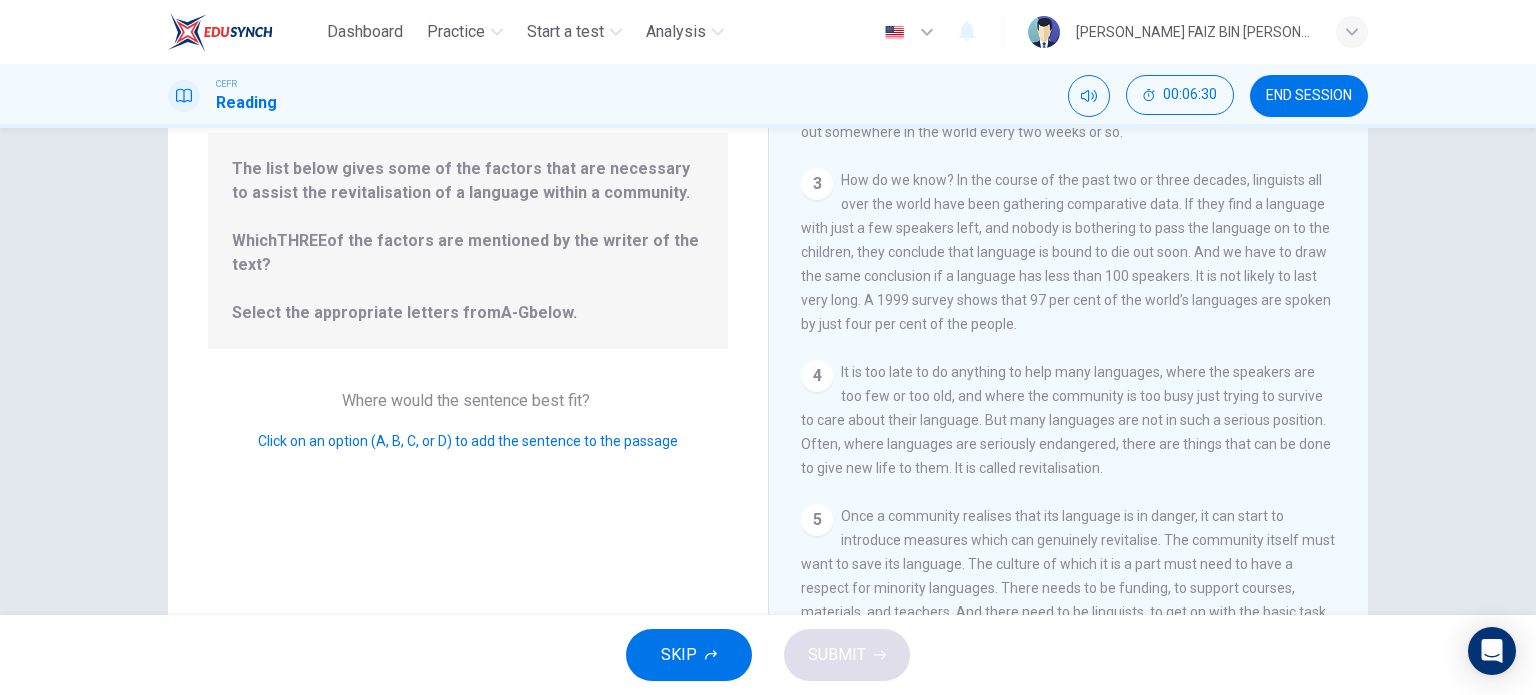 scroll, scrollTop: 0, scrollLeft: 0, axis: both 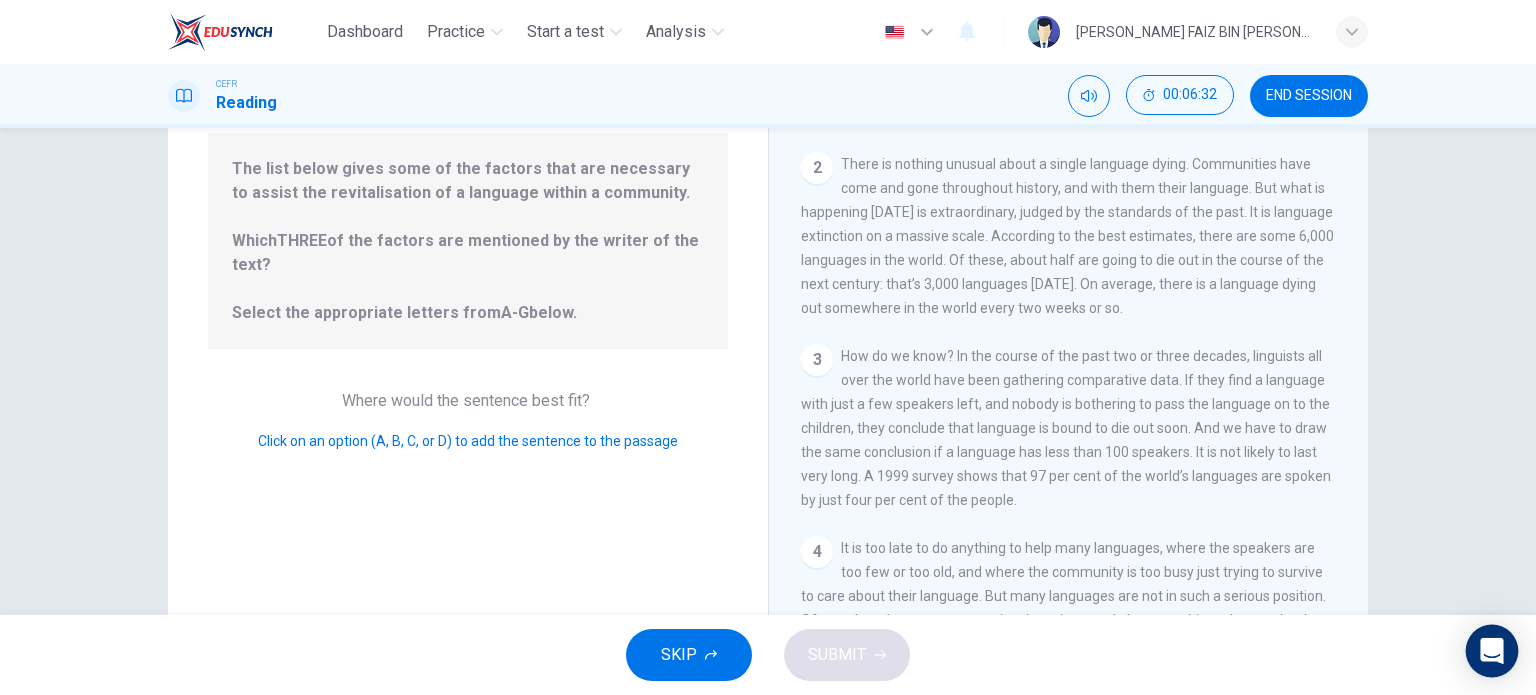 click at bounding box center (1492, 651) 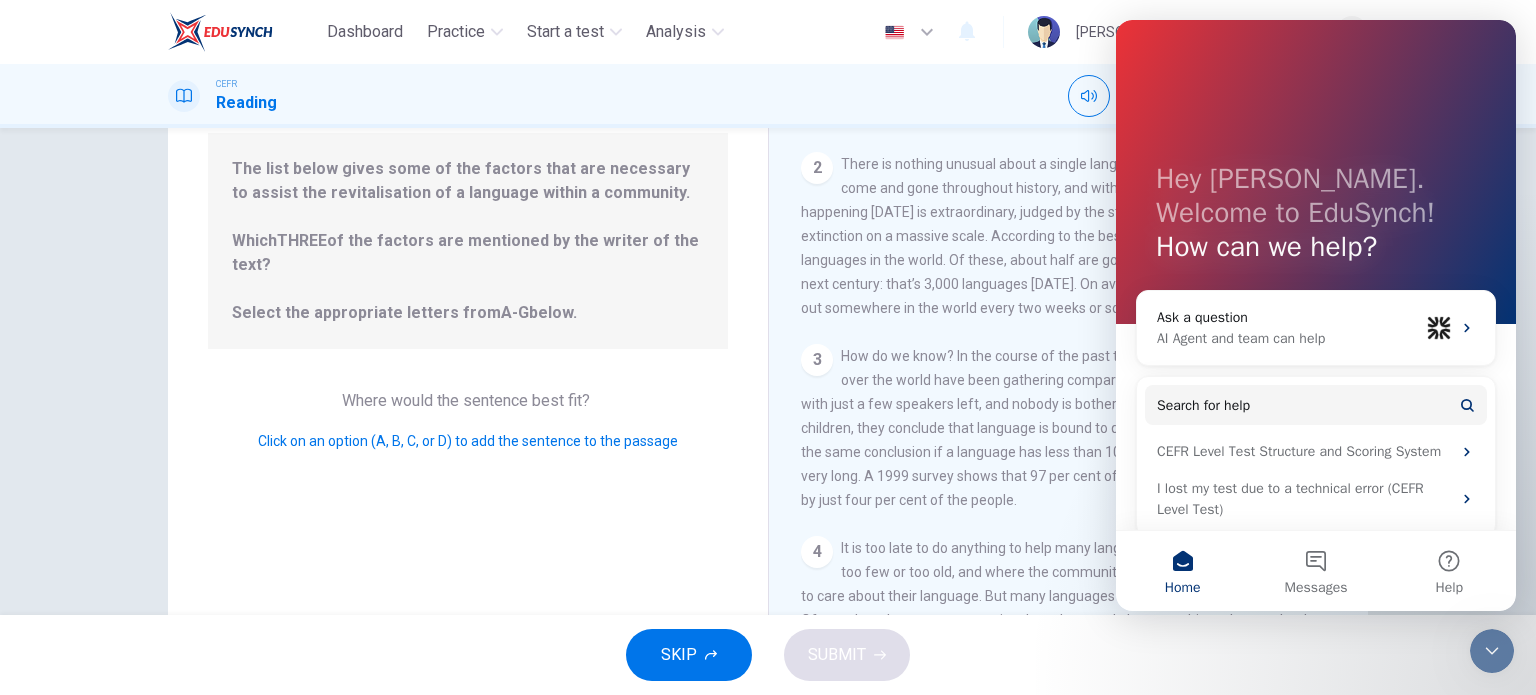 scroll, scrollTop: 0, scrollLeft: 0, axis: both 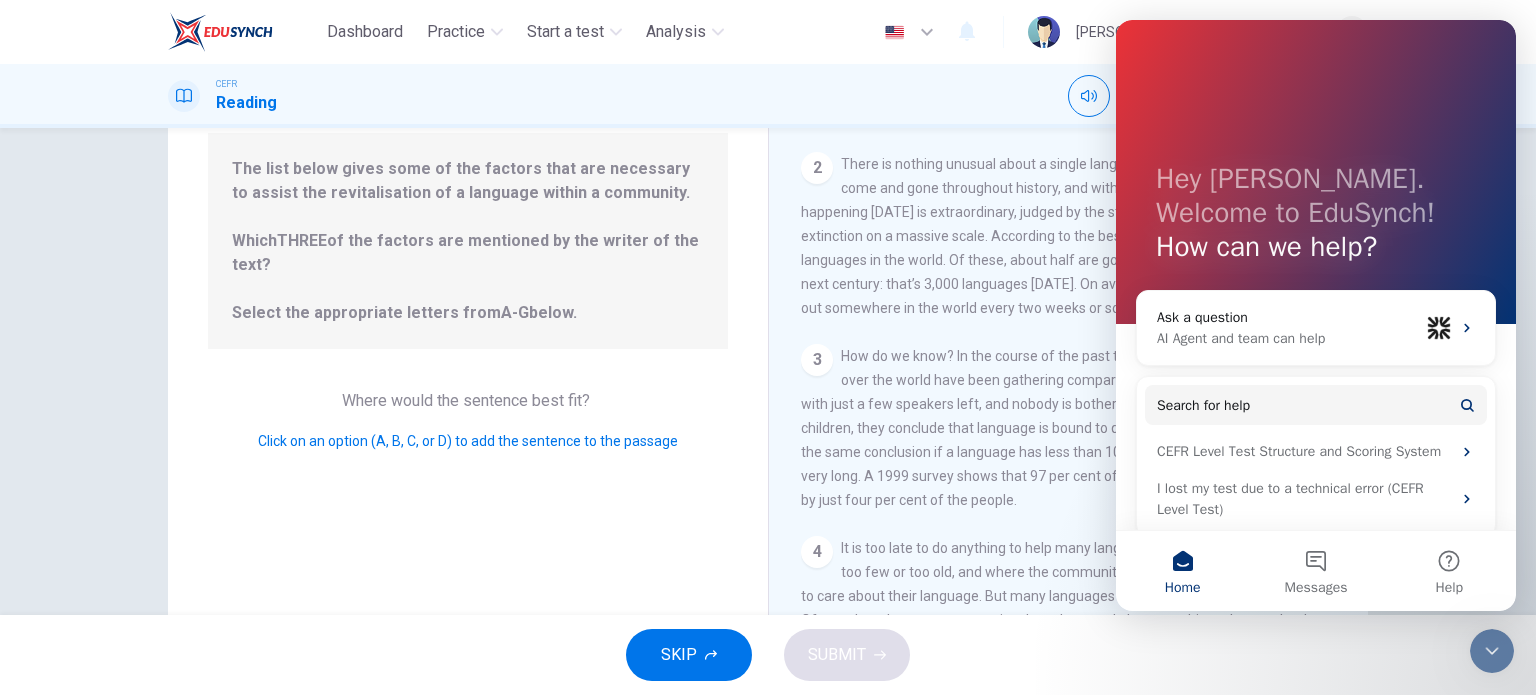 click on "Dashboard Practice Start a test Analysis English en ​ [PERSON_NAME] FAIZ BIN [PERSON_NAME]" at bounding box center [768, 32] 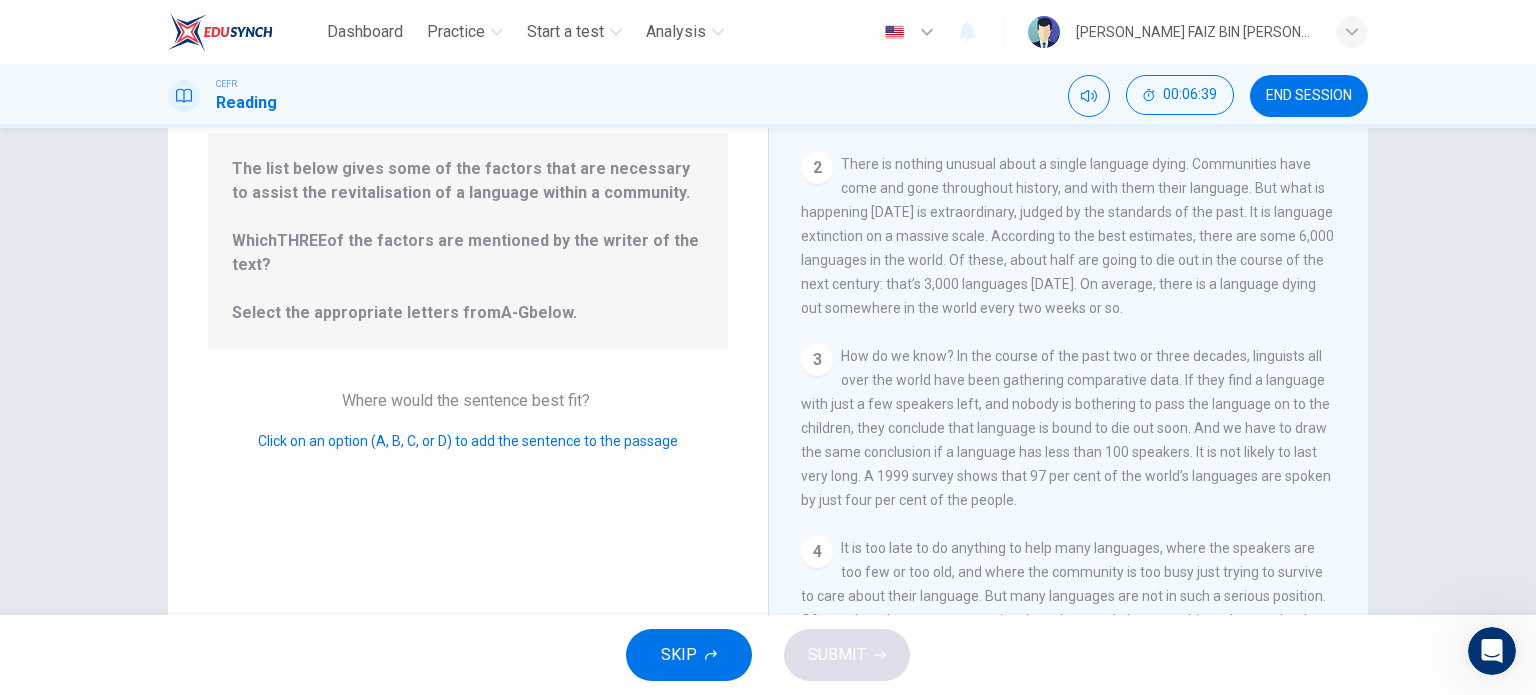 scroll, scrollTop: 0, scrollLeft: 0, axis: both 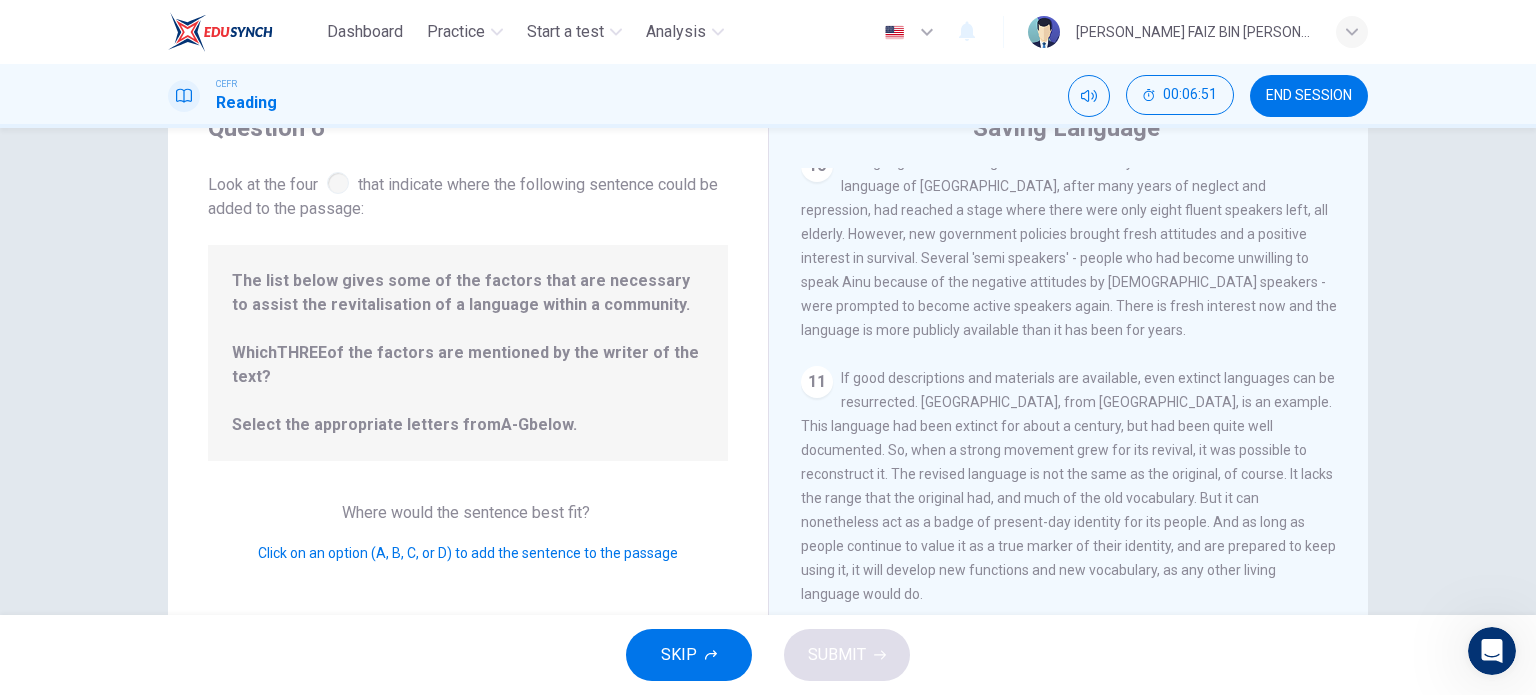 click on "The list below gives some of the factors that are necessary to assist the revitalisation of a language within a community.
Which  THREE  of the factors are mentioned by the writer of the text?
Select the appropriate letters from  A-G  below." at bounding box center (468, 353) 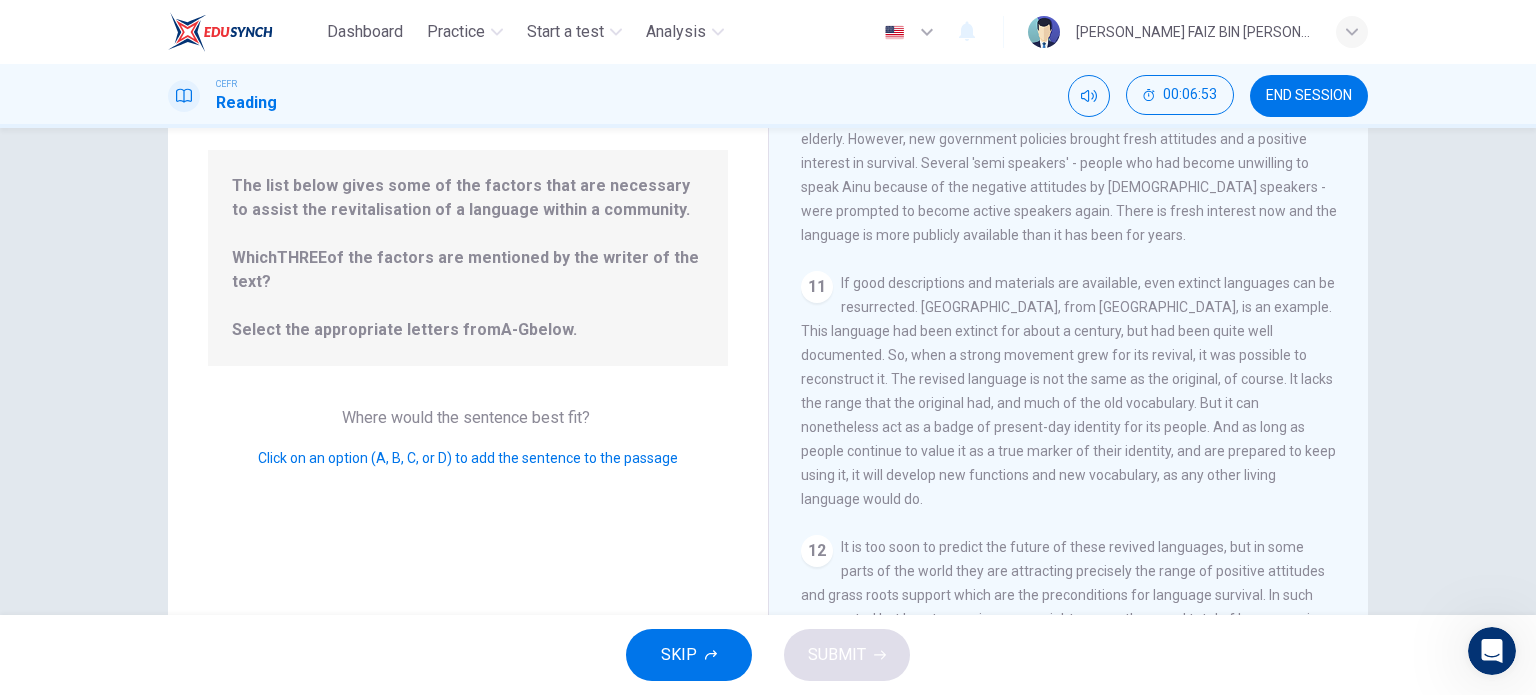 scroll, scrollTop: 288, scrollLeft: 0, axis: vertical 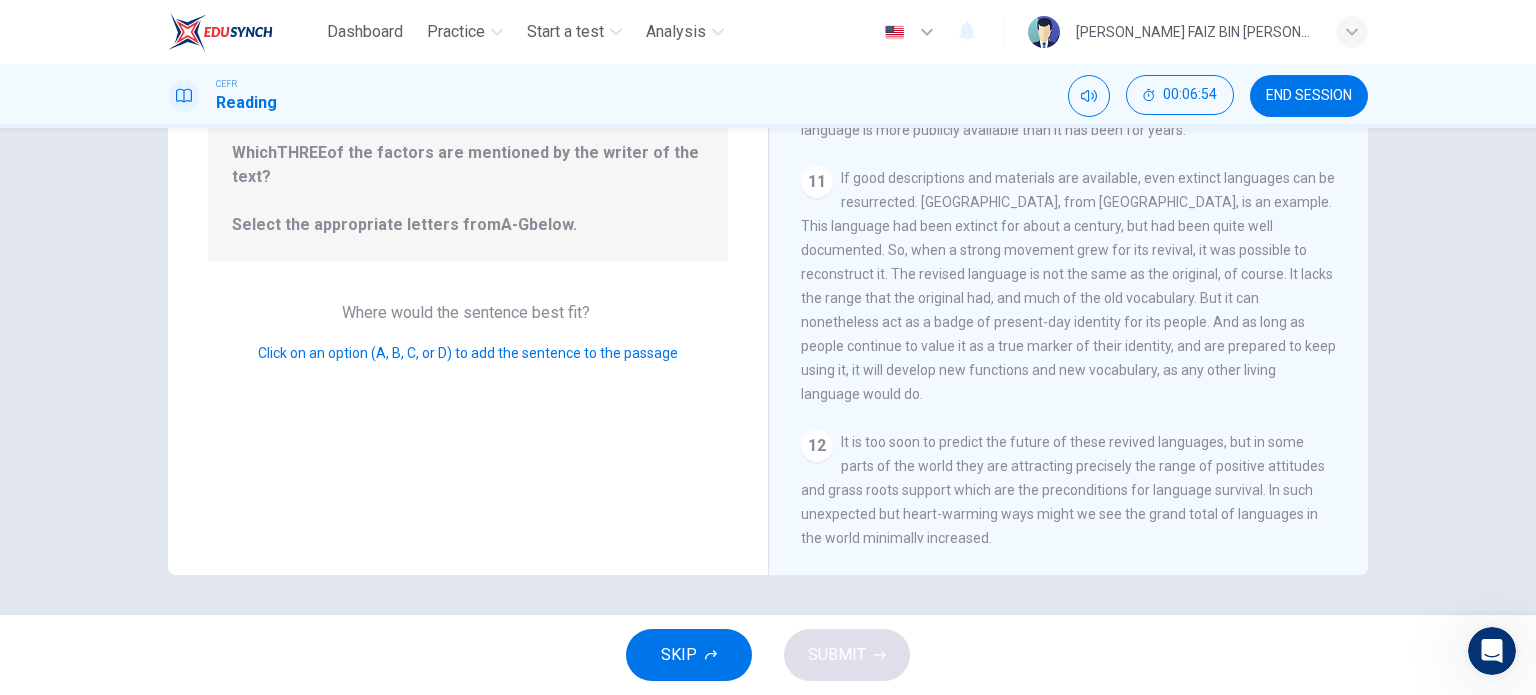 click on "Question 6 Look at the four     that indicate where the following sentence could be added to the passage: The list below gives some of the factors that are necessary to assist the revitalisation of a language within a community.
Which  THREE  of the factors are mentioned by the writer of the text?
Select the appropriate letters from  A-G  below. Where would the sentence best fit?   Click on an option (A, B, C, or D) to add the sentence to the passage" at bounding box center [468, 227] 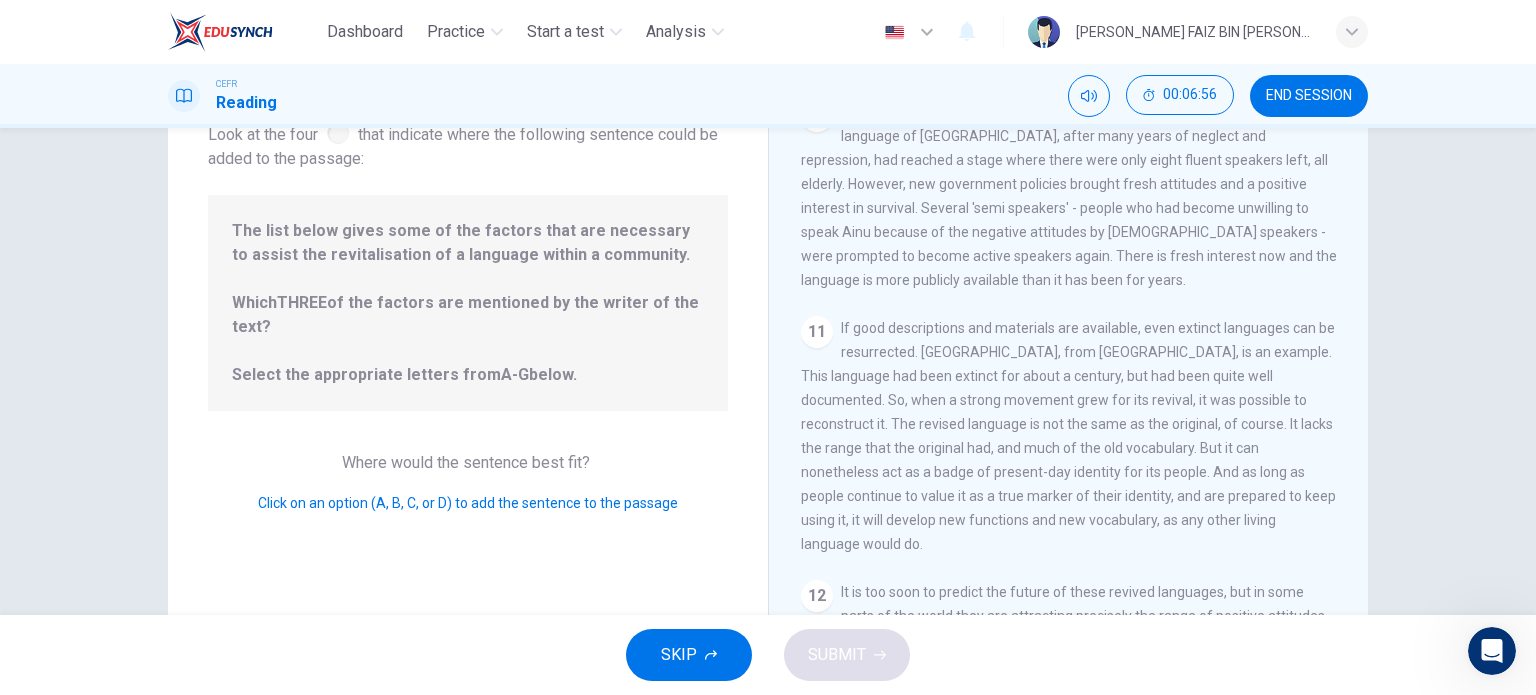 scroll, scrollTop: 0, scrollLeft: 0, axis: both 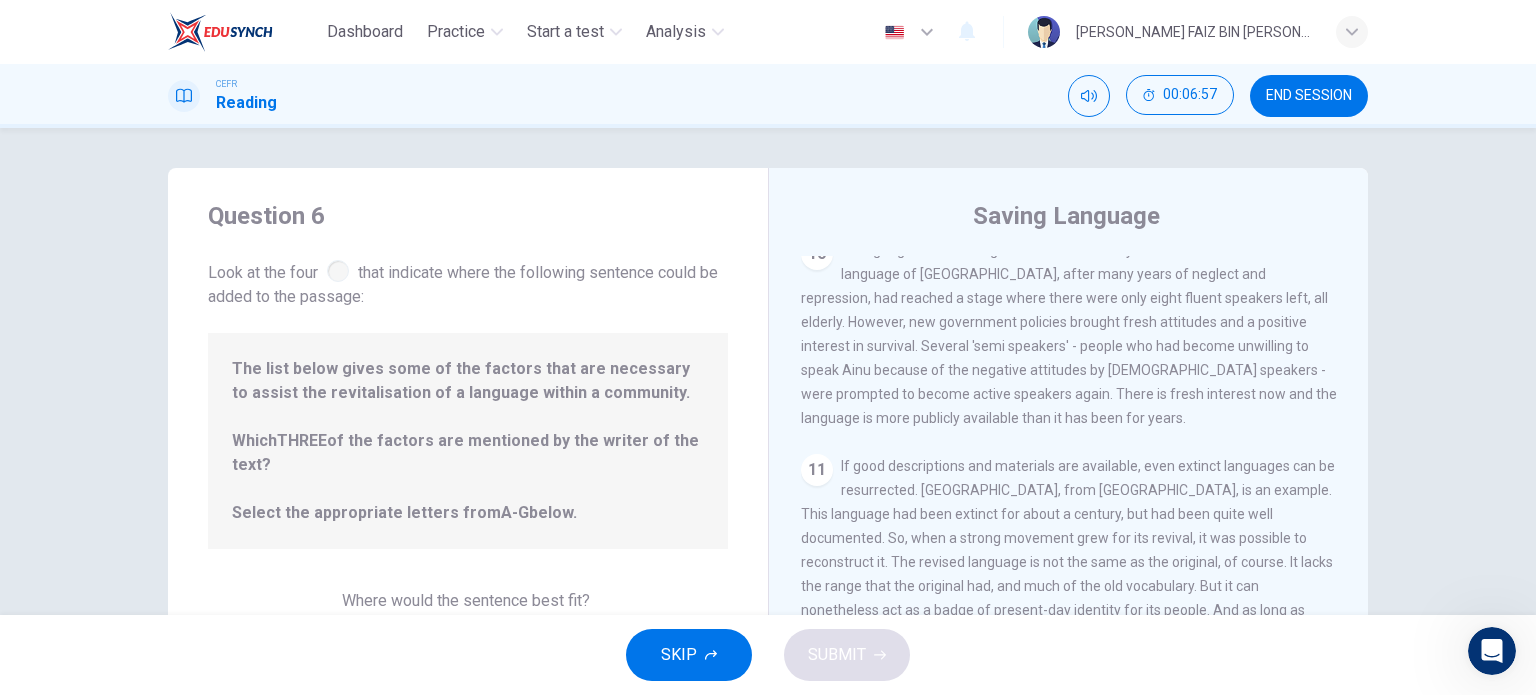 click at bounding box center [338, 271] 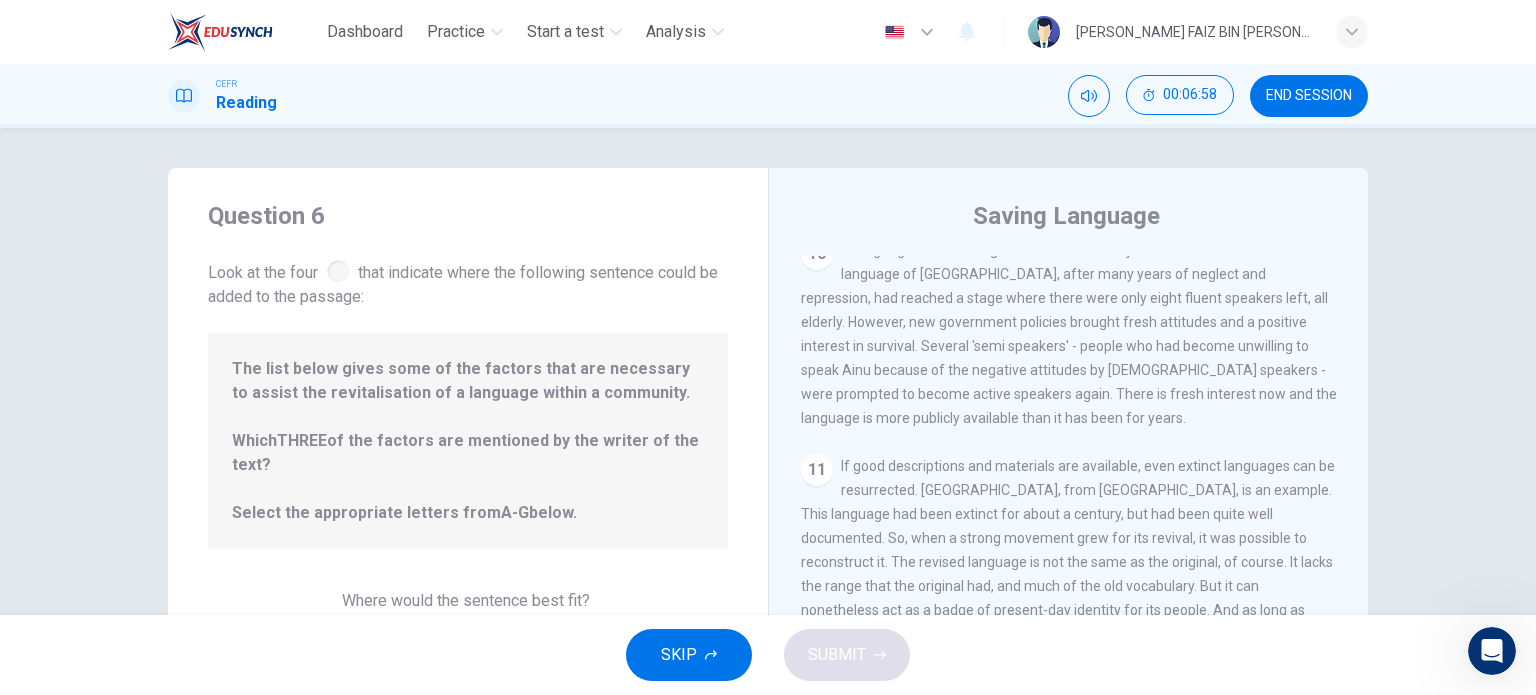 click at bounding box center (338, 271) 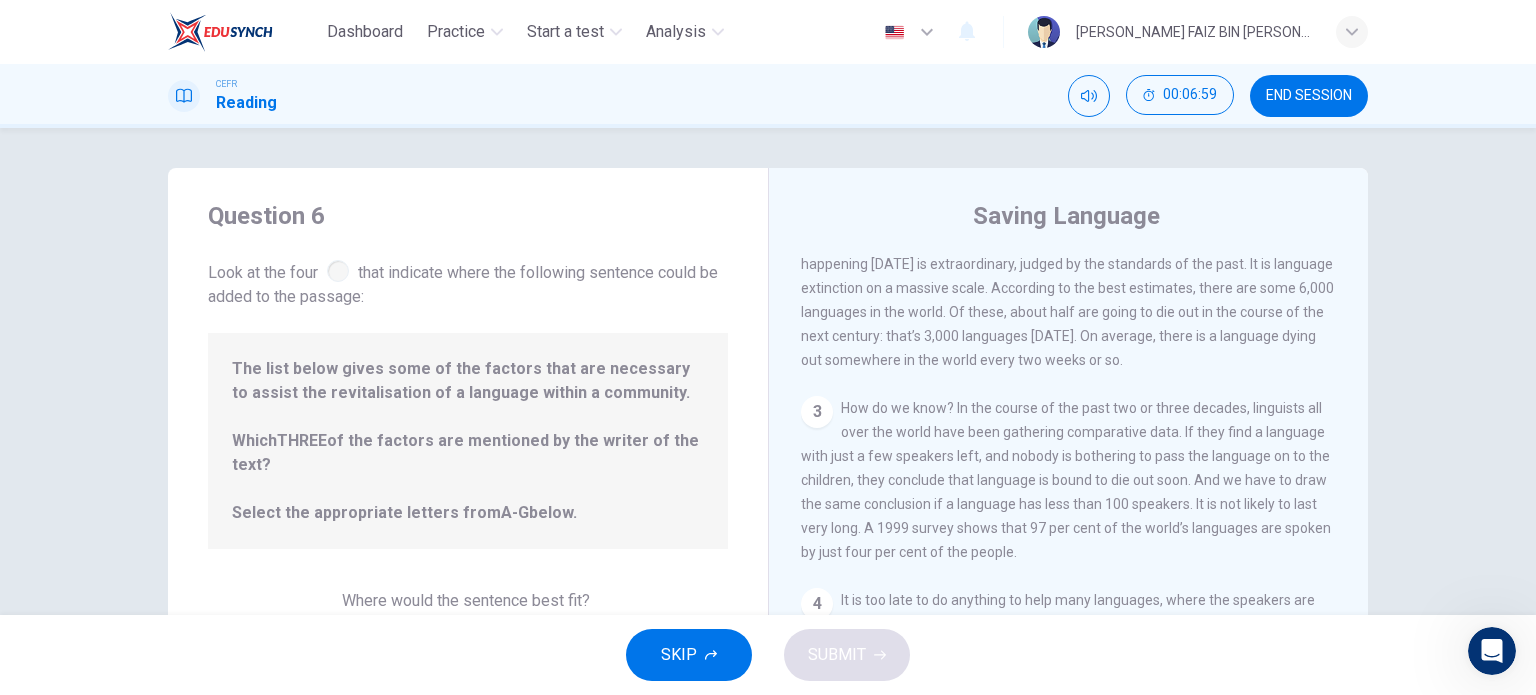 scroll, scrollTop: 0, scrollLeft: 0, axis: both 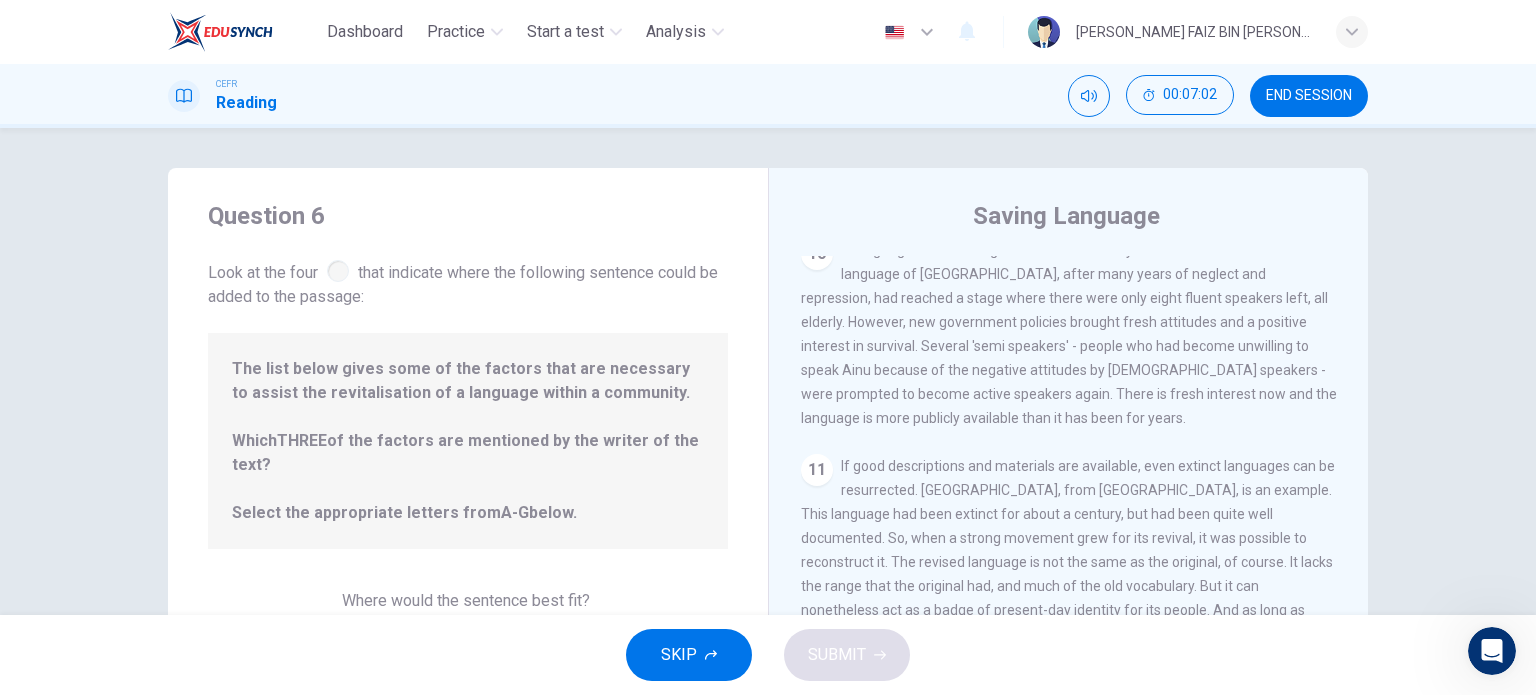 click on "SKIP" at bounding box center (689, 655) 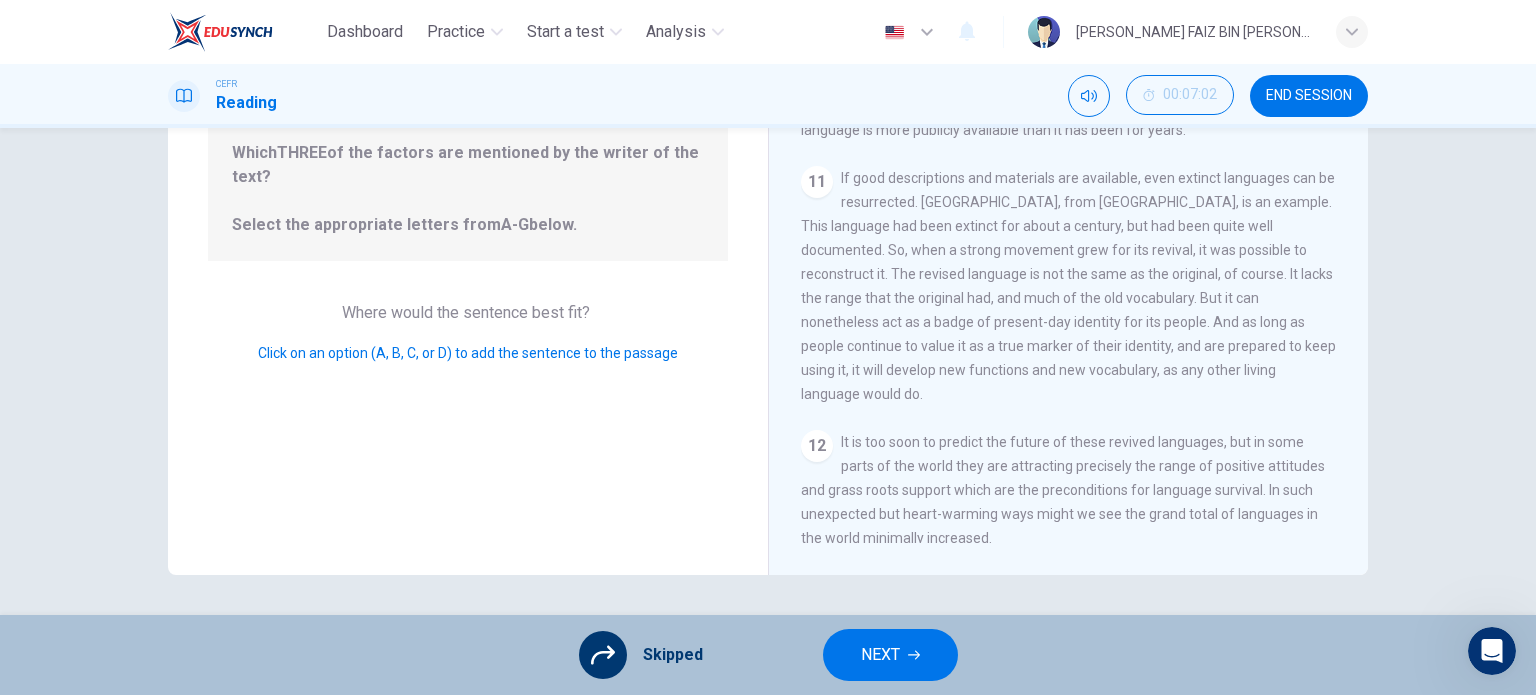 click on "Click on an option (A, B, C, or D) to add the sentence to the passage" at bounding box center [468, 353] 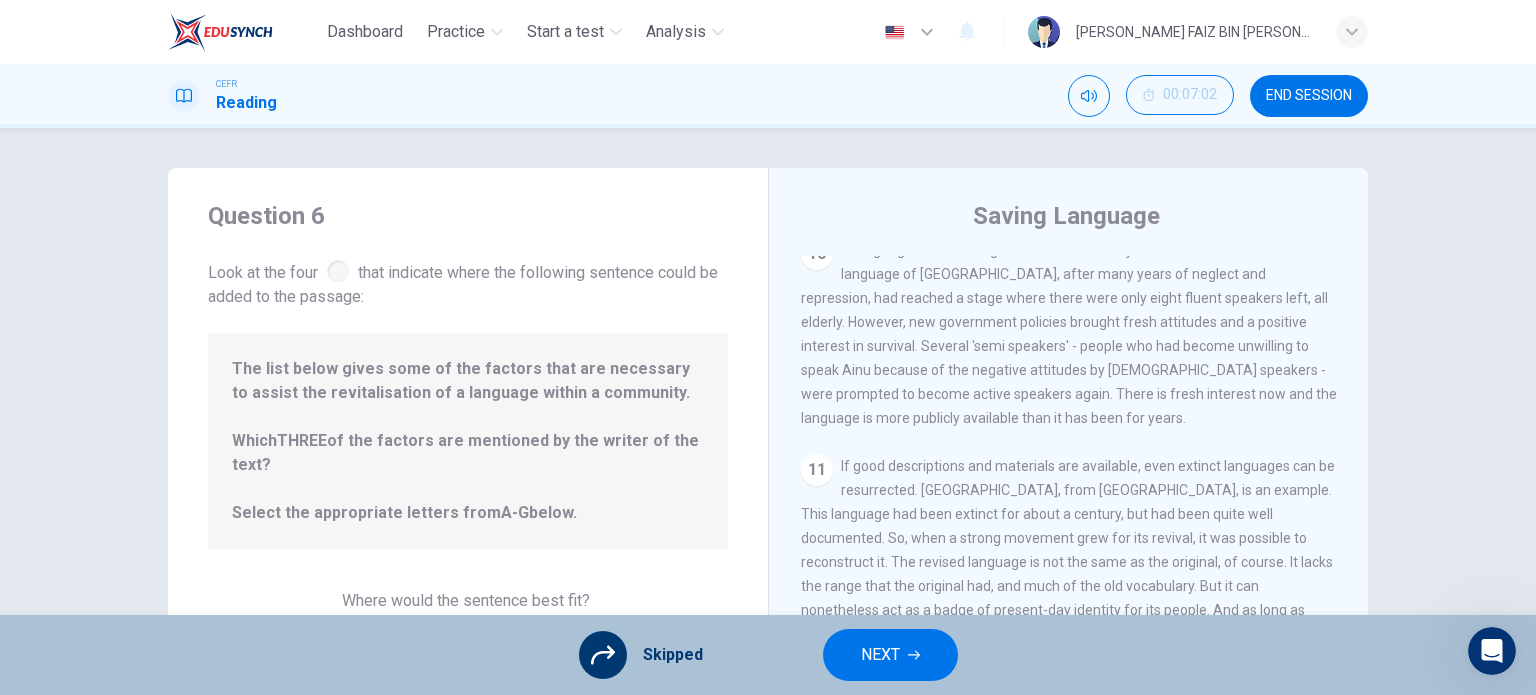 click on "The list below gives some of the factors that are necessary to assist the revitalisation of a language within a community.
Which  THREE  of the factors are mentioned by the writer of the text?
Select the appropriate letters from  A-G  below." at bounding box center (468, 441) 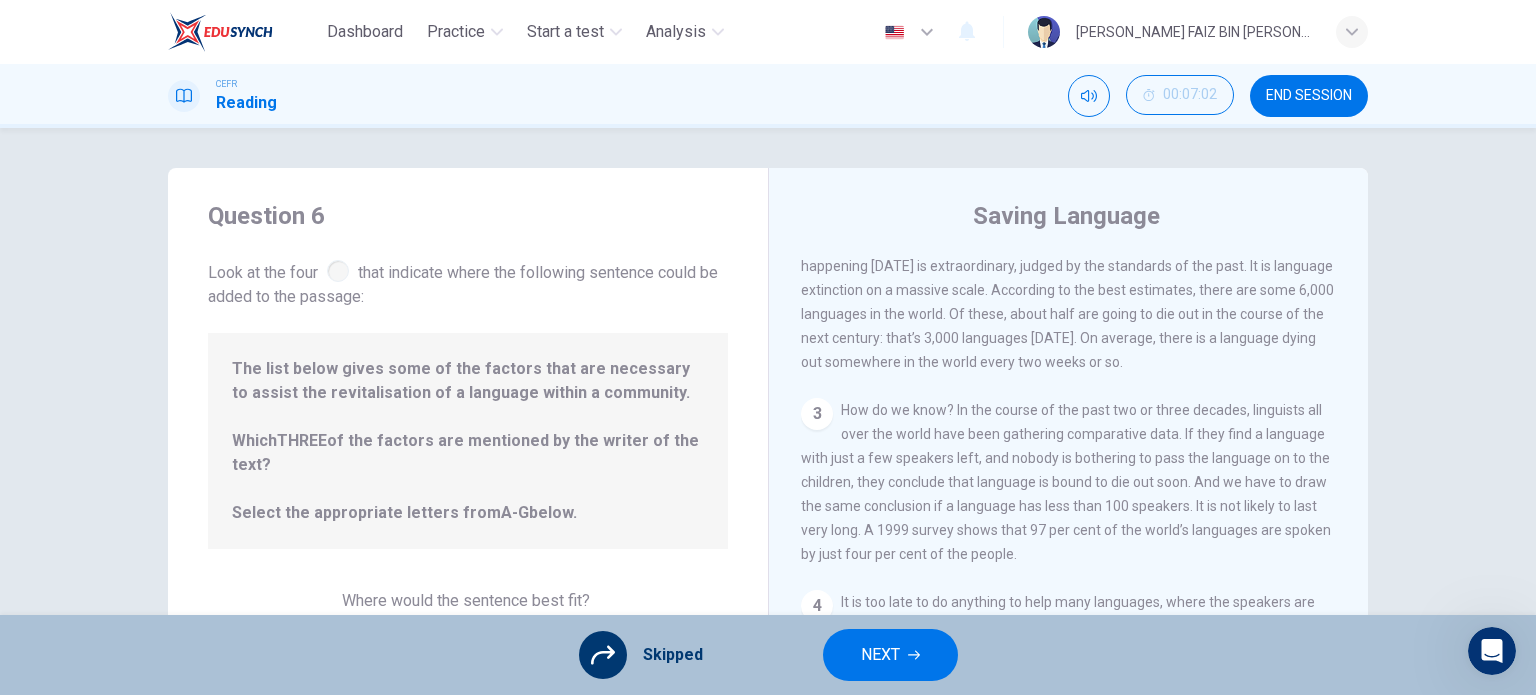 click on "NEXT" at bounding box center [890, 655] 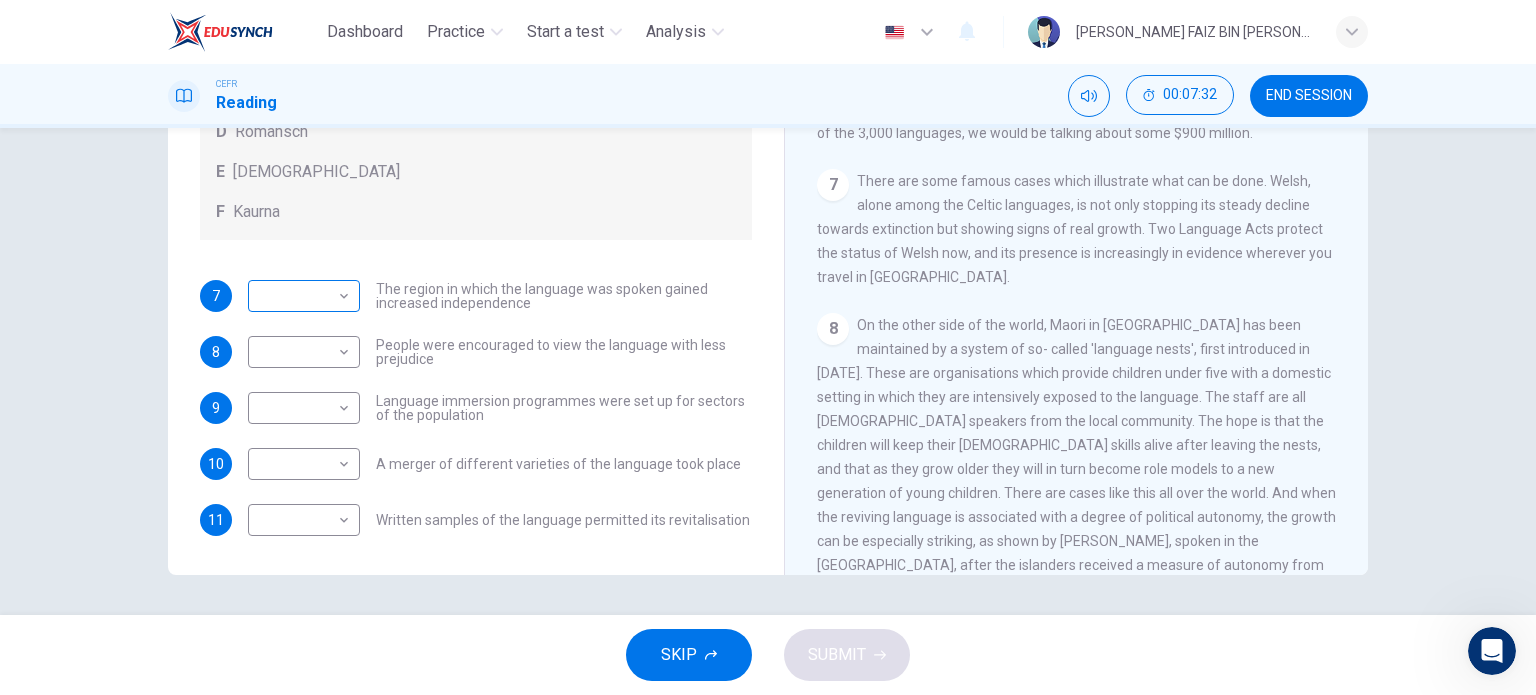 click on "Dashboard Practice Start a test Analysis English en ​ [PERSON_NAME] FAIZ BIN [PERSON_NAME] CEFR Reading 00:07:32 END SESSION Questions 7 - 11 Match the languages  A-F  with the statements below which describe how a language was saved.
Write your answers in the boxes below. A Welsh B Maori C Faroese D Romansch E Ainu F Kaurna 7 ​ ​ The region in which the language was spoken gained increased independence 8 ​ ​ People were encouraged to view the language with less prejudice 9 ​ ​ Language immersion programmes were set up for sectors of the population 10 ​ ​ A merger of different varieties of the language took place 11 ​ ​ Written samples of the language permitted its revitalisation Saving Language CLICK TO ZOOM Click to Zoom 1 For the first time, linguists have put a price on language. To save a language from extinction isn’t cheap - but more and more people are arguing that the alternative is the death of communities. 2 3 4 5 6 7 8 9 10 11 12 SKIP SUBMIT Dashboard Practice Start a test" at bounding box center (768, 347) 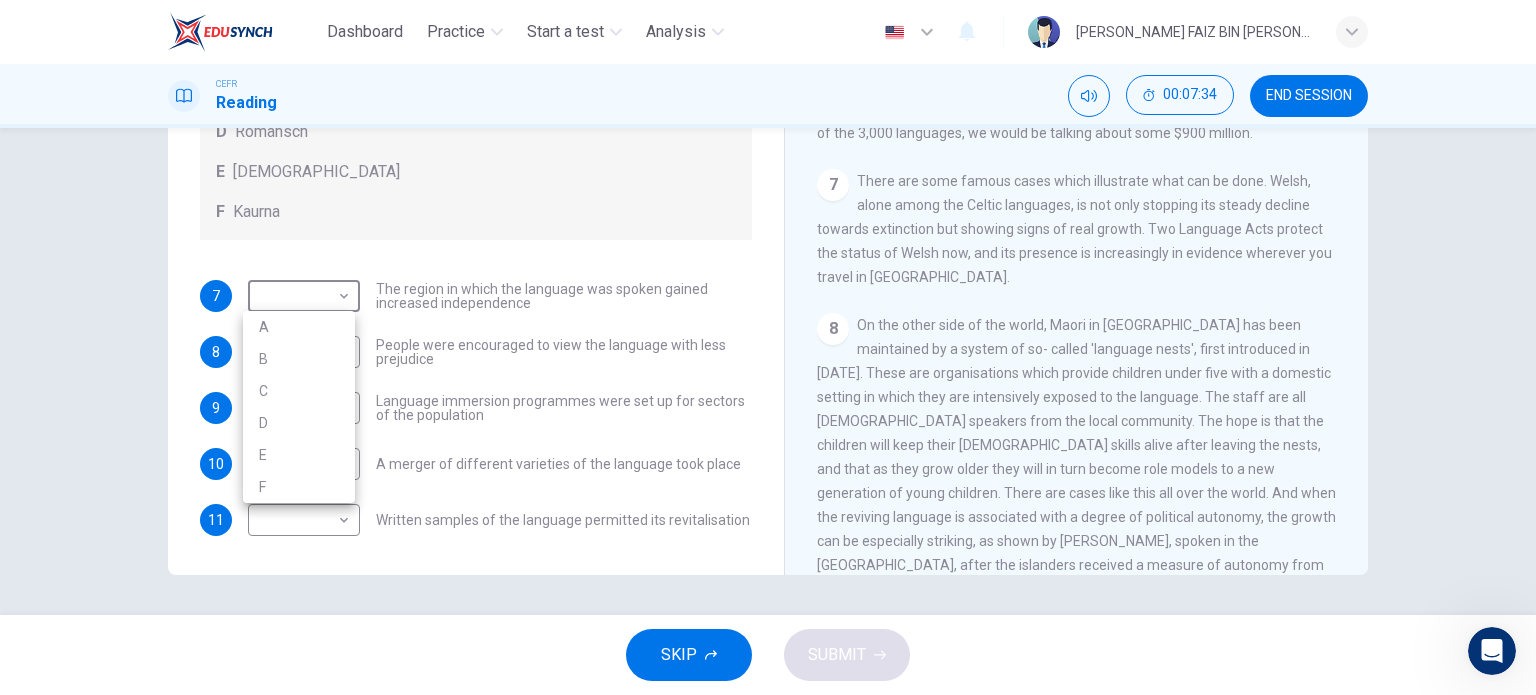 click at bounding box center (768, 347) 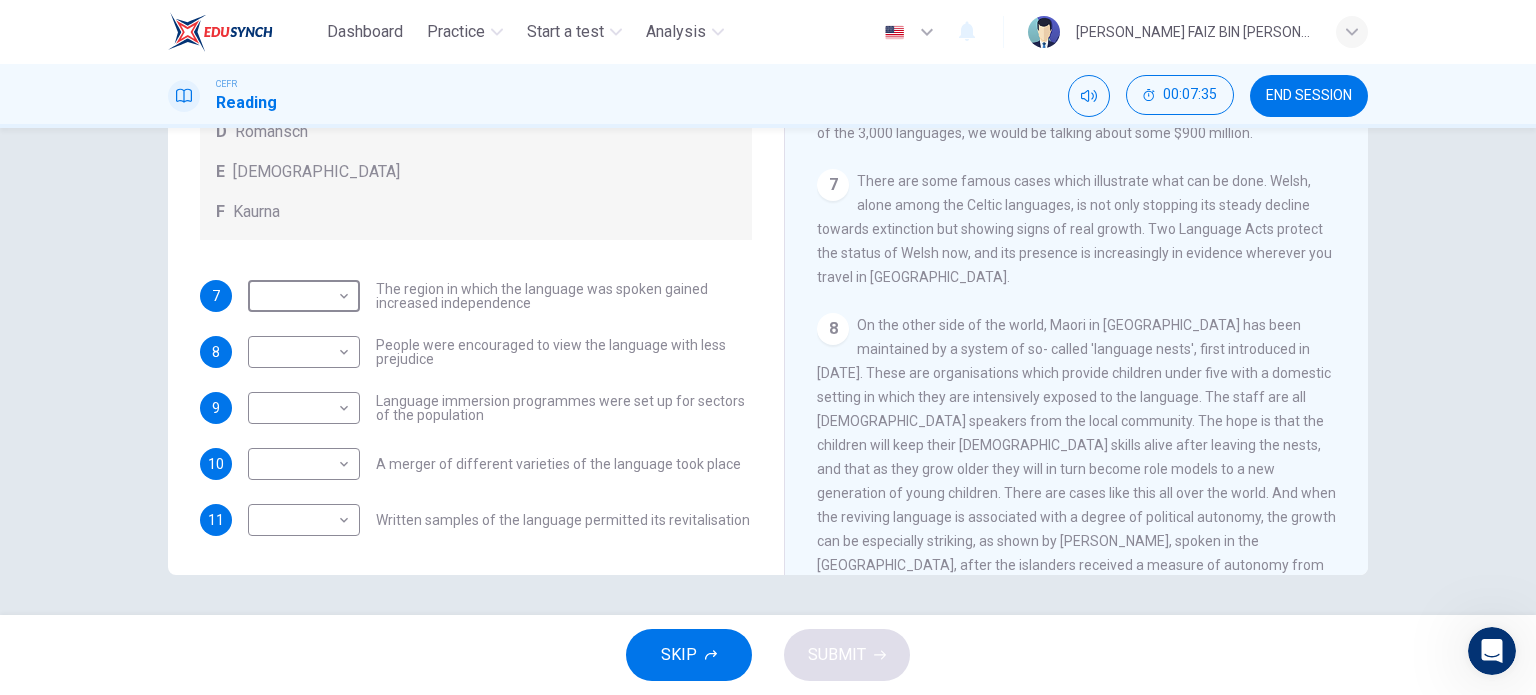 scroll, scrollTop: 0, scrollLeft: 0, axis: both 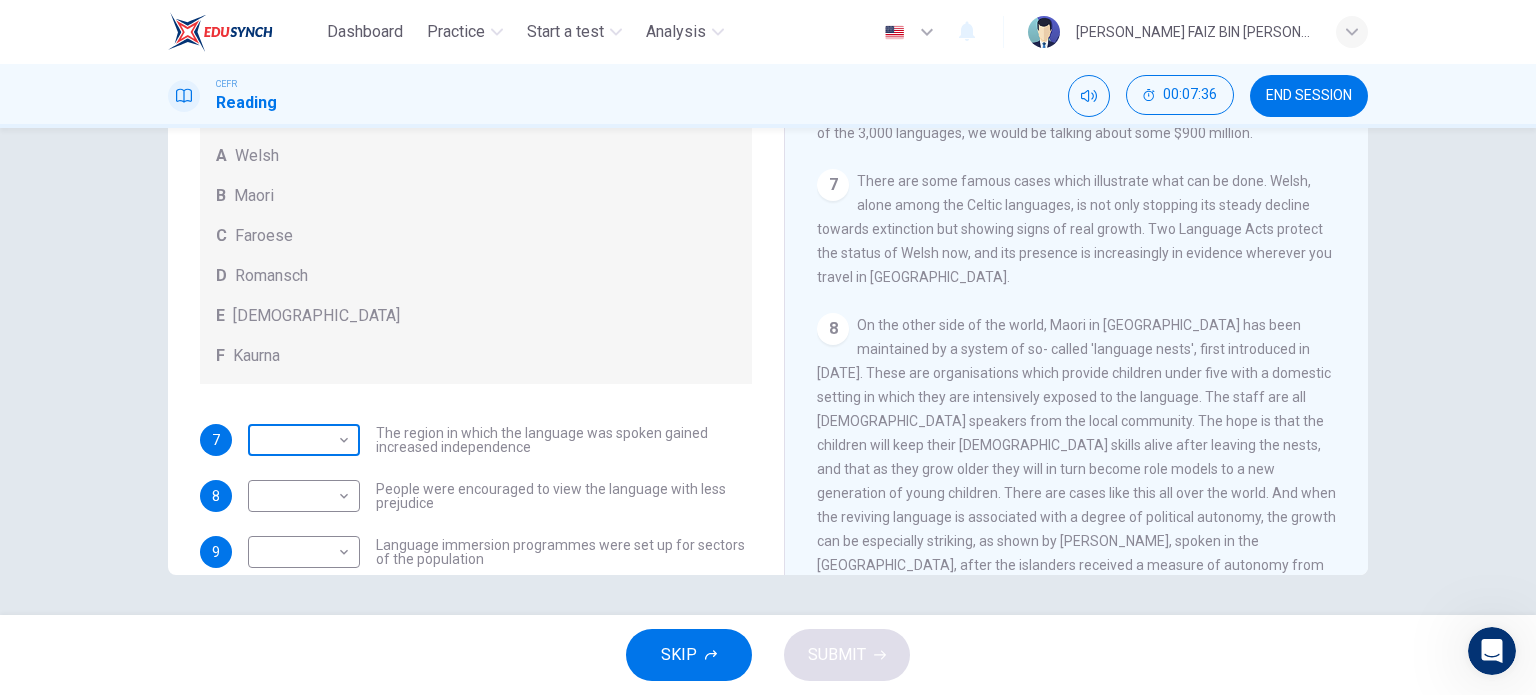 click on "Dashboard Practice Start a test Analysis English en ​ [PERSON_NAME] FAIZ BIN [PERSON_NAME] CEFR Reading 00:07:36 END SESSION Questions 7 - 11 Match the languages  A-F  with the statements below which describe how a language was saved.
Write your answers in the boxes below. A Welsh B Maori C Faroese D Romansch E Ainu F Kaurna 7 ​ ​ The region in which the language was spoken gained increased independence 8 ​ ​ People were encouraged to view the language with less prejudice 9 ​ ​ Language immersion programmes were set up for sectors of the population 10 ​ ​ A merger of different varieties of the language took place 11 ​ ​ Written samples of the language permitted its revitalisation Saving Language CLICK TO ZOOM Click to Zoom 1 For the first time, linguists have put a price on language. To save a language from extinction isn’t cheap - but more and more people are arguing that the alternative is the death of communities. 2 3 4 5 6 7 8 9 10 11 12 SKIP SUBMIT Dashboard Practice Start a test" at bounding box center (768, 347) 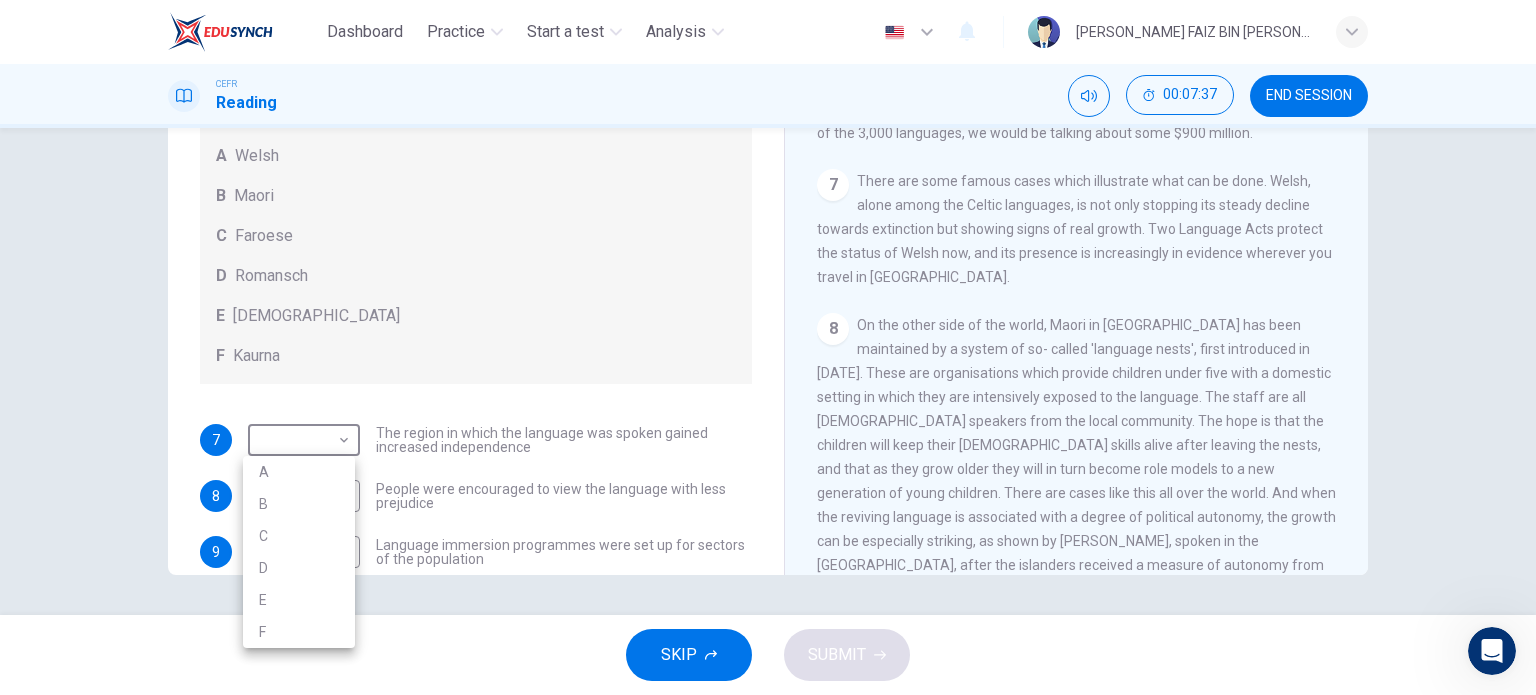 click on "A" at bounding box center [299, 472] 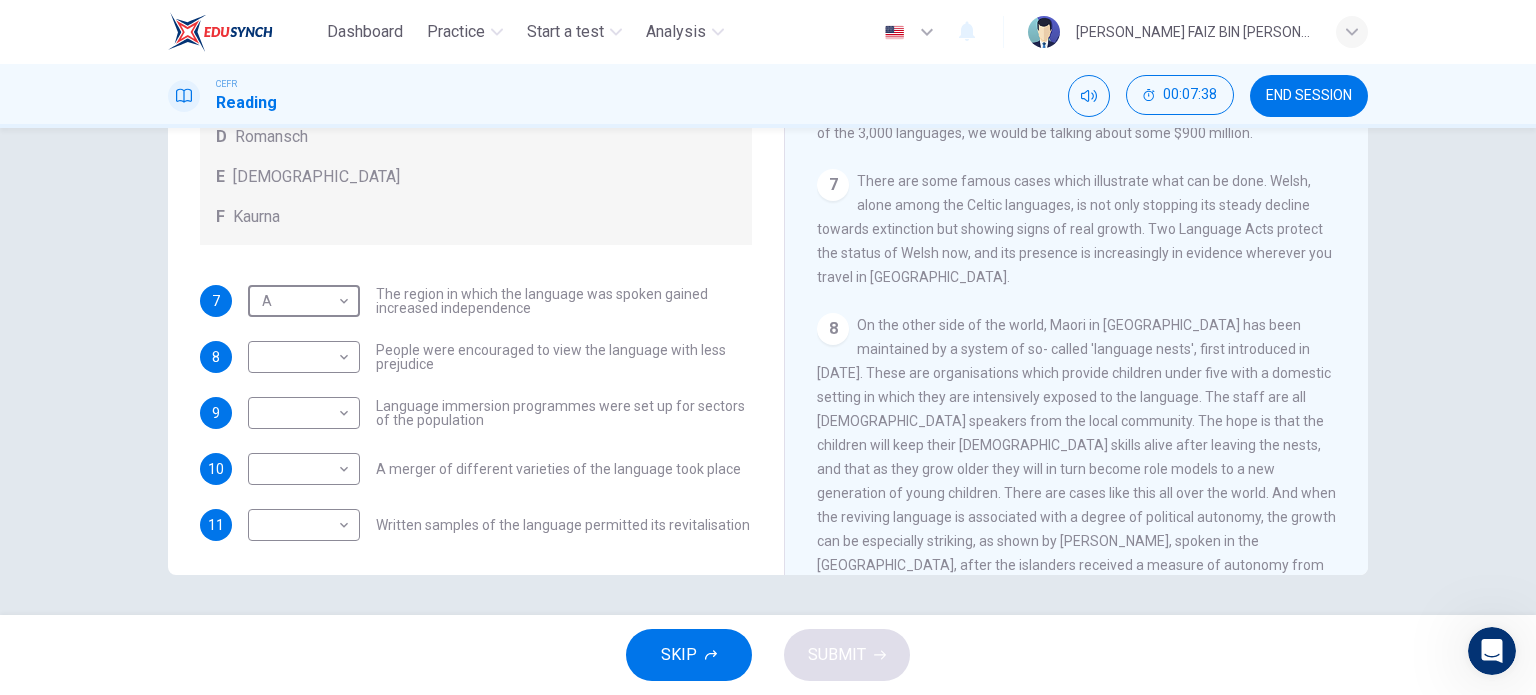 scroll, scrollTop: 144, scrollLeft: 0, axis: vertical 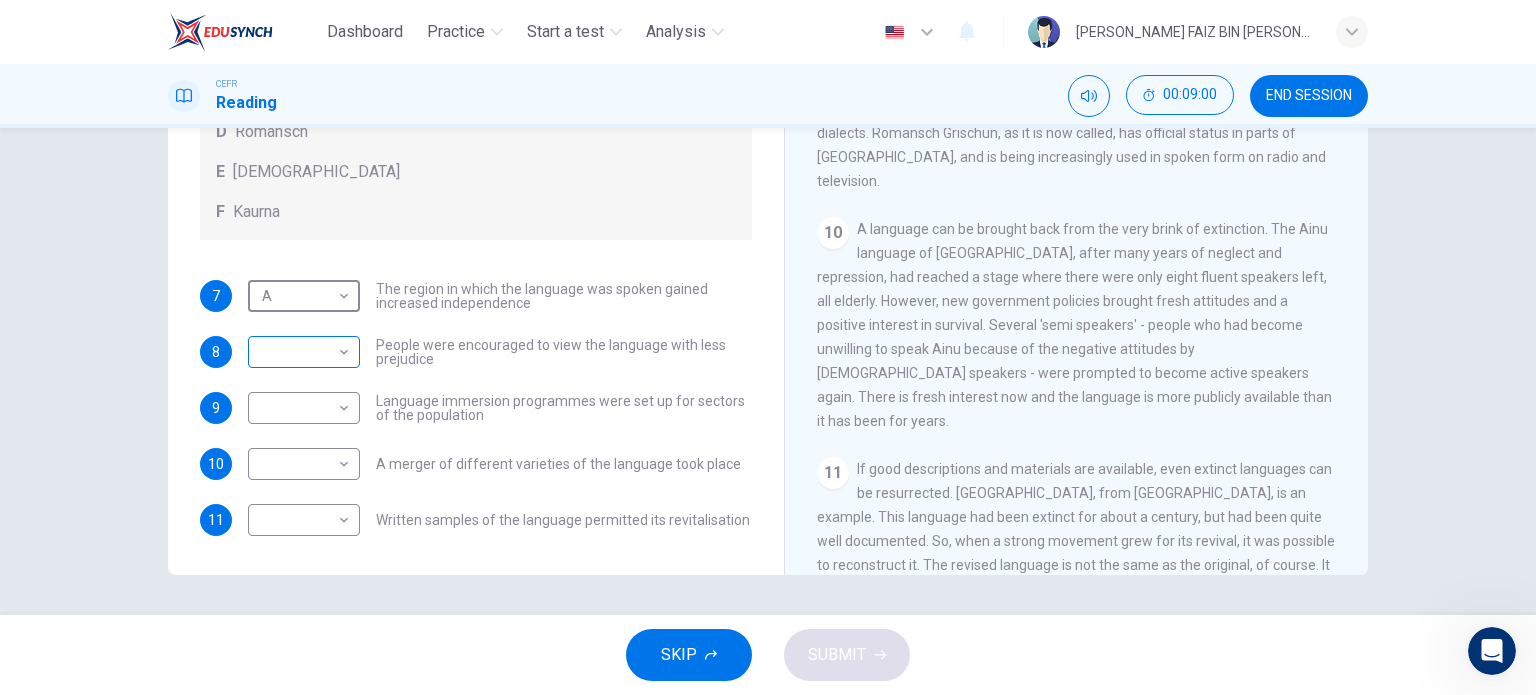 click on "Dashboard Practice Start a test Analysis English en ​ [PERSON_NAME] FAIZ BIN [PERSON_NAME] CEFR Reading 00:09:00 END SESSION Questions 7 - 11 Match the languages  A-F  with the statements below which describe how a language was saved.
Write your answers in the boxes below. A Welsh B Maori C Faroese D Romansch E Ainu F Kaurna 7 A A ​ The region in which the language was spoken gained increased independence 8 ​ ​ People were encouraged to view the language with less prejudice 9 ​ ​ Language immersion programmes were set up for sectors of the population 10 ​ ​ A merger of different varieties of the language took place 11 ​ ​ Written samples of the language permitted its revitalisation Saving Language CLICK TO ZOOM Click to Zoom 1 For the first time, linguists have put a price on language. To save a language from extinction isn’t cheap - but more and more people are arguing that the alternative is the death of communities. 2 3 4 5 6 7 8 9 10 11 12 SKIP SUBMIT Dashboard Practice Start a test" at bounding box center [768, 347] 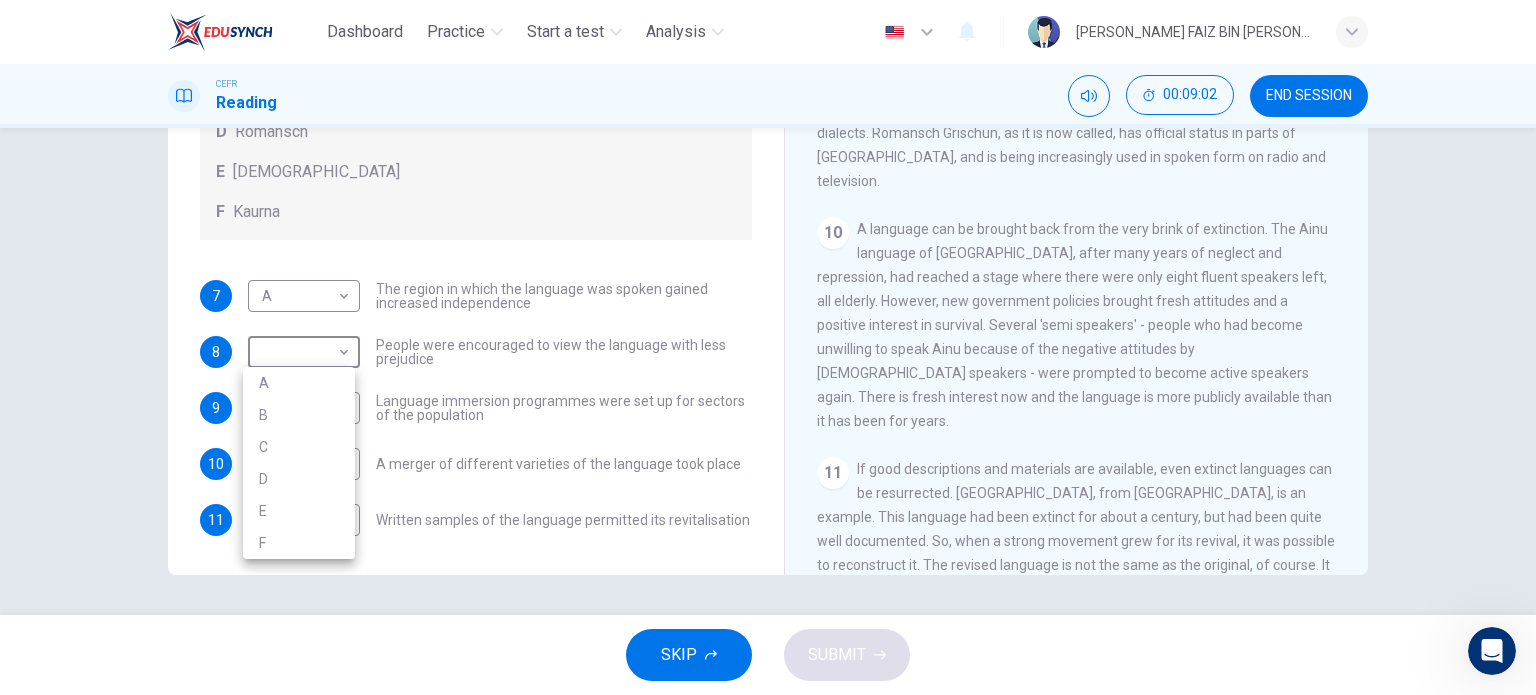 click on "E" at bounding box center [299, 511] 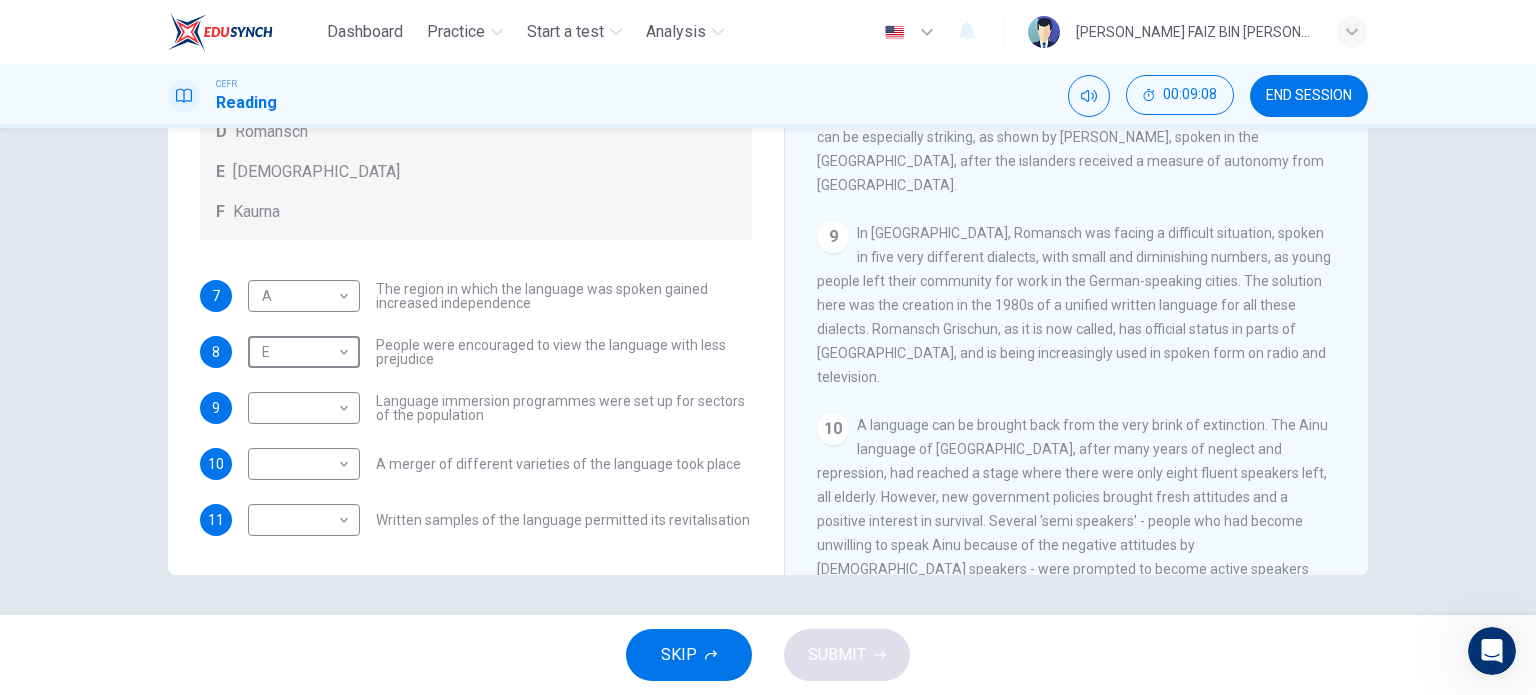 scroll, scrollTop: 1700, scrollLeft: 0, axis: vertical 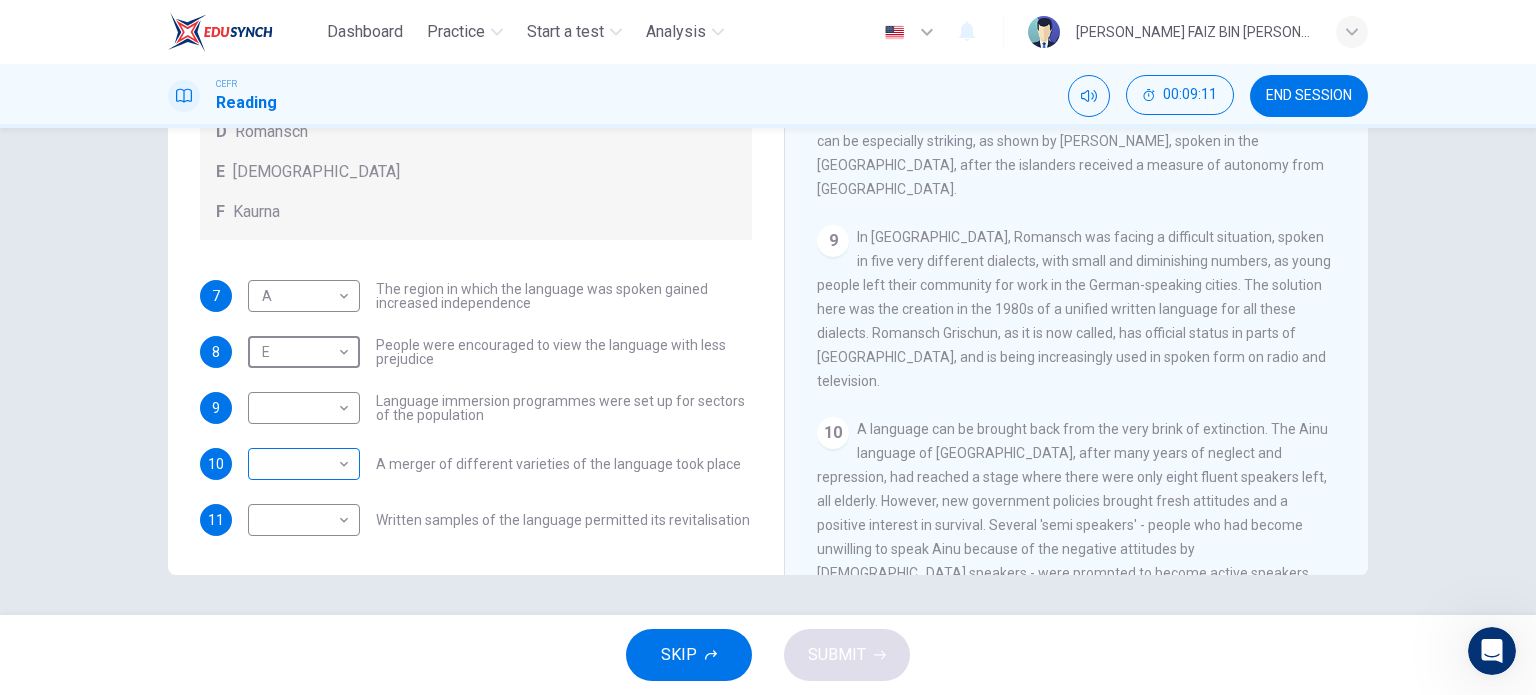 click on "Dashboard Practice Start a test Analysis English en ​ [PERSON_NAME] FAIZ BIN [PERSON_NAME] CEFR Reading 00:09:11 END SESSION Questions 7 - 11 Match the languages  A-F  with the statements below which describe how a language was saved.
Write your answers in the boxes below. A Welsh B Maori C Faroese D Romansch E Ainu F Kaurna 7 A A ​ The region in which the language was spoken gained increased independence 8 E E ​ People were encouraged to view the language with less prejudice 9 ​ ​ Language immersion programmes were set up for sectors of the population 10 ​ ​ A merger of different varieties of the language took place 11 ​ ​ Written samples of the language permitted its revitalisation Saving Language CLICK TO ZOOM Click to Zoom 1 For the first time, linguists have put a price on language. To save a language from extinction isn’t cheap - but more and more people are arguing that the alternative is the death of communities. 2 3 4 5 6 7 8 9 10 11 12 SKIP SUBMIT Dashboard Practice Start a test" at bounding box center (768, 347) 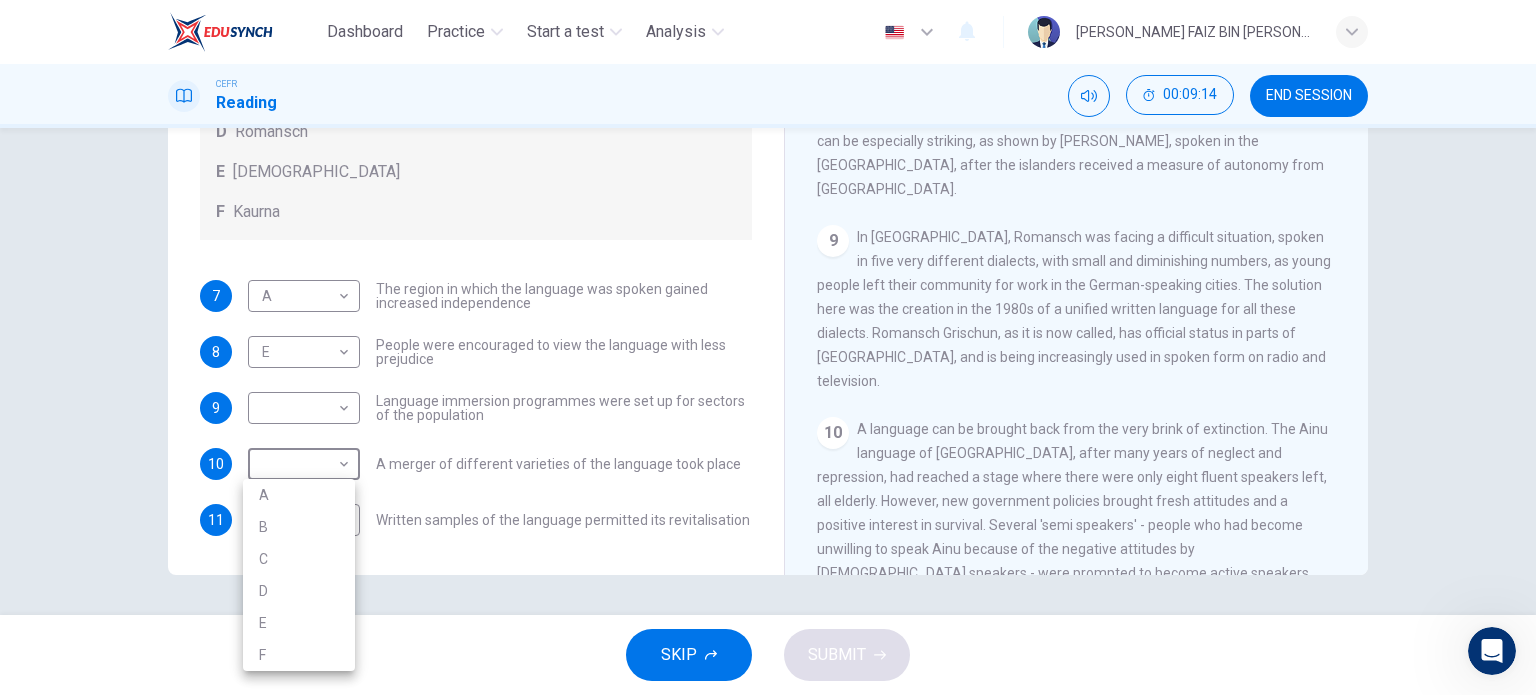 click on "D" at bounding box center [299, 591] 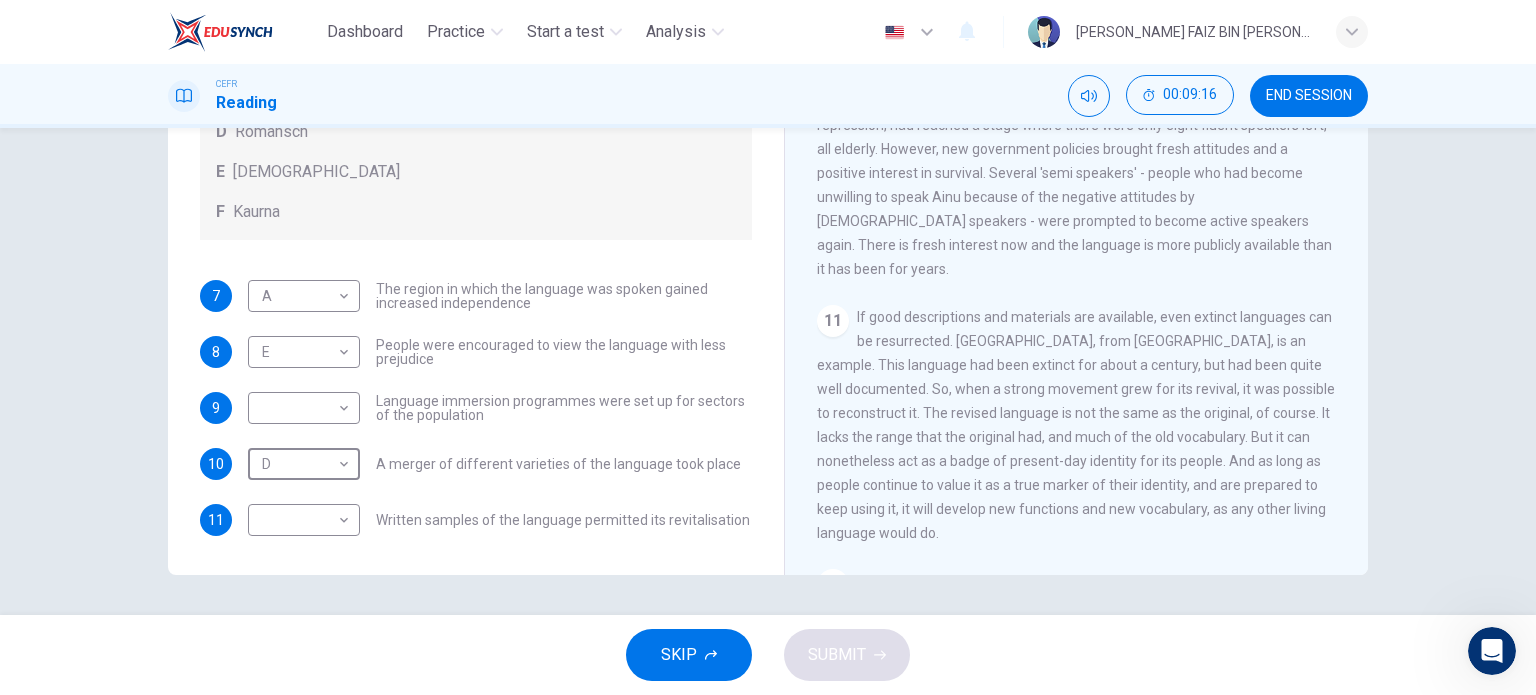 scroll, scrollTop: 2100, scrollLeft: 0, axis: vertical 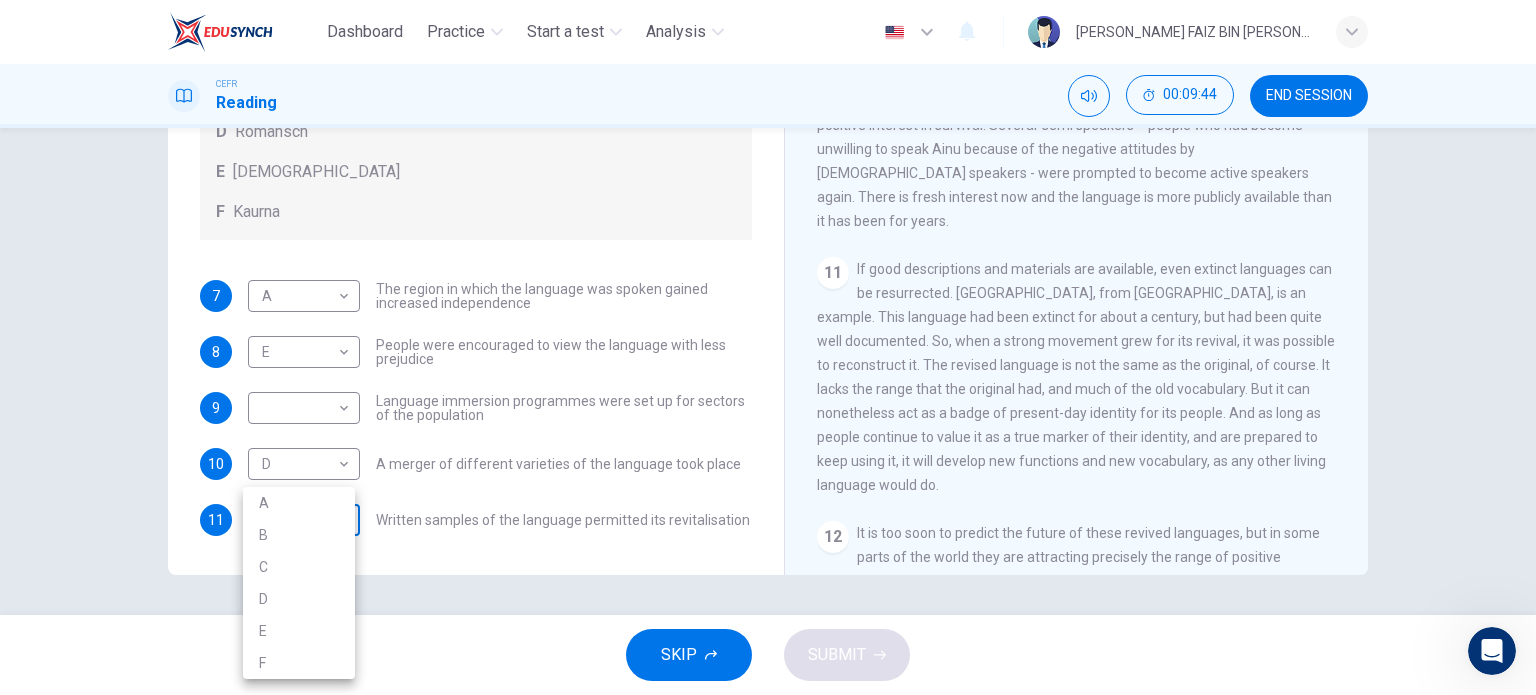 click on "Dashboard Practice Start a test Analysis English en ​ [PERSON_NAME] FAIZ BIN [PERSON_NAME] CEFR Reading 00:09:44 END SESSION Questions 7 - 11 Match the languages  A-F  with the statements below which describe how a language was saved.
Write your answers in the boxes below. A Welsh B Maori C Faroese D Romansch E Ainu F Kaurna 7 A A ​ The region in which the language was spoken gained increased independence 8 E E ​ People were encouraged to view the language with less prejudice 9 ​ ​ Language immersion programmes were set up for sectors of the population 10 D D ​ A merger of different varieties of the language took place 11 ​ ​ Written samples of the language permitted its revitalisation Saving Language CLICK TO ZOOM Click to Zoom 1 For the first time, linguists have put a price on language. To save a language from extinction isn’t cheap - but more and more people are arguing that the alternative is the death of communities. 2 3 4 5 6 7 8 9 10 11 12 SKIP SUBMIT Dashboard Practice Start a test A B" at bounding box center (768, 347) 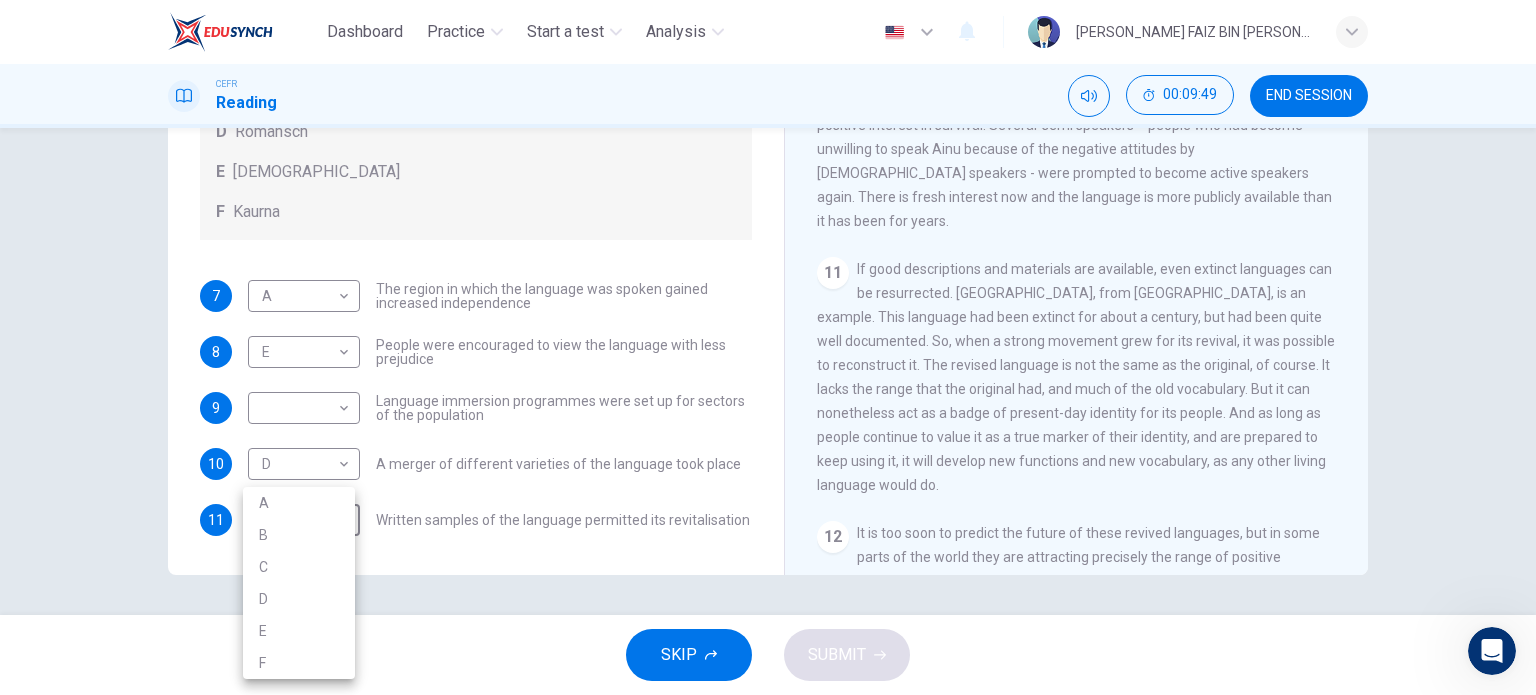 click on "F" at bounding box center (299, 663) 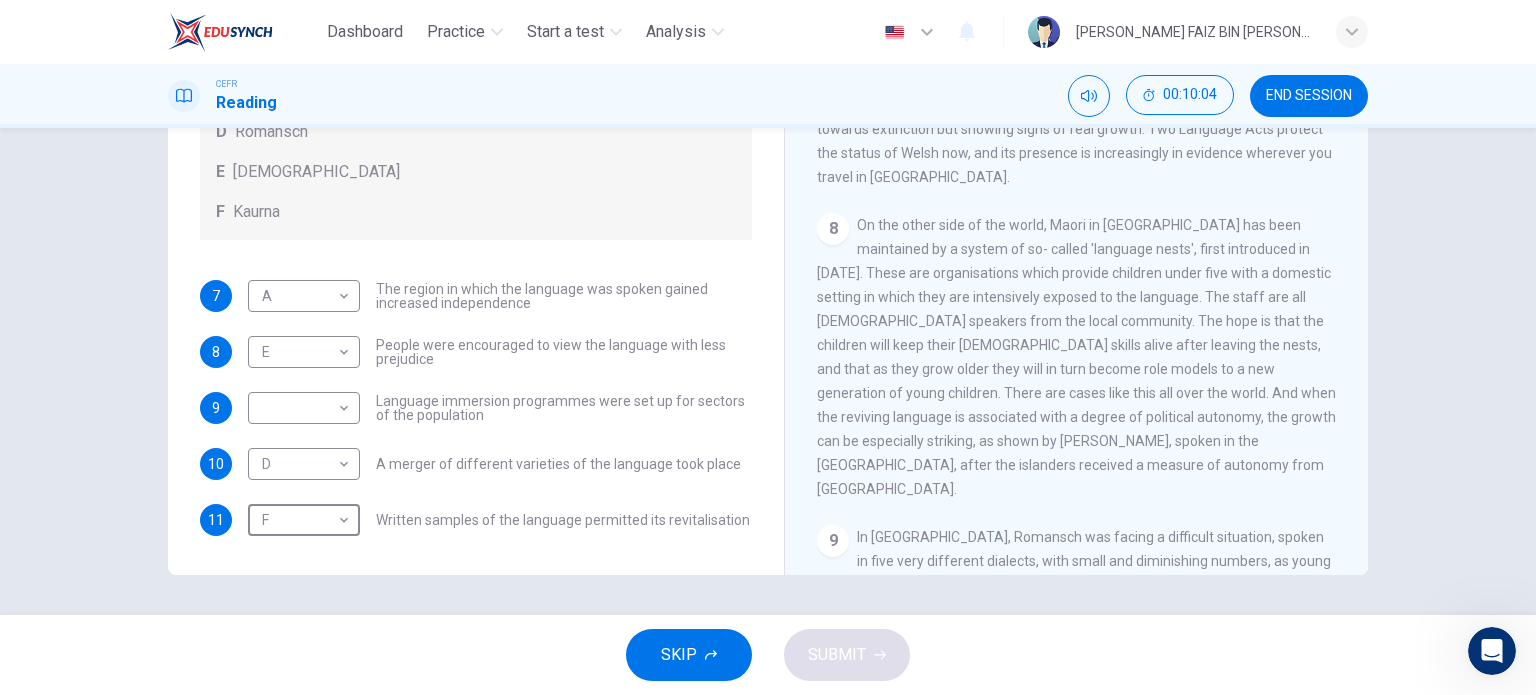 scroll, scrollTop: 1600, scrollLeft: 0, axis: vertical 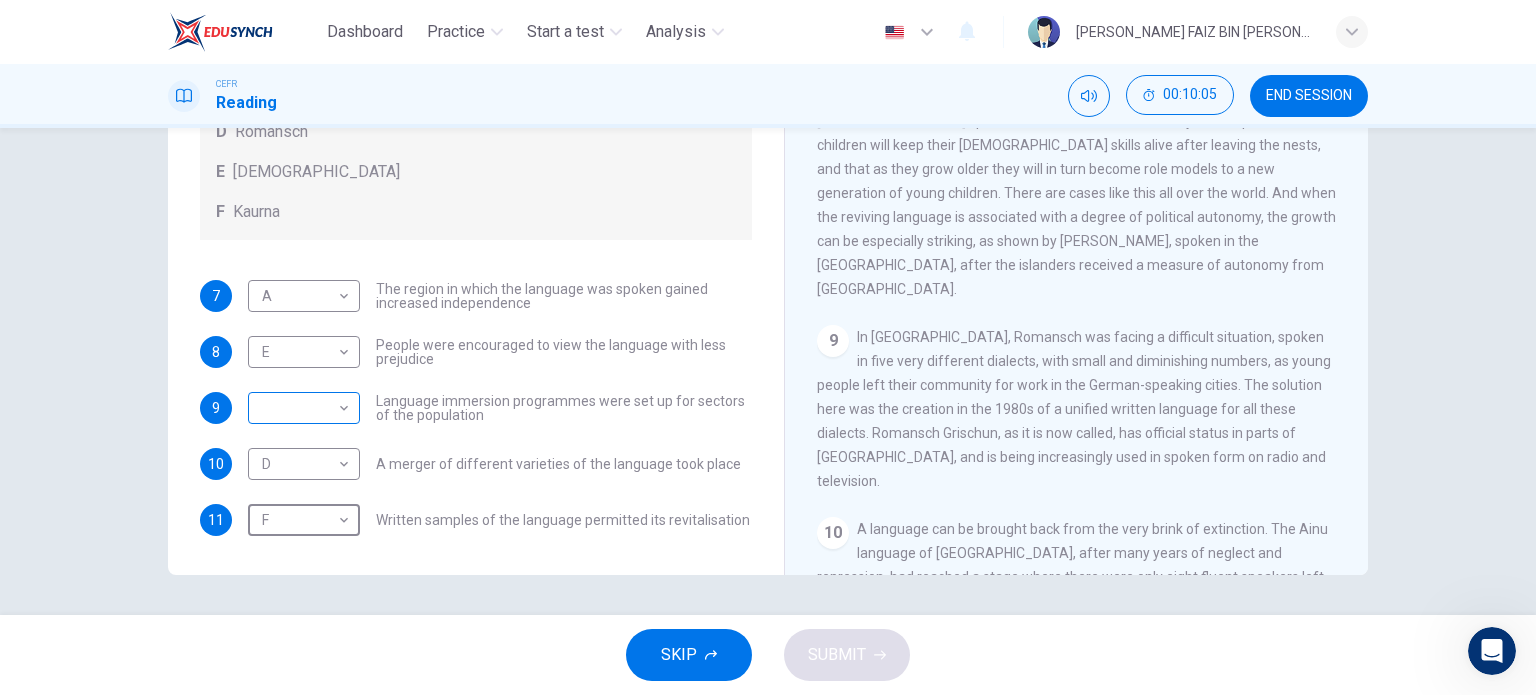 click on "Dashboard Practice Start a test Analysis English en ​ [PERSON_NAME] FAIZ BIN [PERSON_NAME] CEFR Reading 00:10:05 END SESSION Questions 7 - 11 Match the languages  A-F  with the statements below which describe how a language was saved.
Write your answers in the boxes below. A Welsh B Maori C Faroese D Romansch E Ainu F Kaurna 7 A A ​ The region in which the language was spoken gained increased independence 8 E E ​ People were encouraged to view the language with less prejudice 9 ​ ​ Language immersion programmes were set up for sectors of the population 10 D D ​ A merger of different varieties of the language took place 11 F F ​ Written samples of the language permitted its revitalisation Saving Language CLICK TO ZOOM Click to Zoom 1 For the first time, linguists have put a price on language. To save a language from extinction isn’t cheap - but more and more people are arguing that the alternative is the death of communities. 2 3 4 5 6 7 8 9 10 11 12 SKIP SUBMIT Dashboard Practice Start a test" at bounding box center [768, 347] 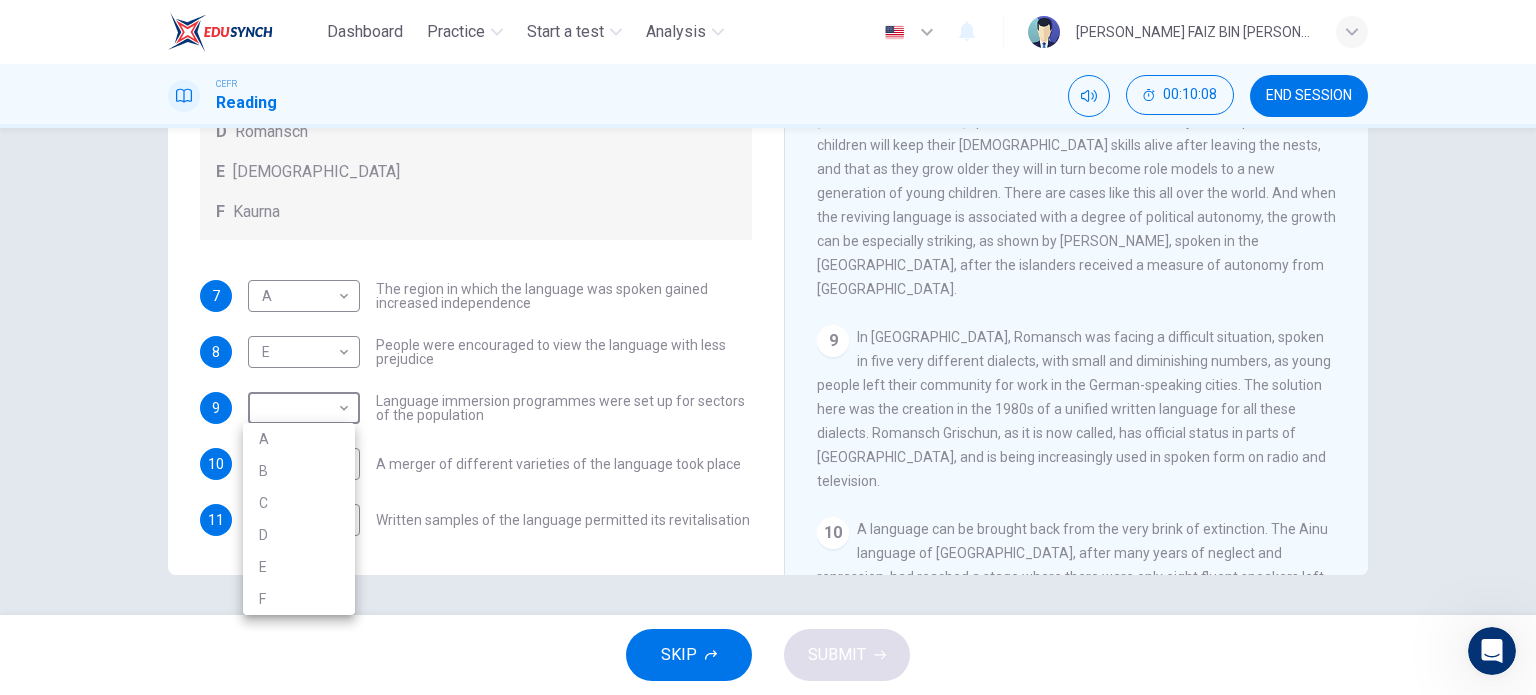 click at bounding box center [768, 347] 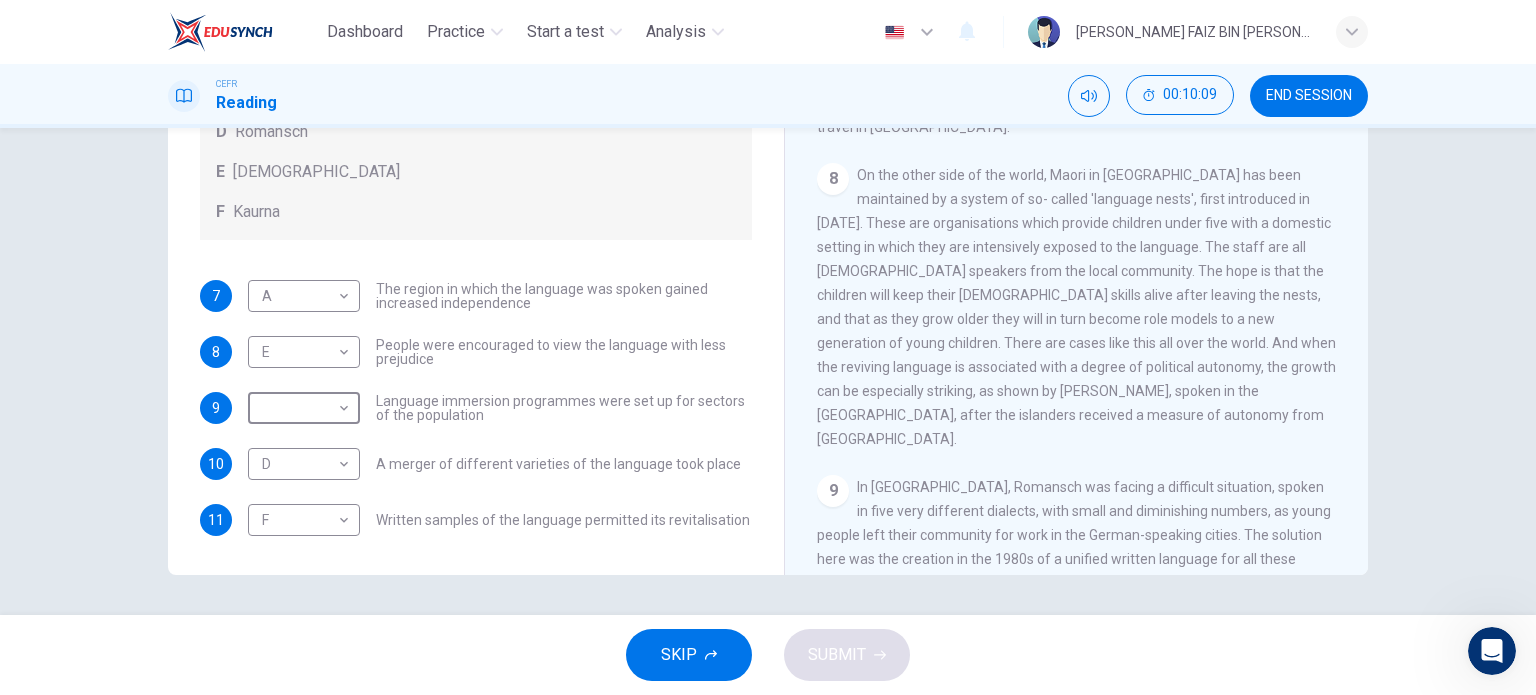 scroll, scrollTop: 1300, scrollLeft: 0, axis: vertical 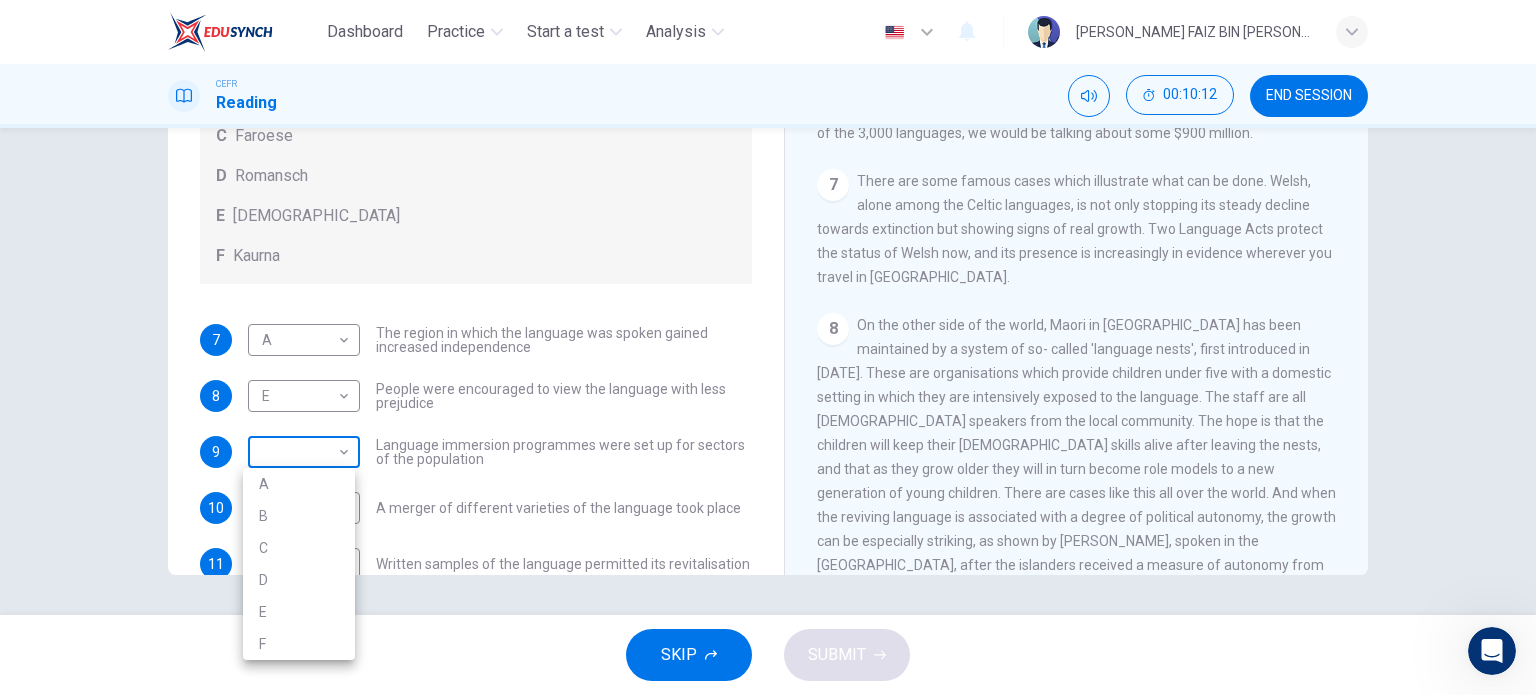 click on "Dashboard Practice Start a test Analysis English en ​ [PERSON_NAME] FAIZ BIN [PERSON_NAME] CEFR Reading 00:10:12 END SESSION Questions 7 - 11 Match the languages  A-F  with the statements below which describe how a language was saved.
Write your answers in the boxes below. A Welsh B Maori C Faroese D Romansch E Ainu F Kaurna 7 A A ​ The region in which the language was spoken gained increased independence 8 E E ​ People were encouraged to view the language with less prejudice 9 ​ ​ Language immersion programmes were set up for sectors of the population 10 D D ​ A merger of different varieties of the language took place 11 F F ​ Written samples of the language permitted its revitalisation Saving Language CLICK TO ZOOM Click to Zoom 1 For the first time, linguists have put a price on language. To save a language from extinction isn’t cheap - but more and more people are arguing that the alternative is the death of communities. 2 3 4 5 6 7 8 9 10 11 12 SKIP SUBMIT Dashboard Practice Start a test A B" at bounding box center [768, 347] 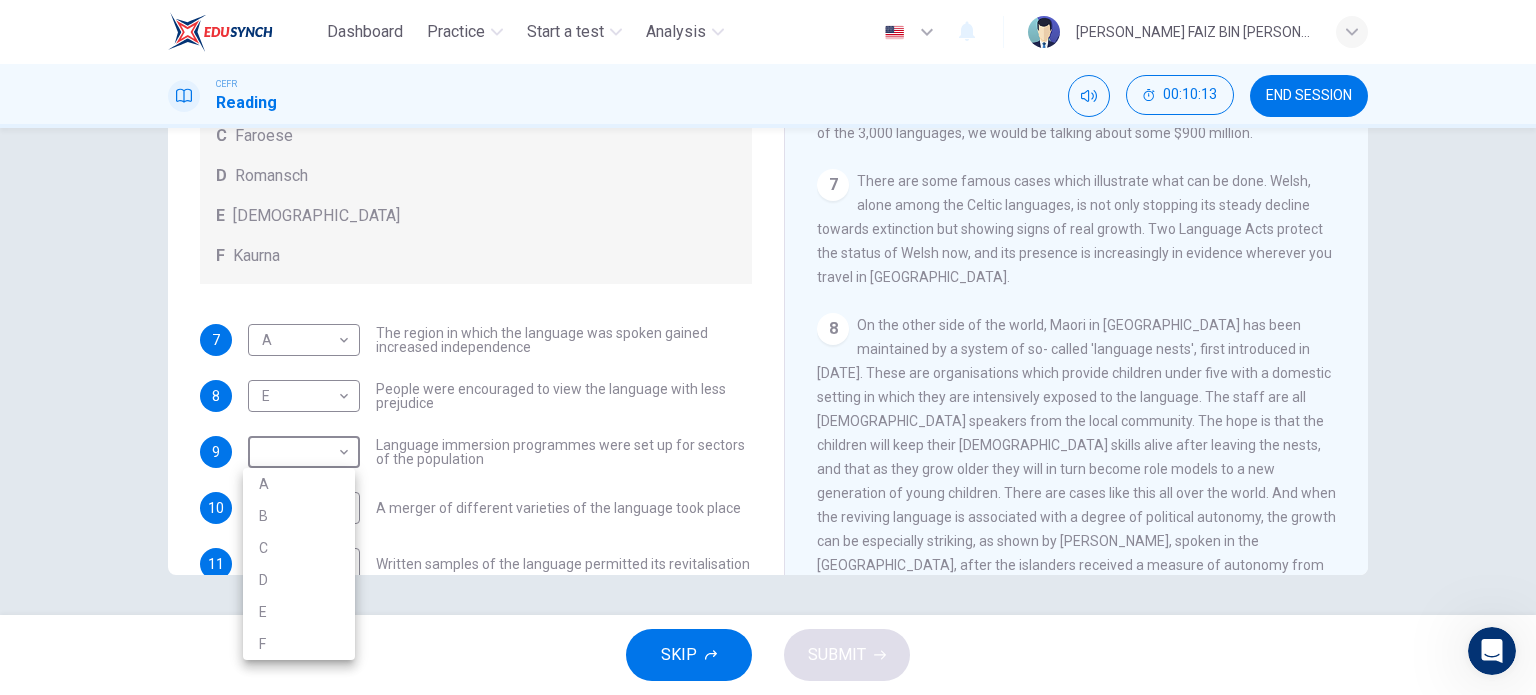 click on "B" at bounding box center [299, 516] 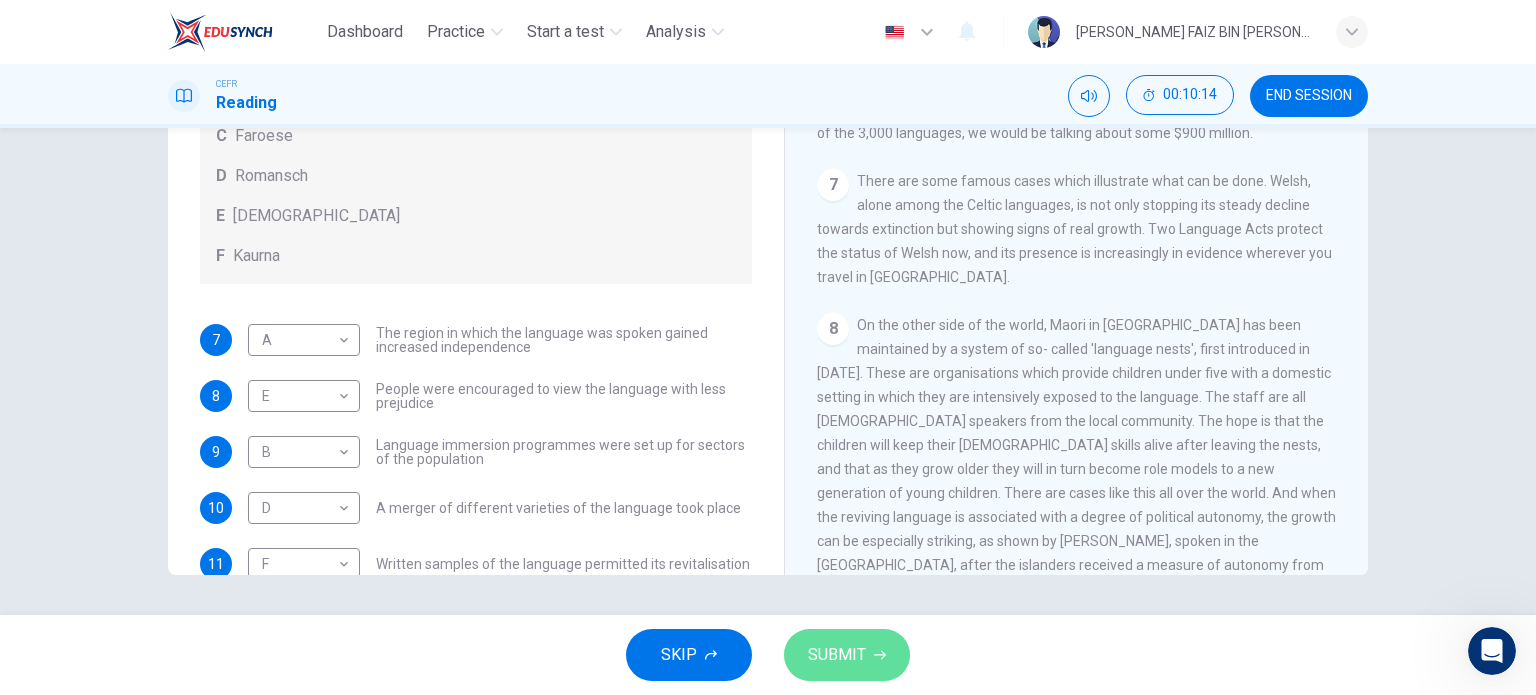 click on "SUBMIT" at bounding box center (837, 655) 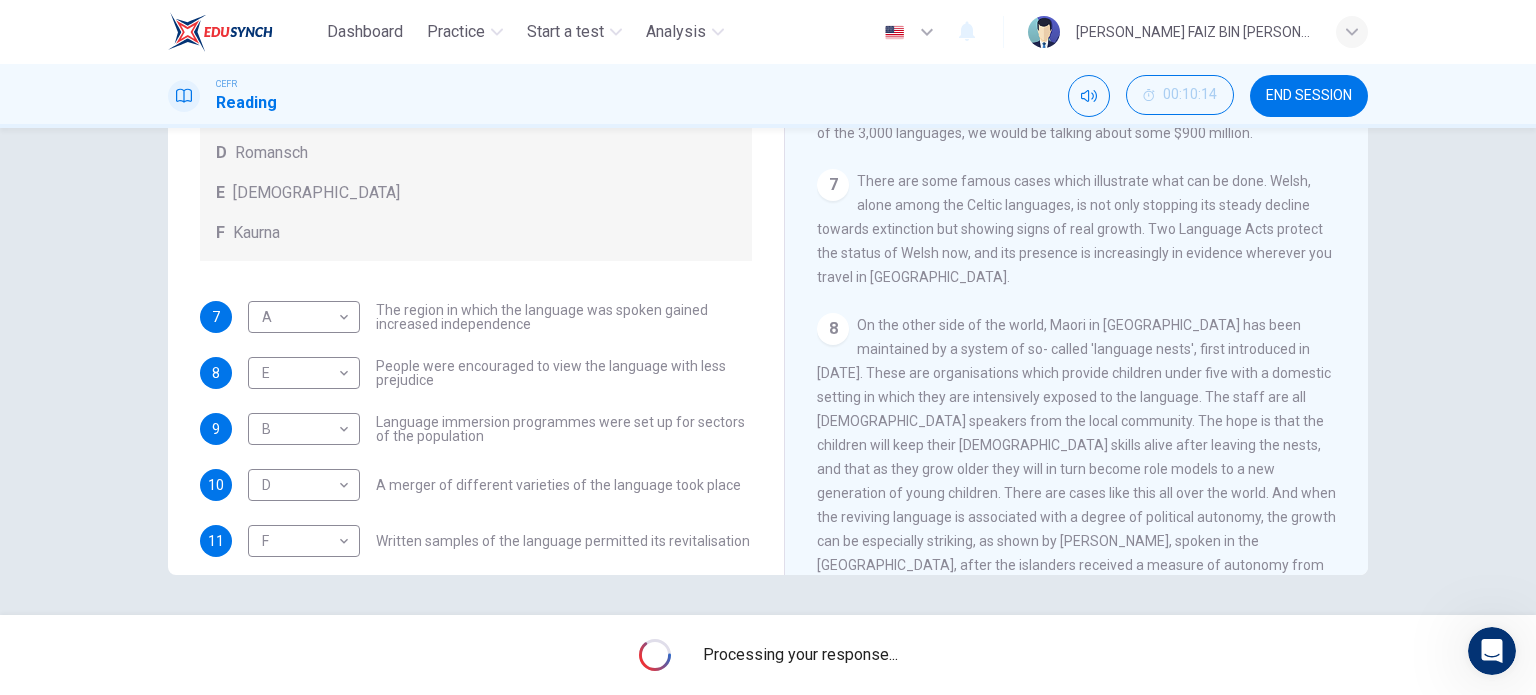 scroll, scrollTop: 144, scrollLeft: 0, axis: vertical 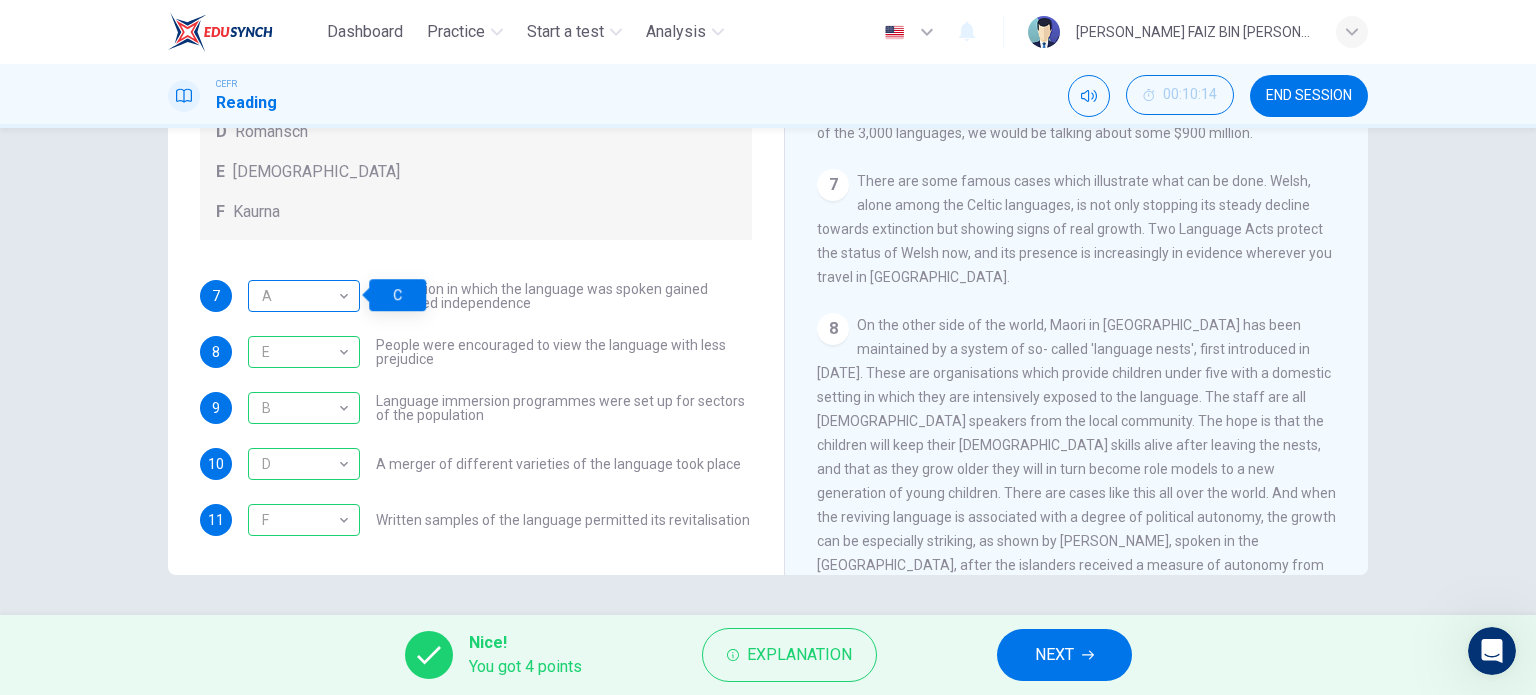 click on "A" at bounding box center (300, 296) 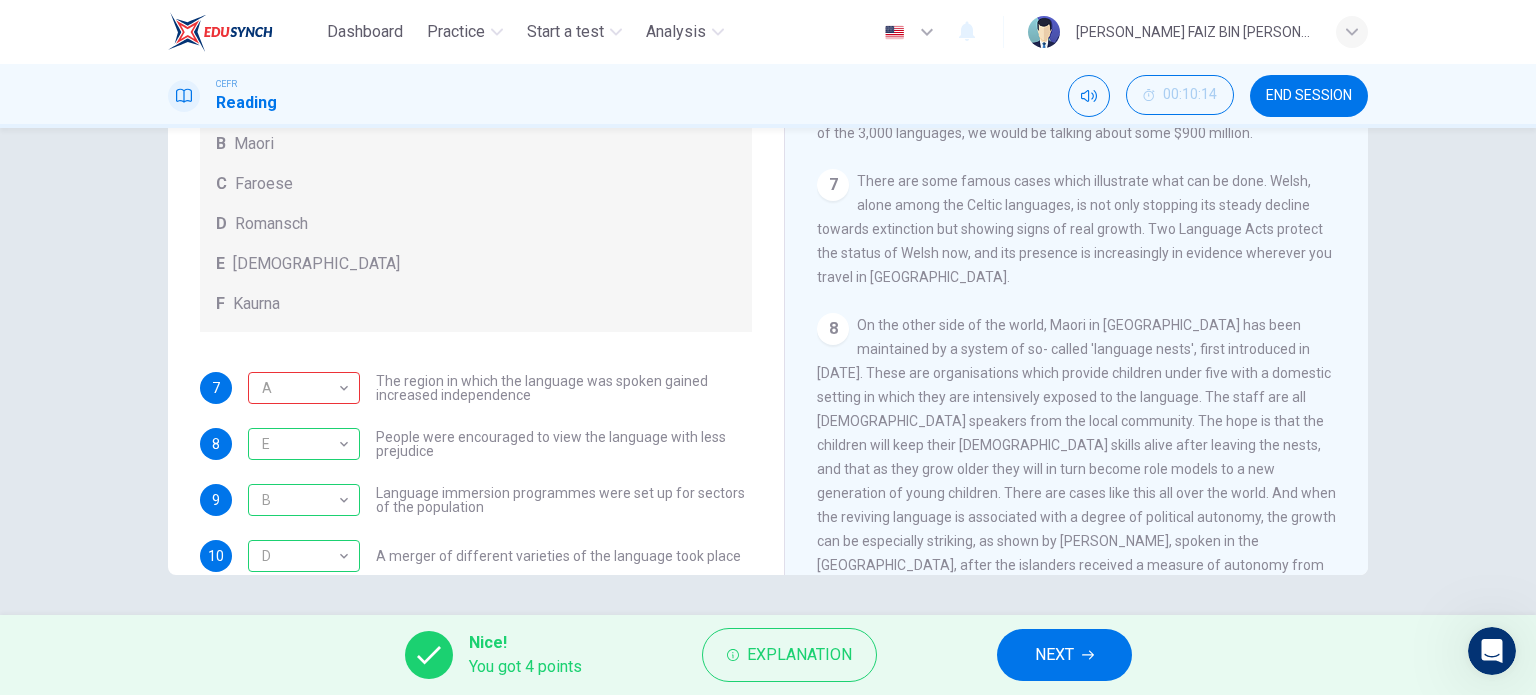 scroll, scrollTop: 0, scrollLeft: 0, axis: both 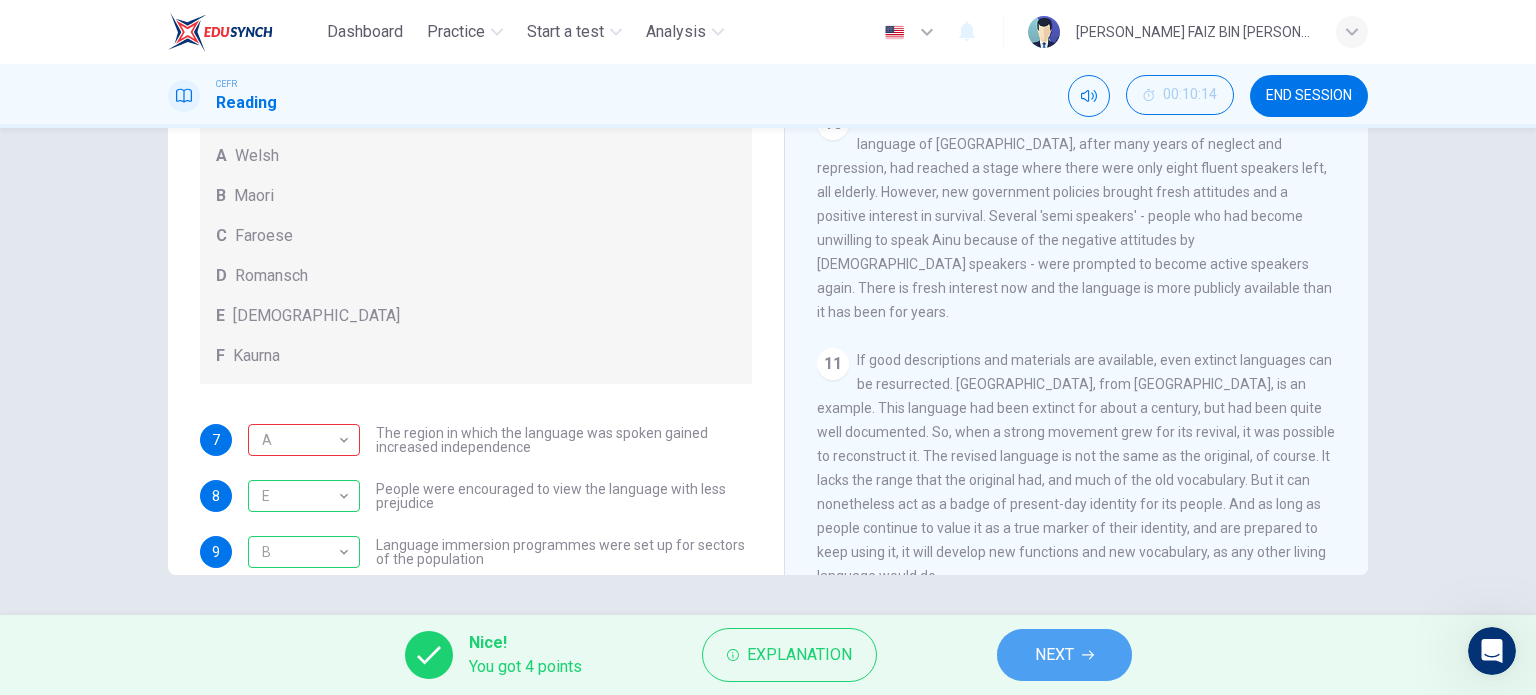 click on "NEXT" at bounding box center [1054, 655] 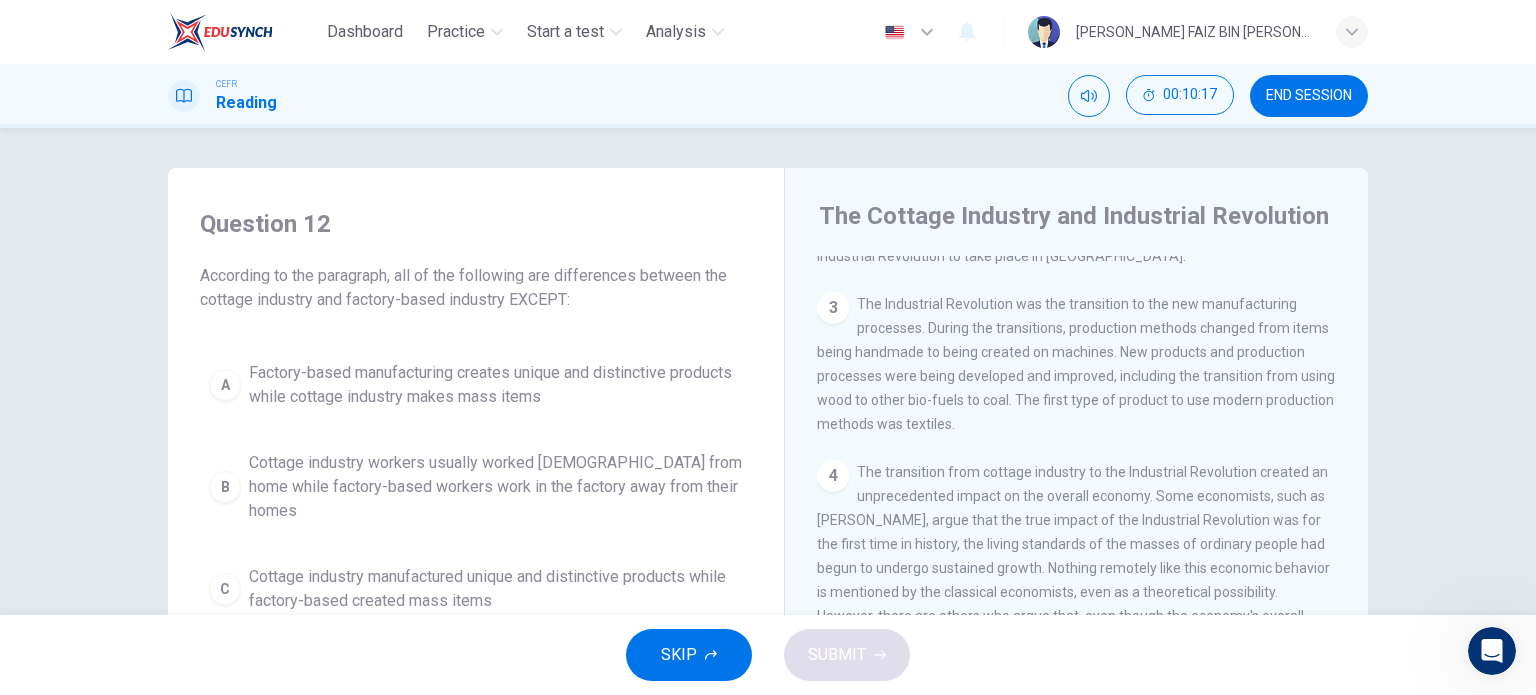 scroll, scrollTop: 400, scrollLeft: 0, axis: vertical 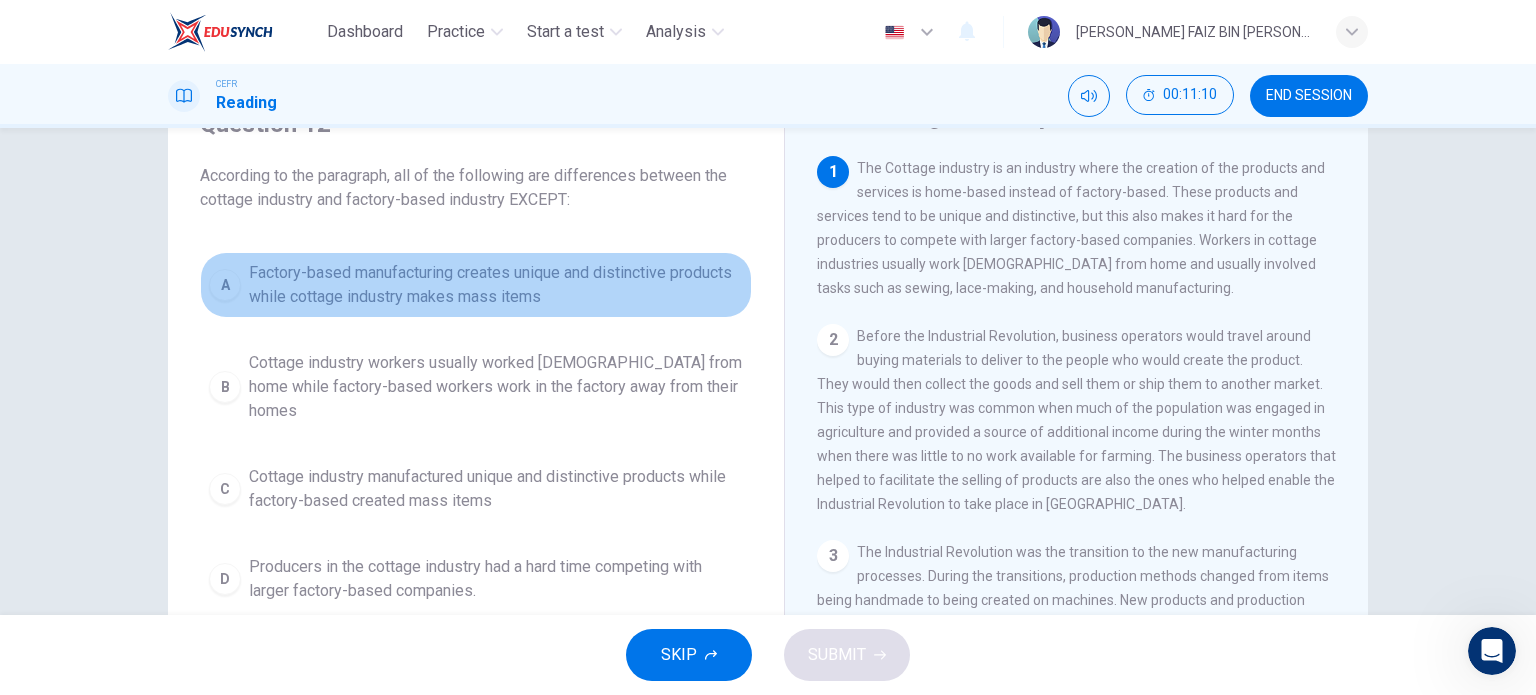 click on "A" at bounding box center [225, 285] 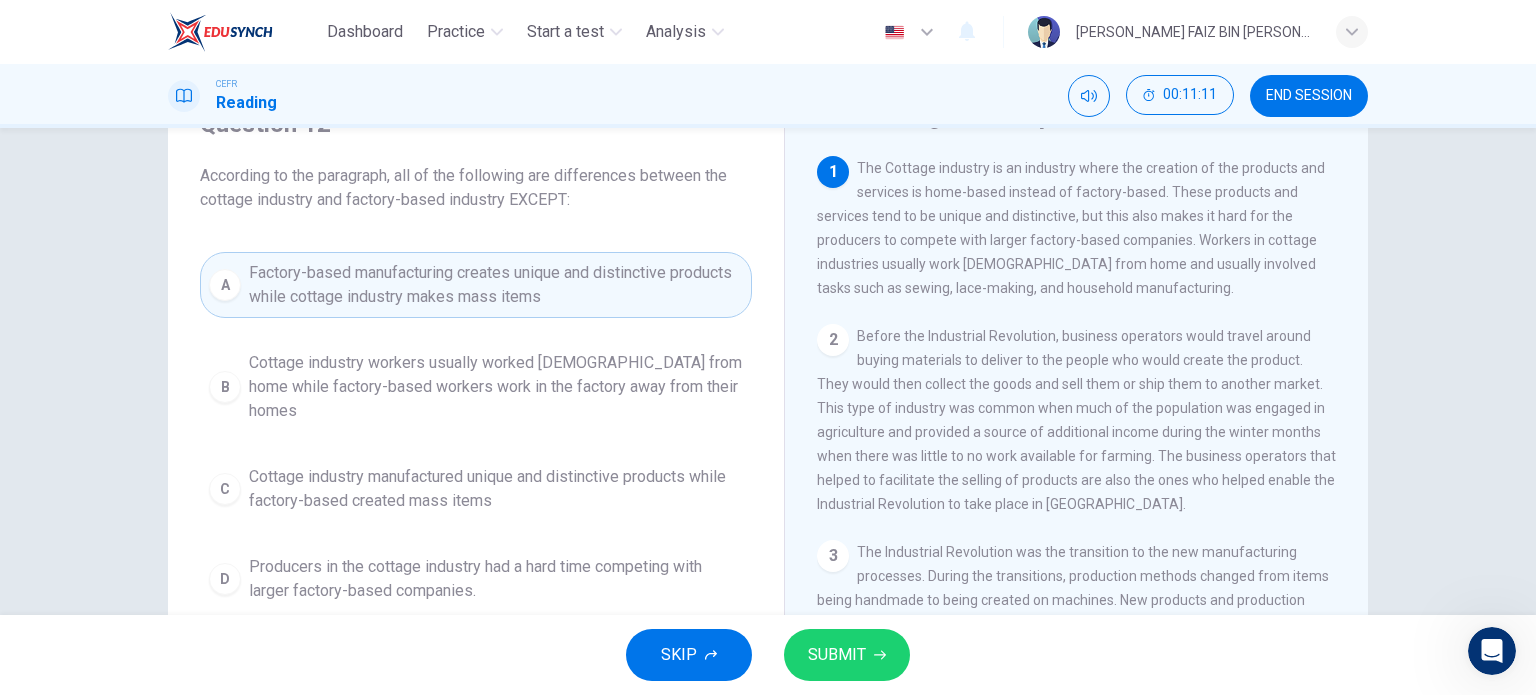 click on "SUBMIT" at bounding box center [837, 655] 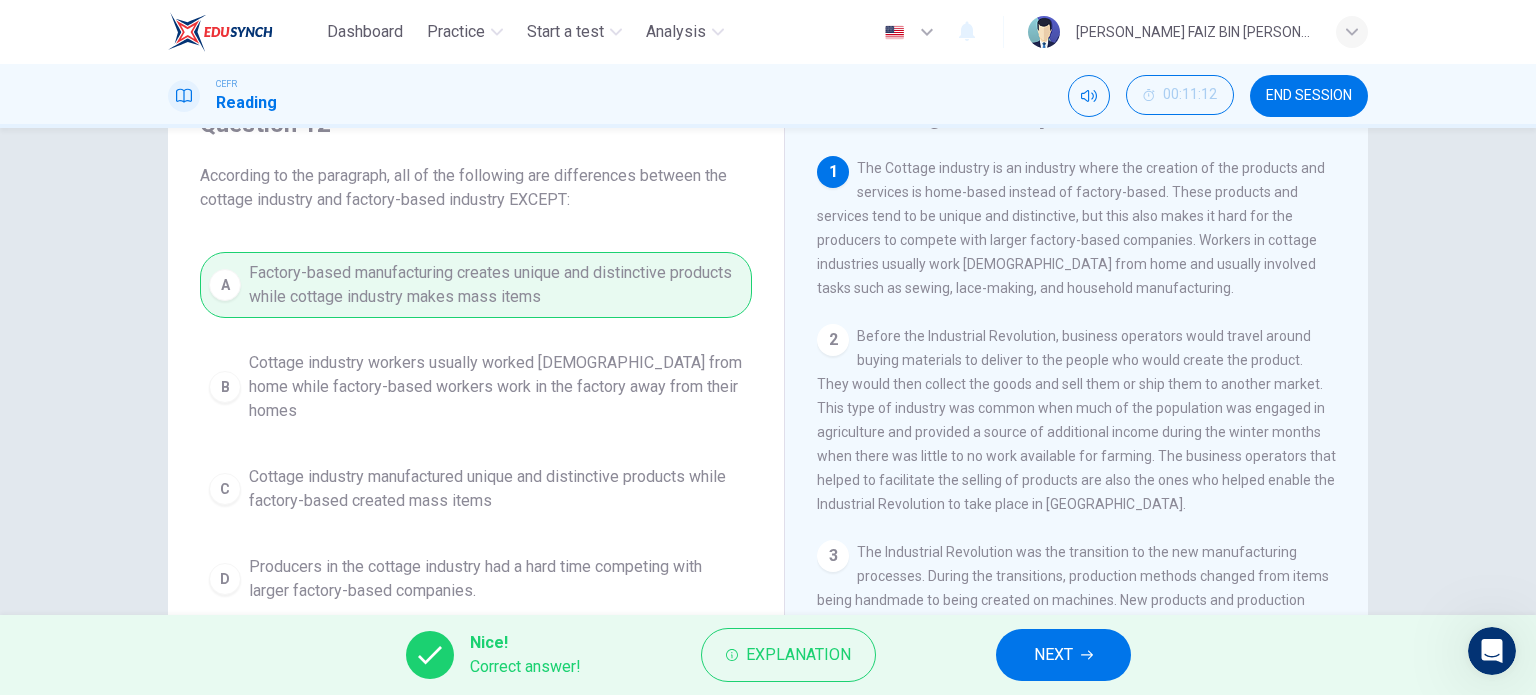 click on "NEXT" at bounding box center [1063, 655] 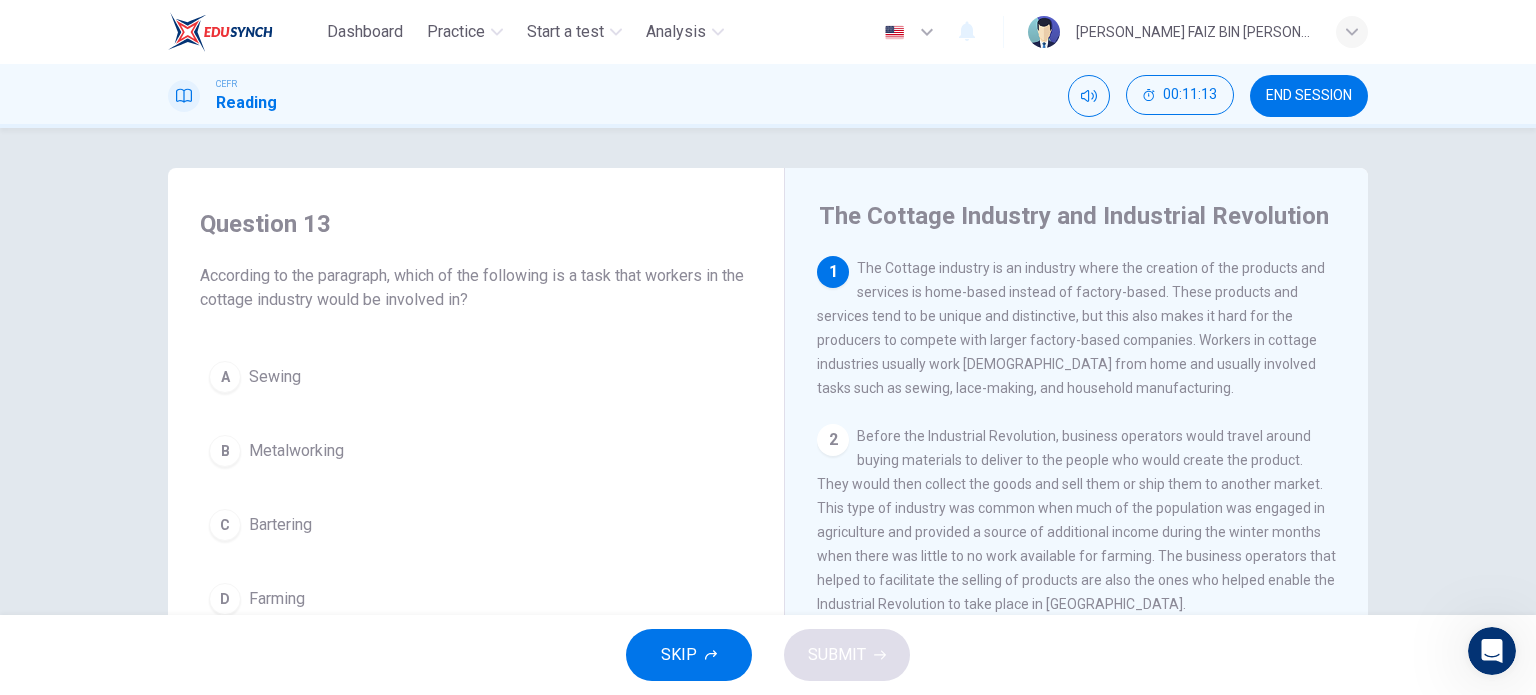 scroll, scrollTop: 100, scrollLeft: 0, axis: vertical 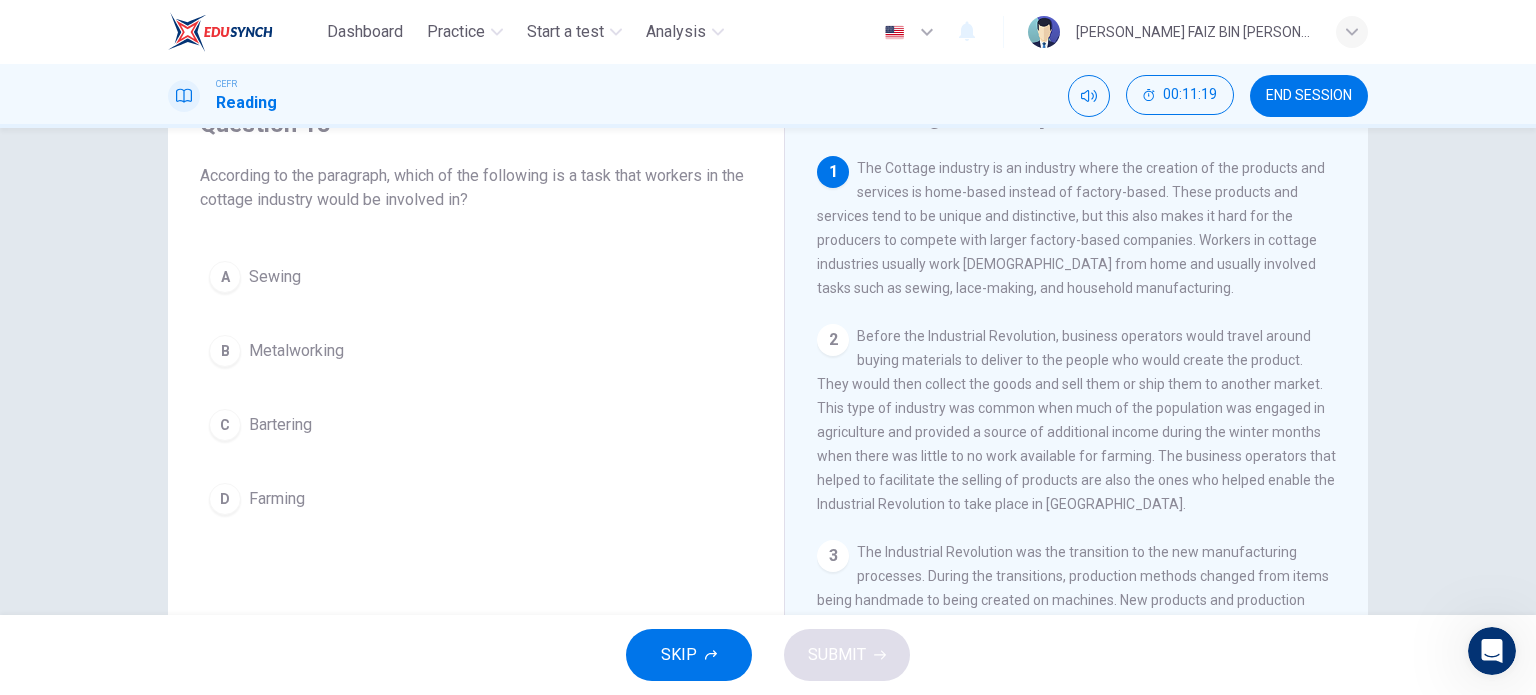 click on "Sewing" at bounding box center (275, 277) 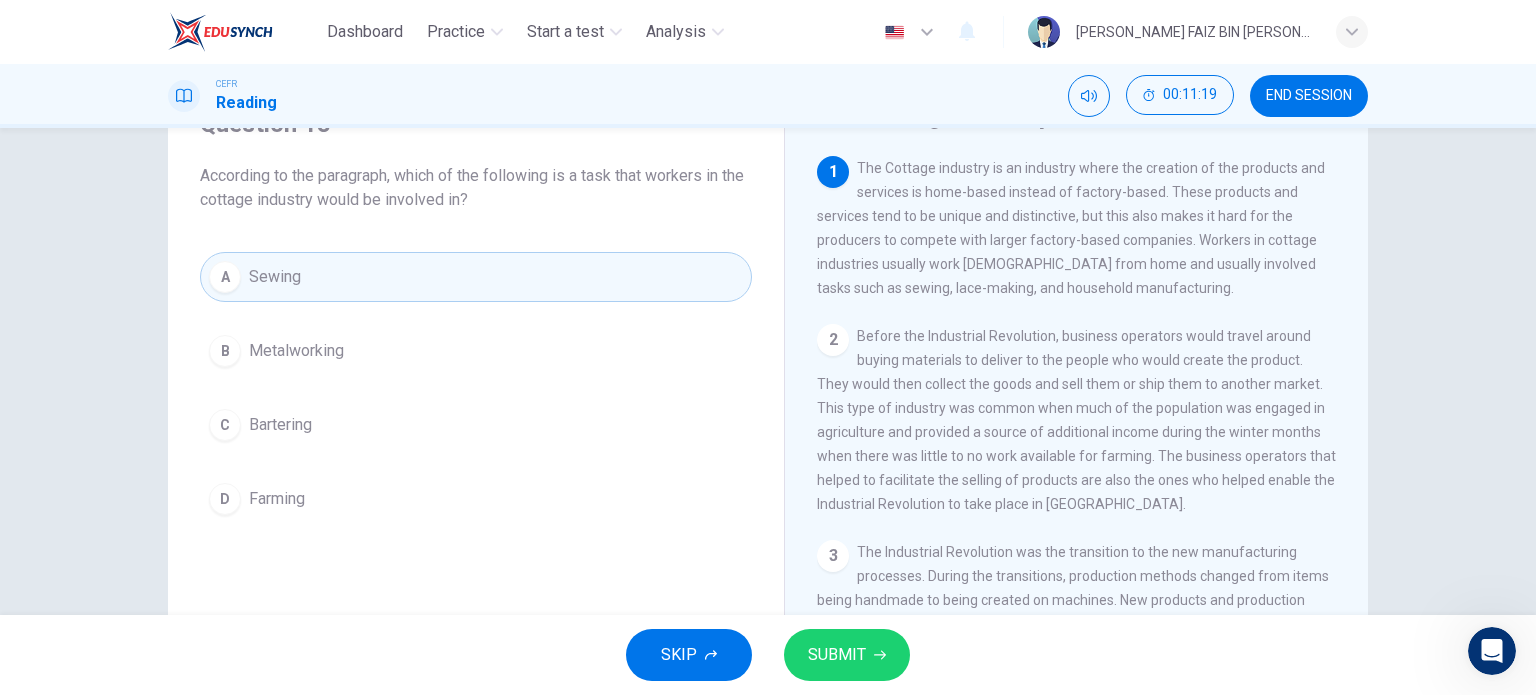 click 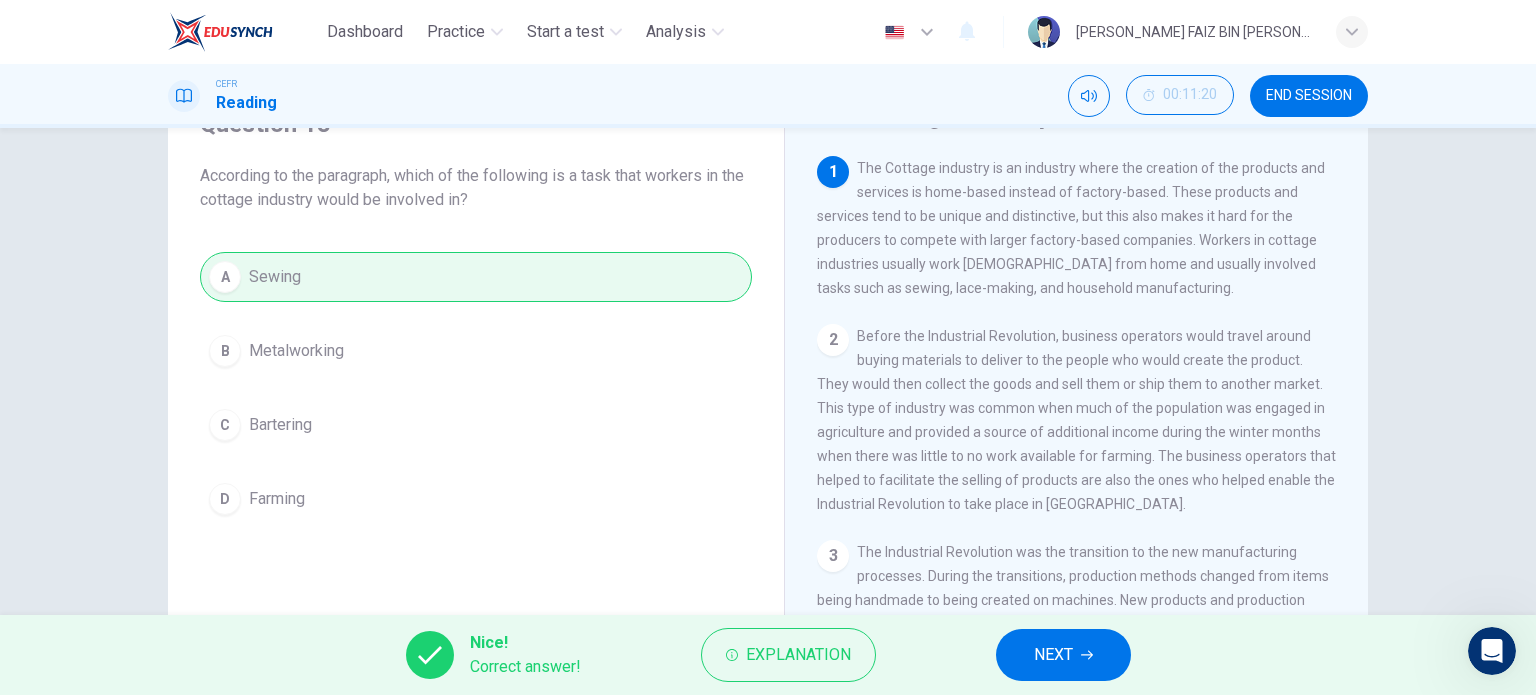 click on "NEXT" at bounding box center [1063, 655] 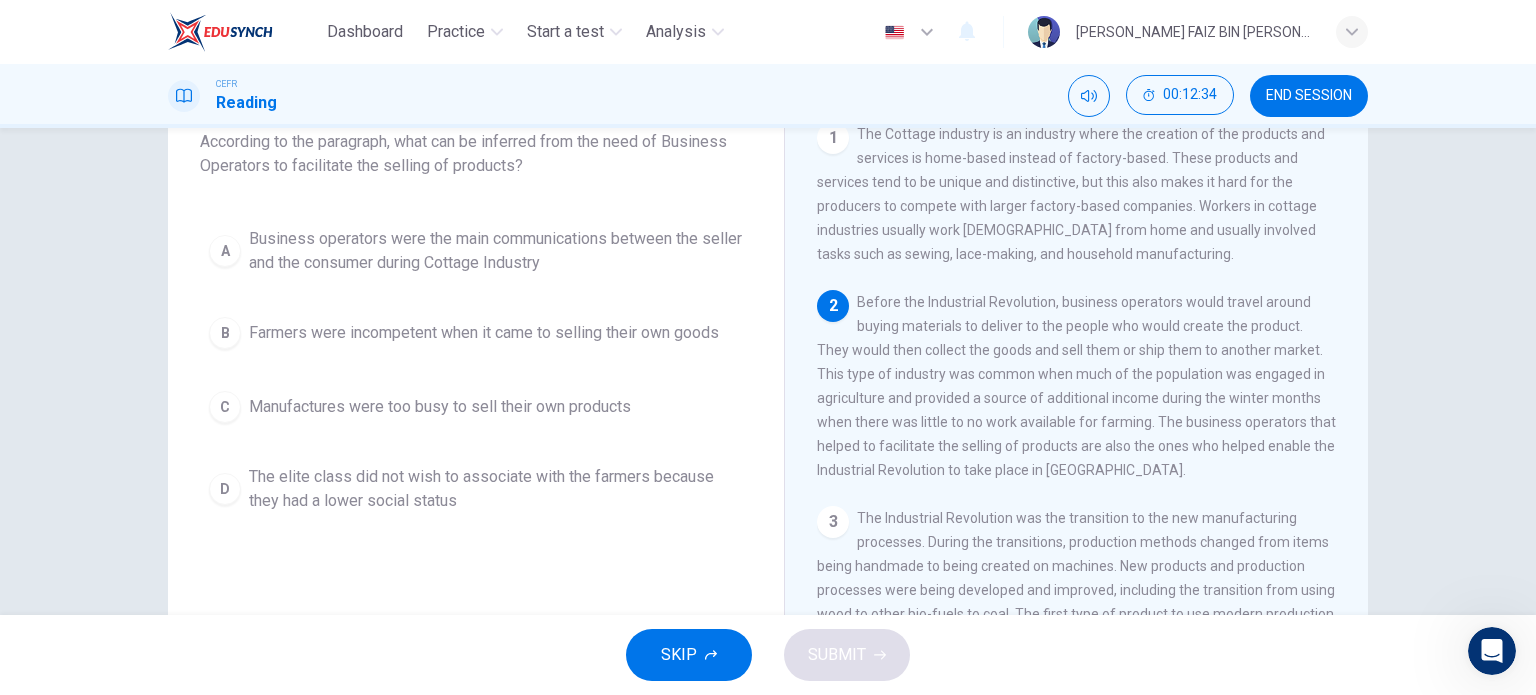 scroll, scrollTop: 100, scrollLeft: 0, axis: vertical 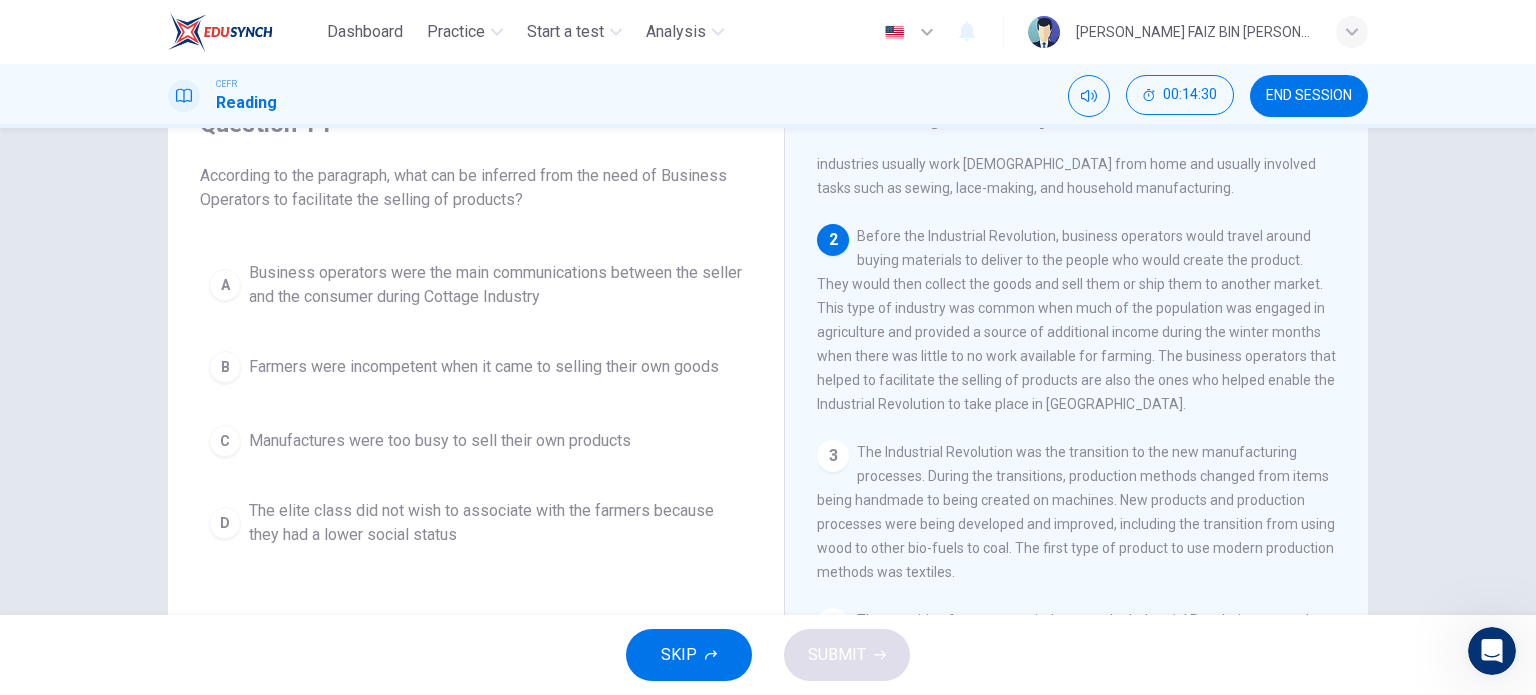 click on "Business operators were the main communications between the seller and the consumer during Cottage Industry" at bounding box center [496, 285] 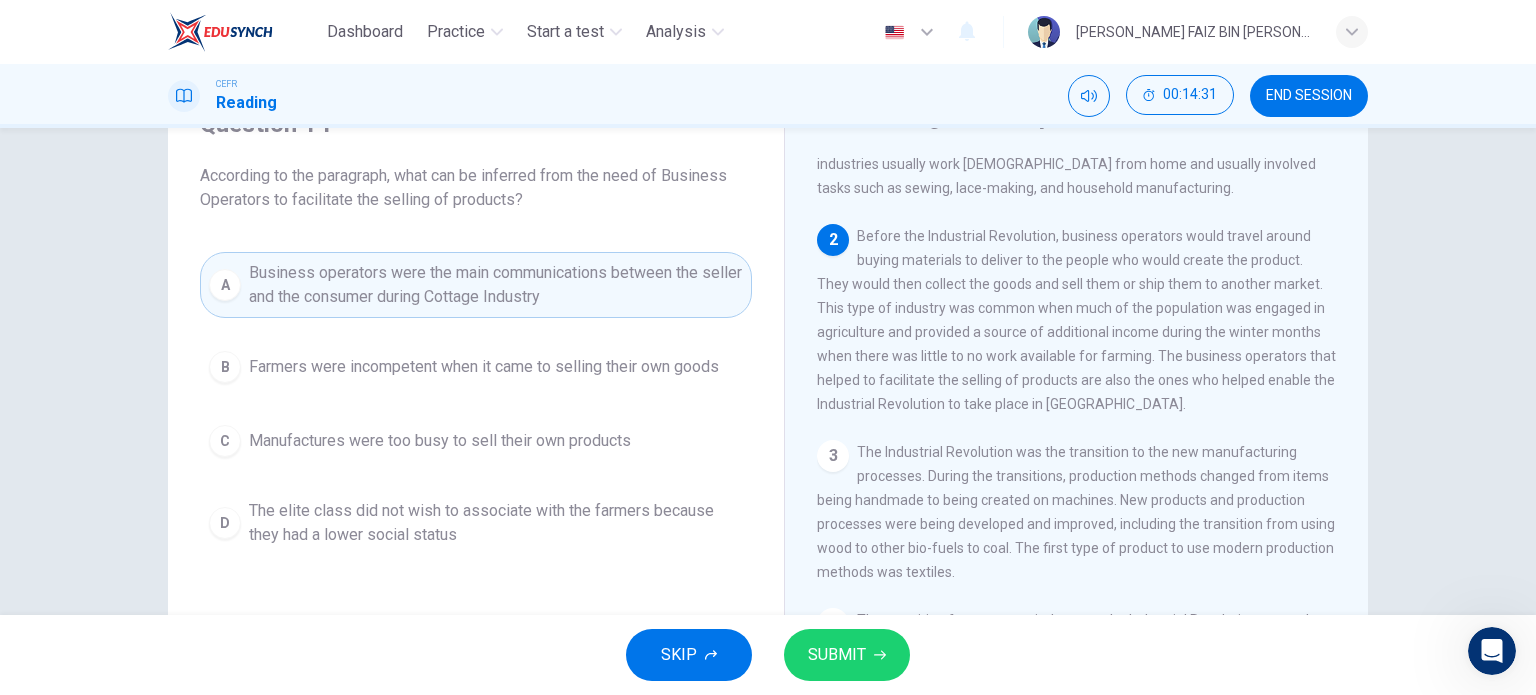 click on "SUBMIT" at bounding box center [837, 655] 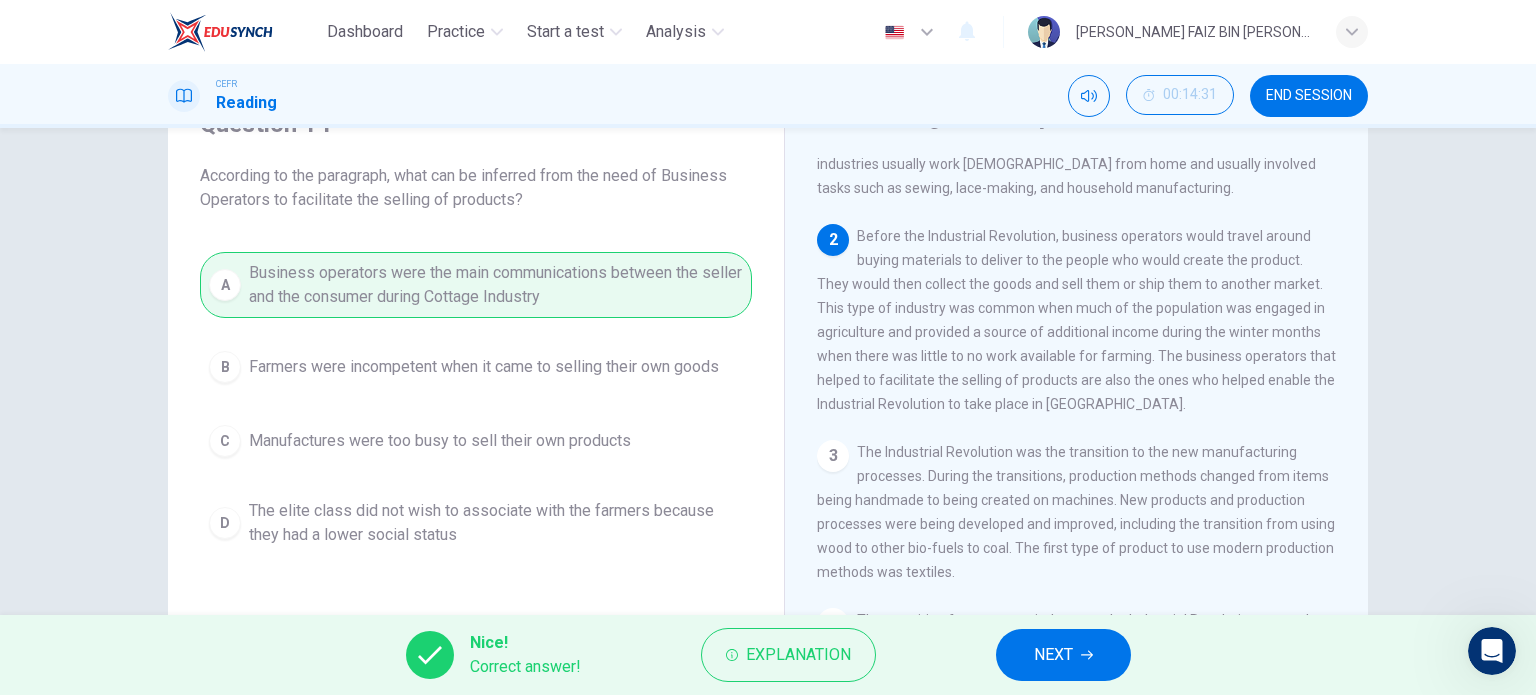 click on "NEXT" at bounding box center [1053, 655] 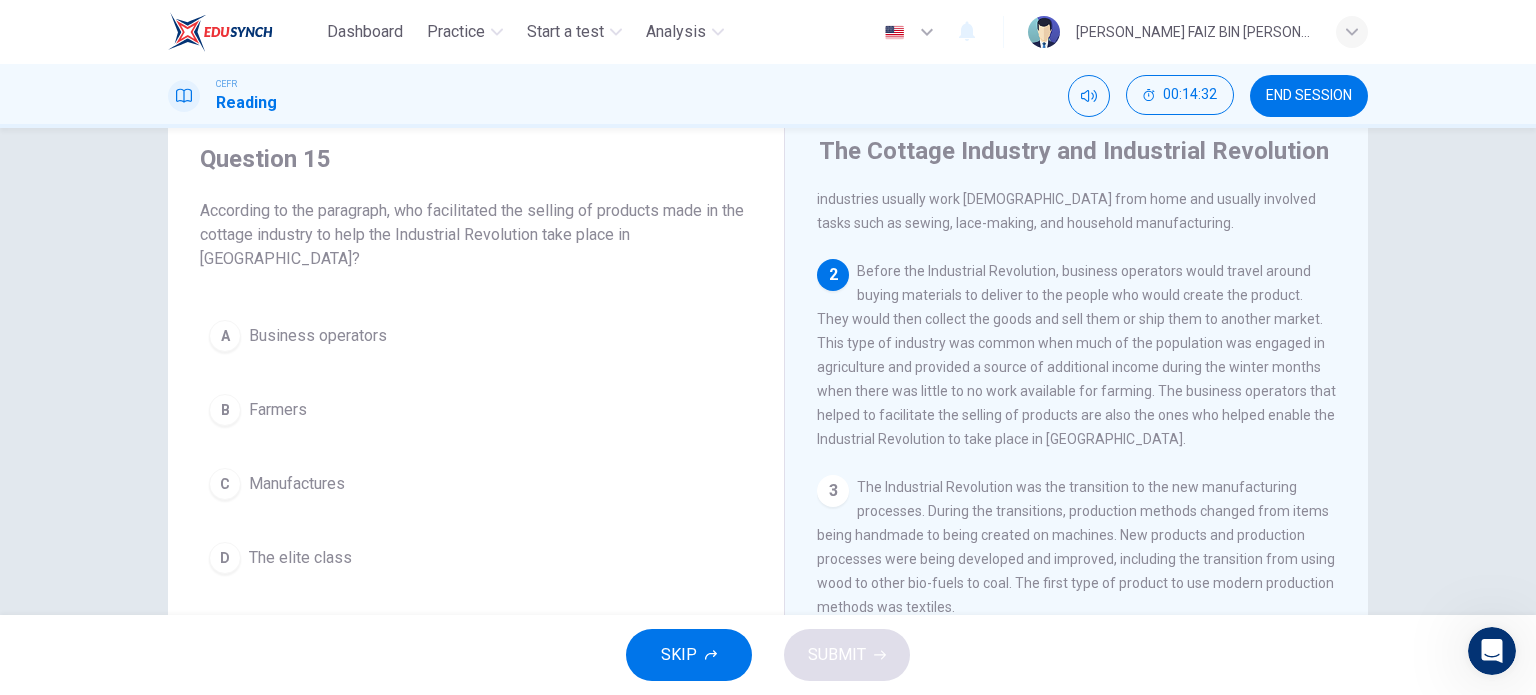 scroll, scrollTop: 100, scrollLeft: 0, axis: vertical 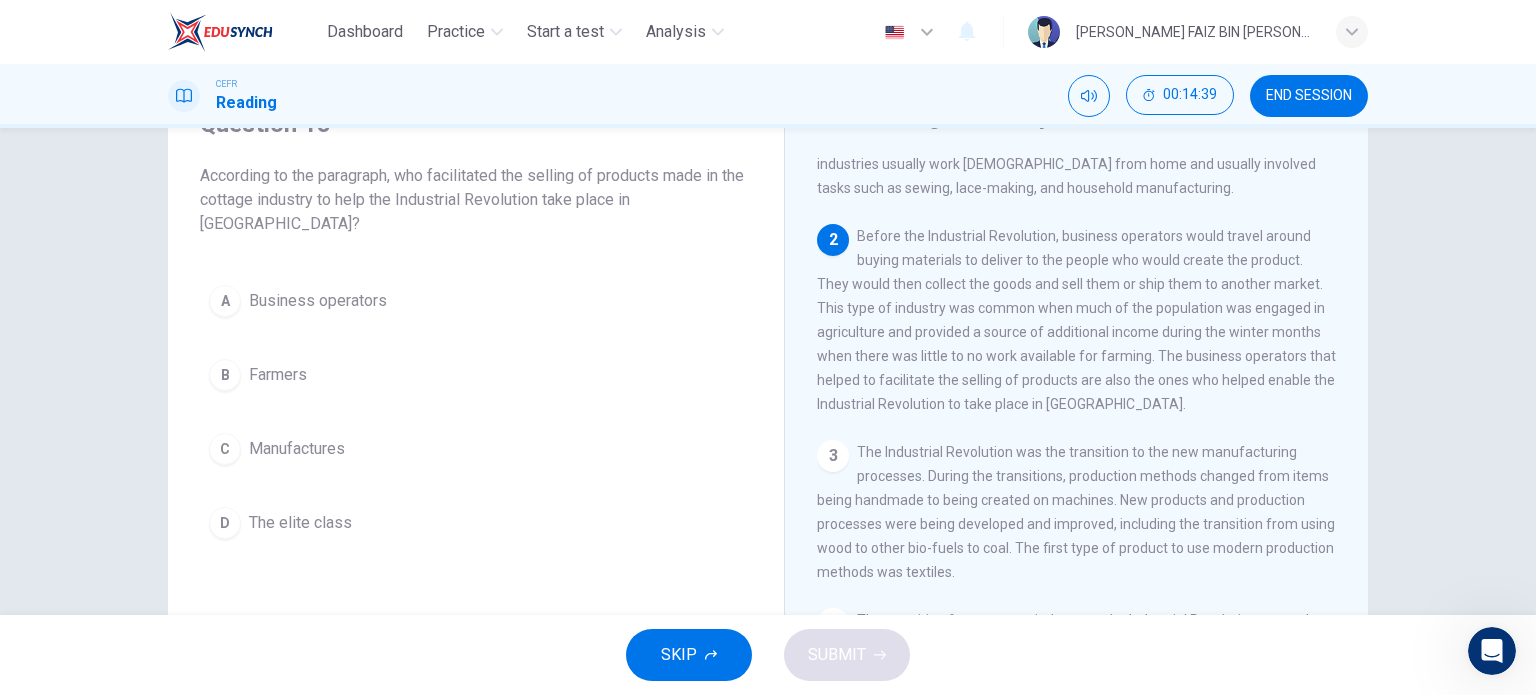 click on "A Business operators" at bounding box center [476, 301] 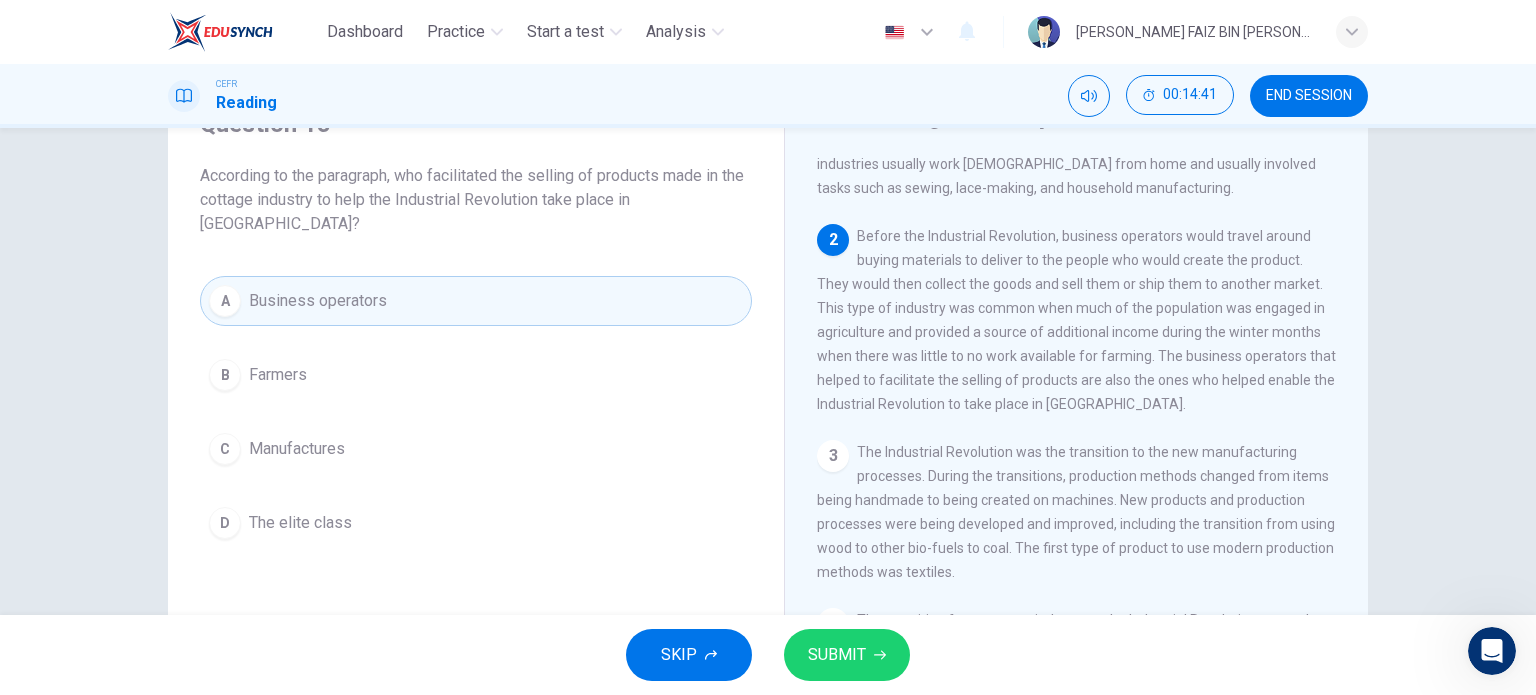 click on "SUBMIT" at bounding box center [837, 655] 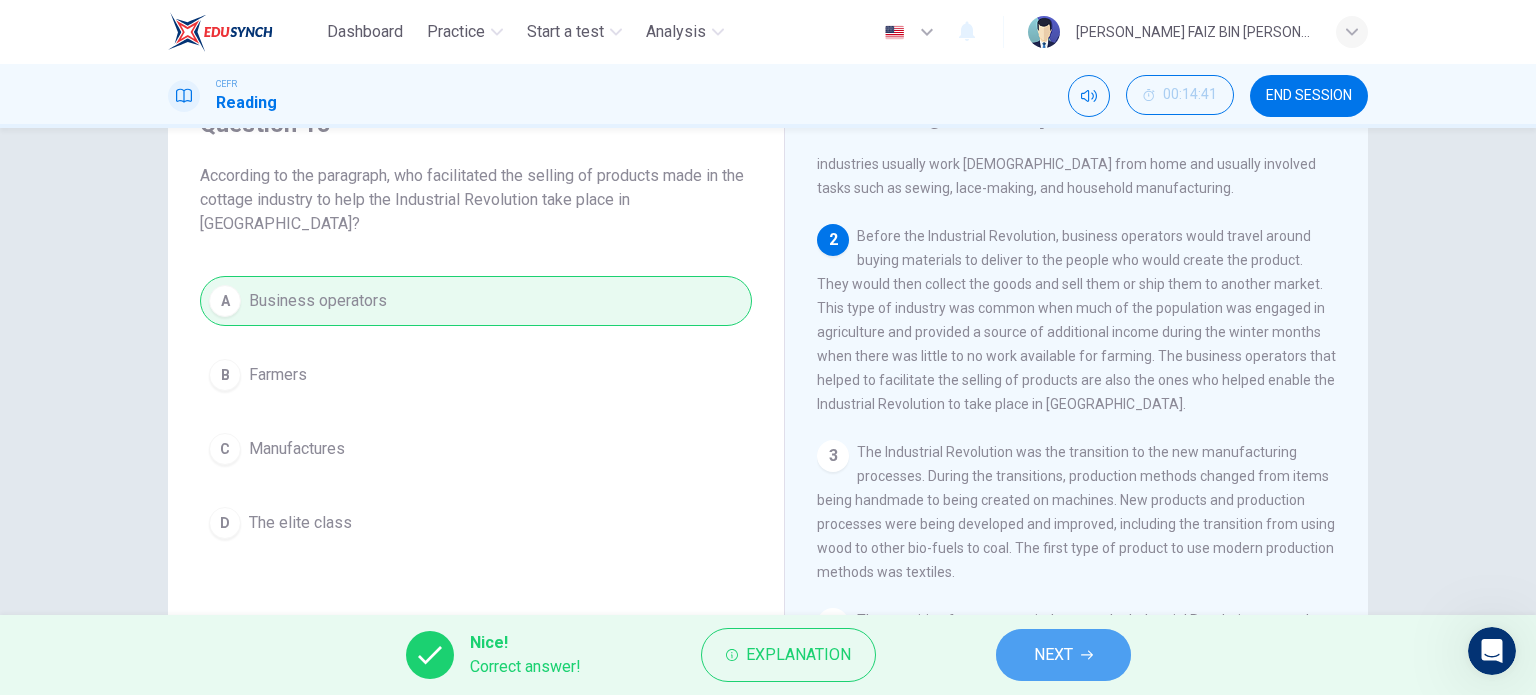 click on "NEXT" at bounding box center (1063, 655) 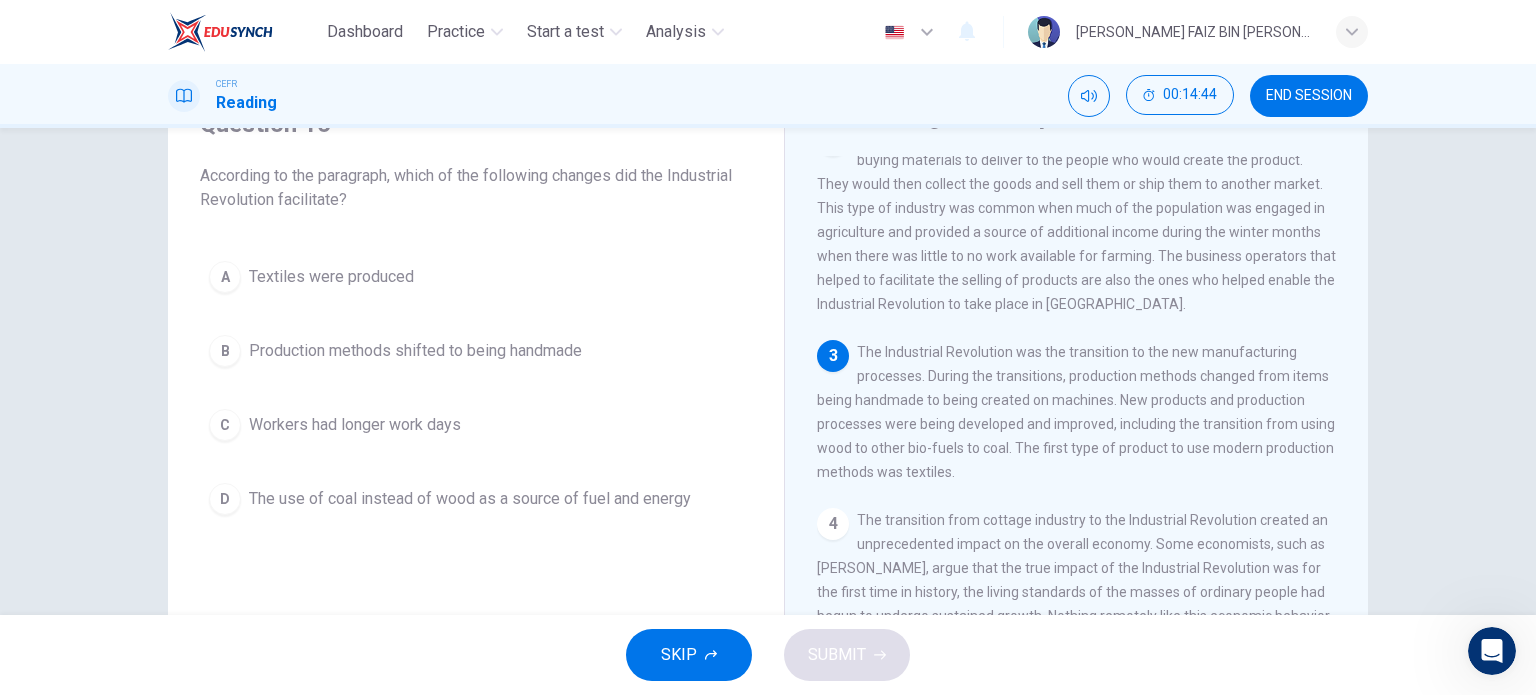 scroll, scrollTop: 300, scrollLeft: 0, axis: vertical 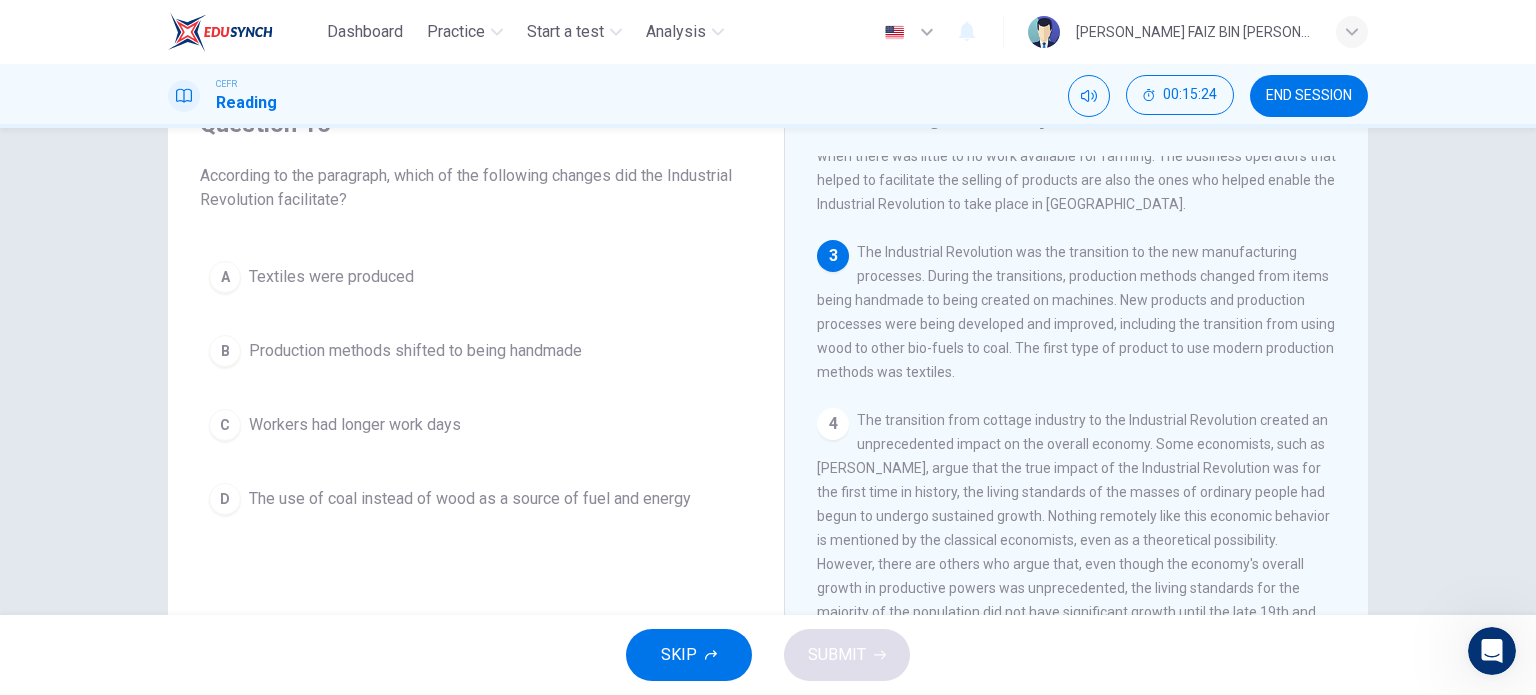 click on "The use of coal instead of wood as a source of fuel and energy" at bounding box center (470, 499) 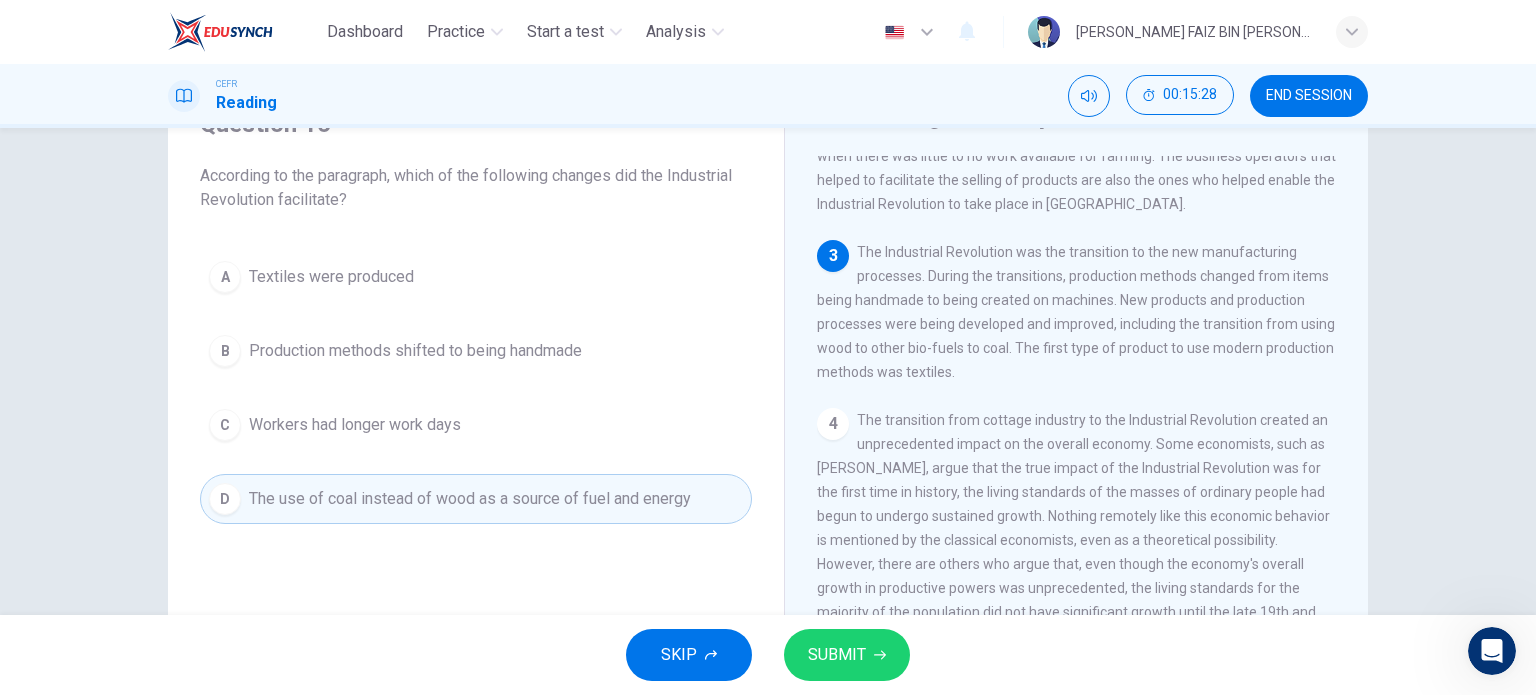 click on "SUBMIT" at bounding box center (837, 655) 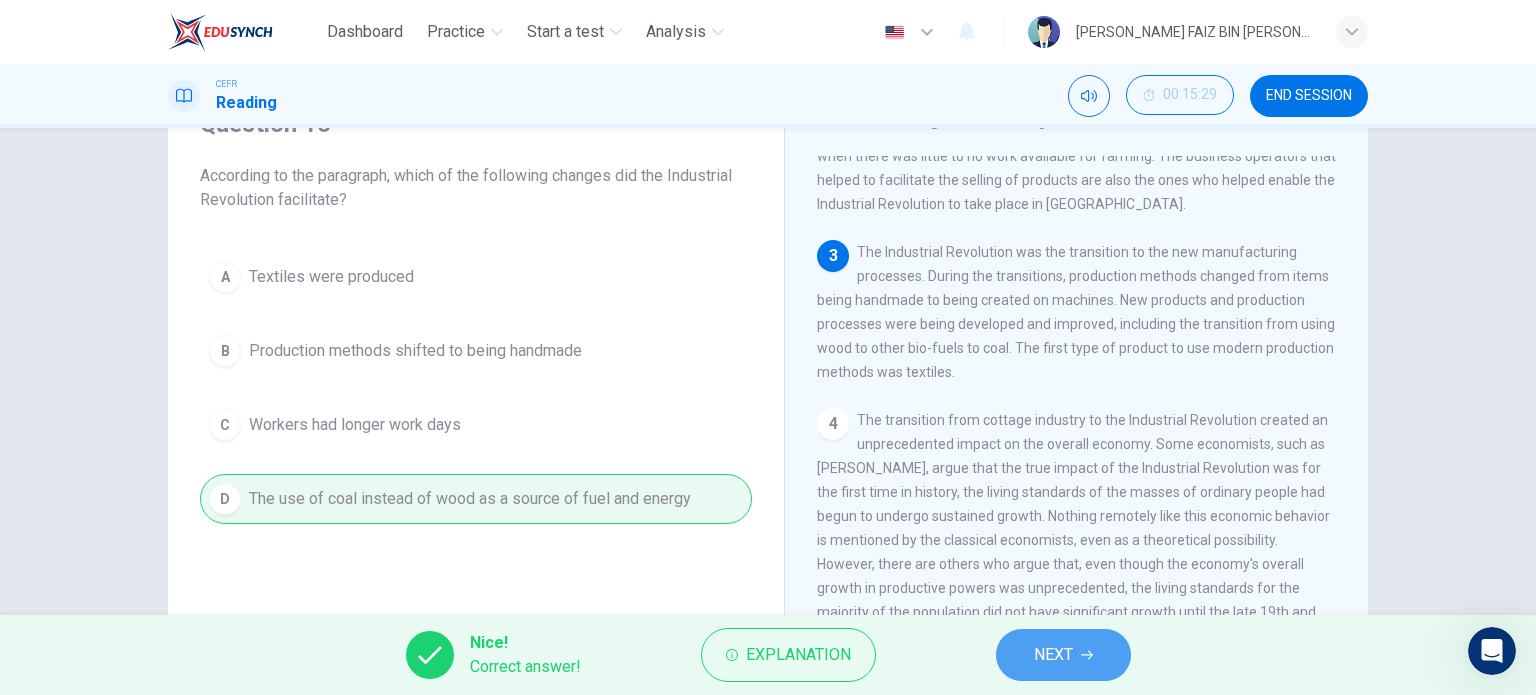 click on "NEXT" at bounding box center [1053, 655] 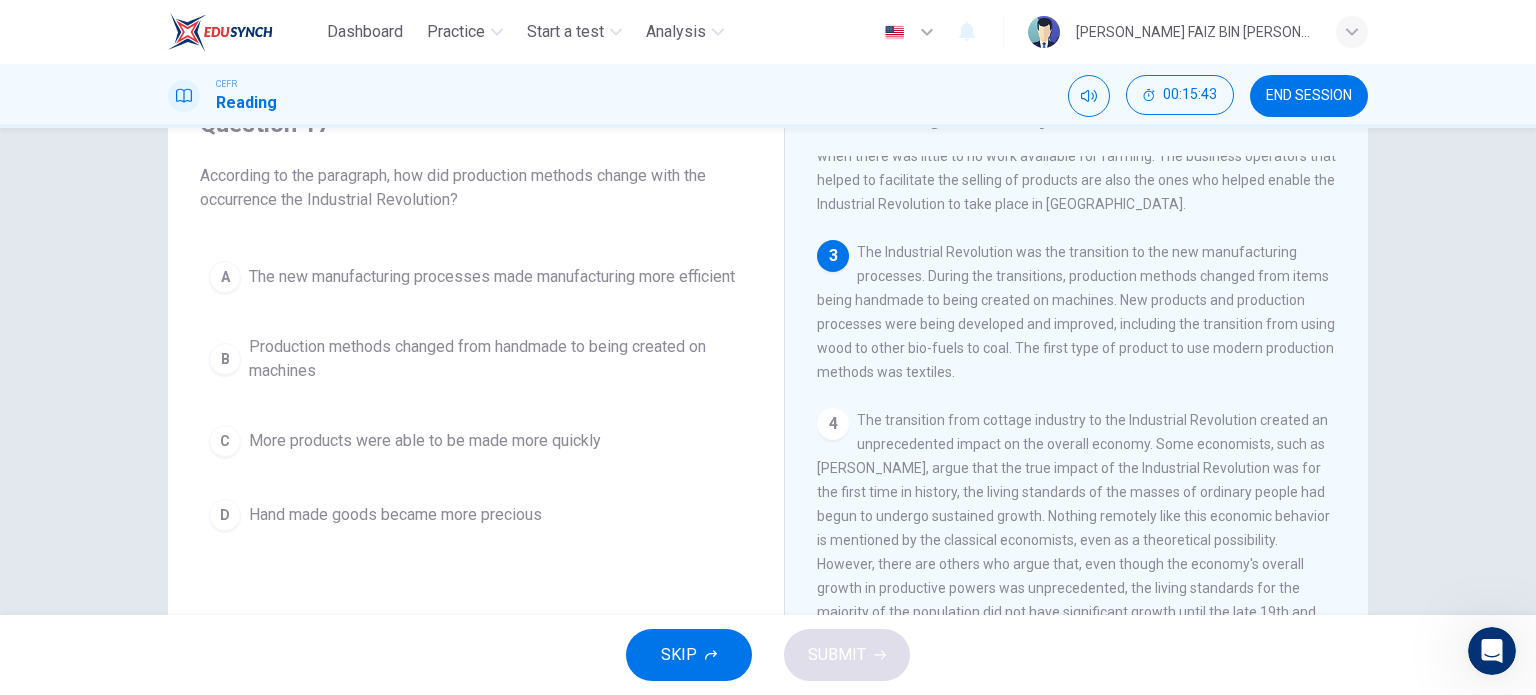 click on "Production methods changed from handmade to being created on machines" at bounding box center (496, 359) 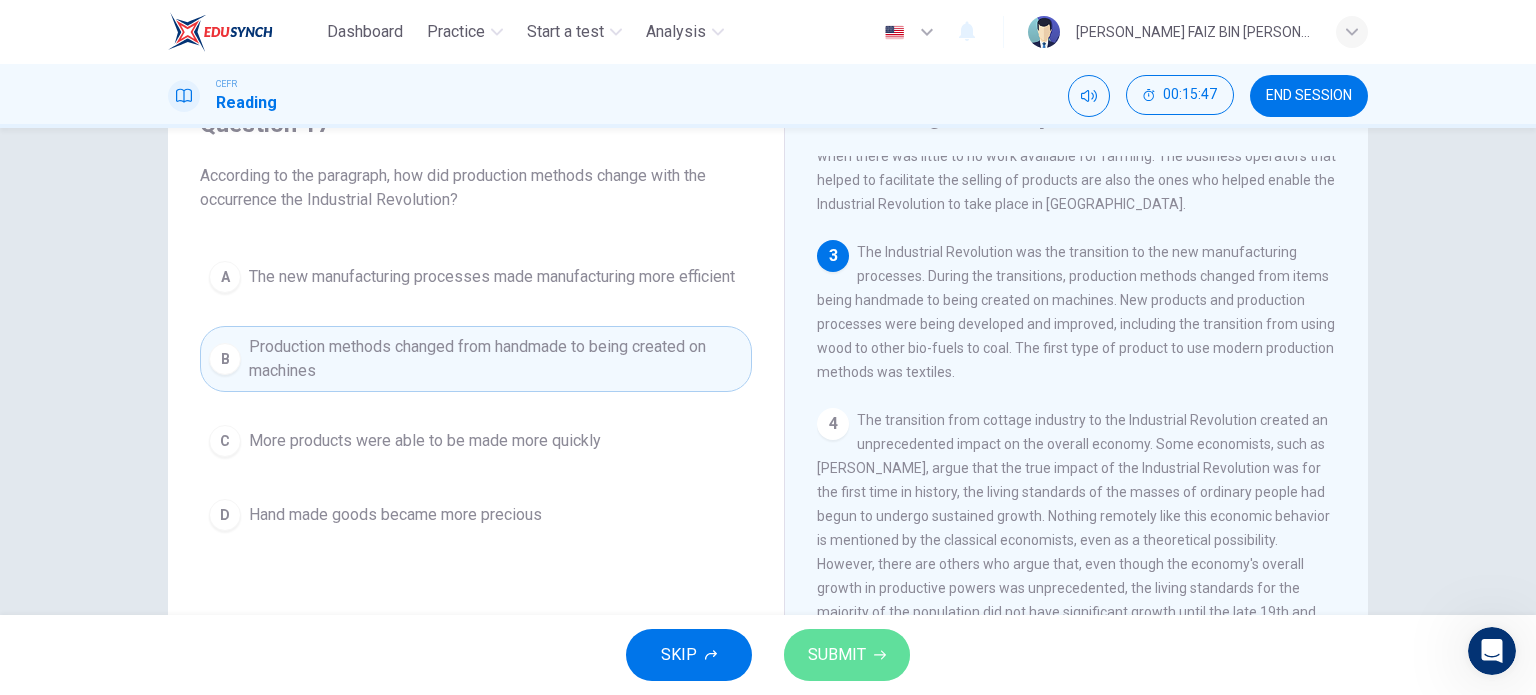 click on "SUBMIT" at bounding box center (837, 655) 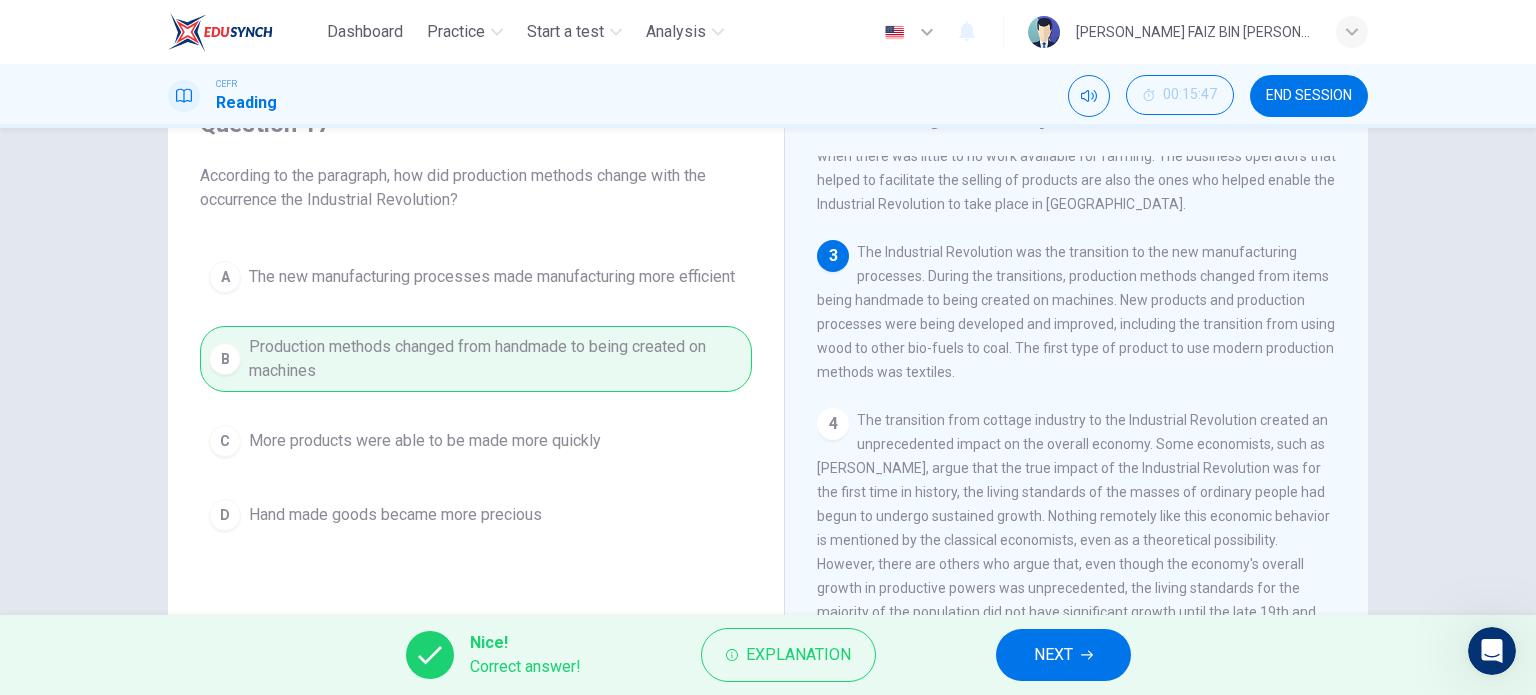 click on "NEXT" at bounding box center (1053, 655) 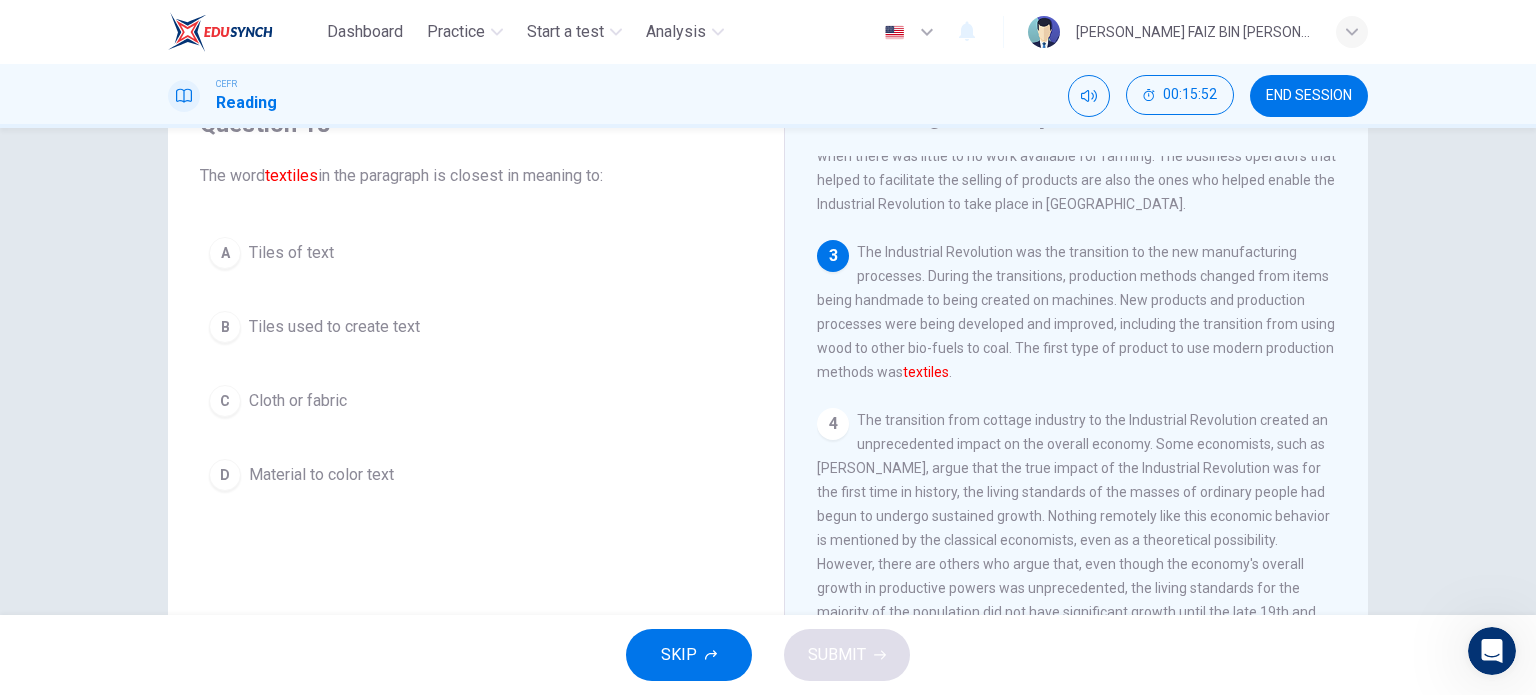 click on "Cloth or fabric" at bounding box center [298, 401] 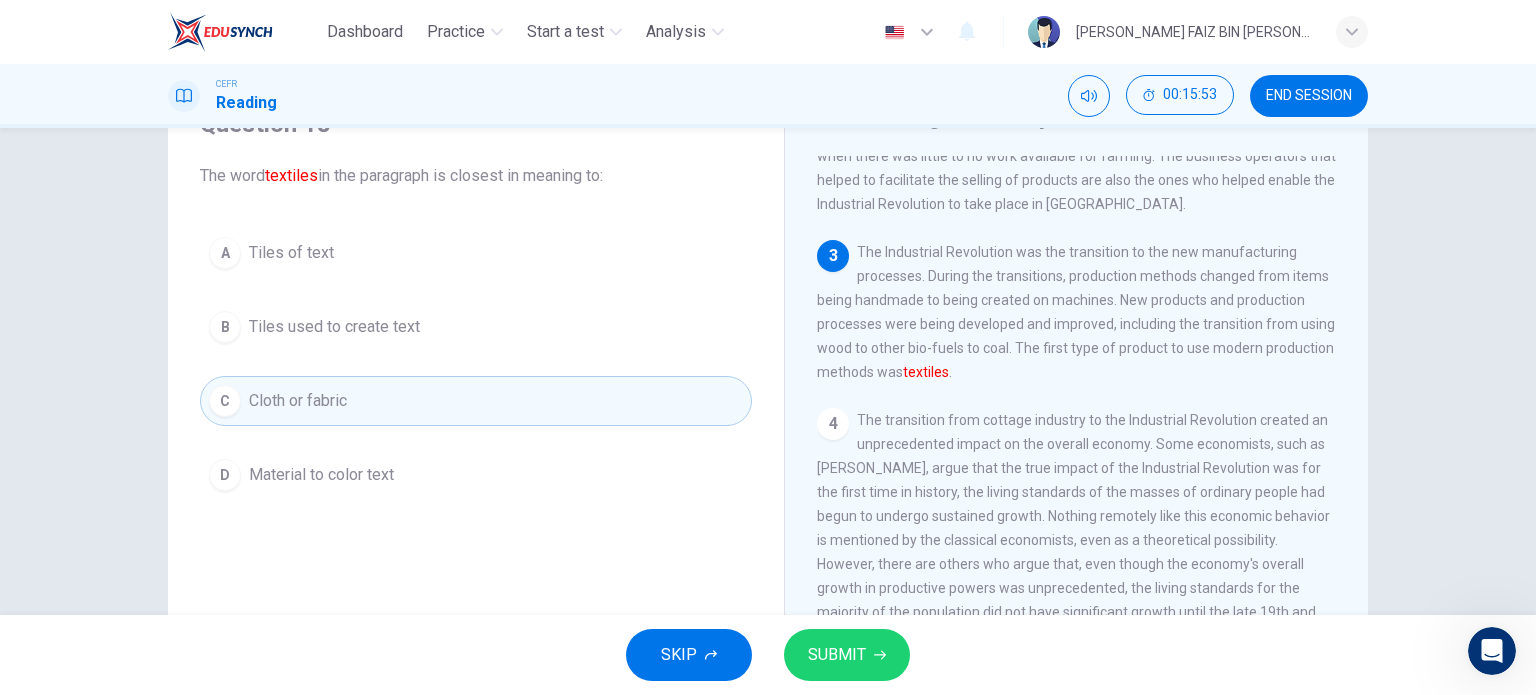 click on "SUBMIT" at bounding box center [837, 655] 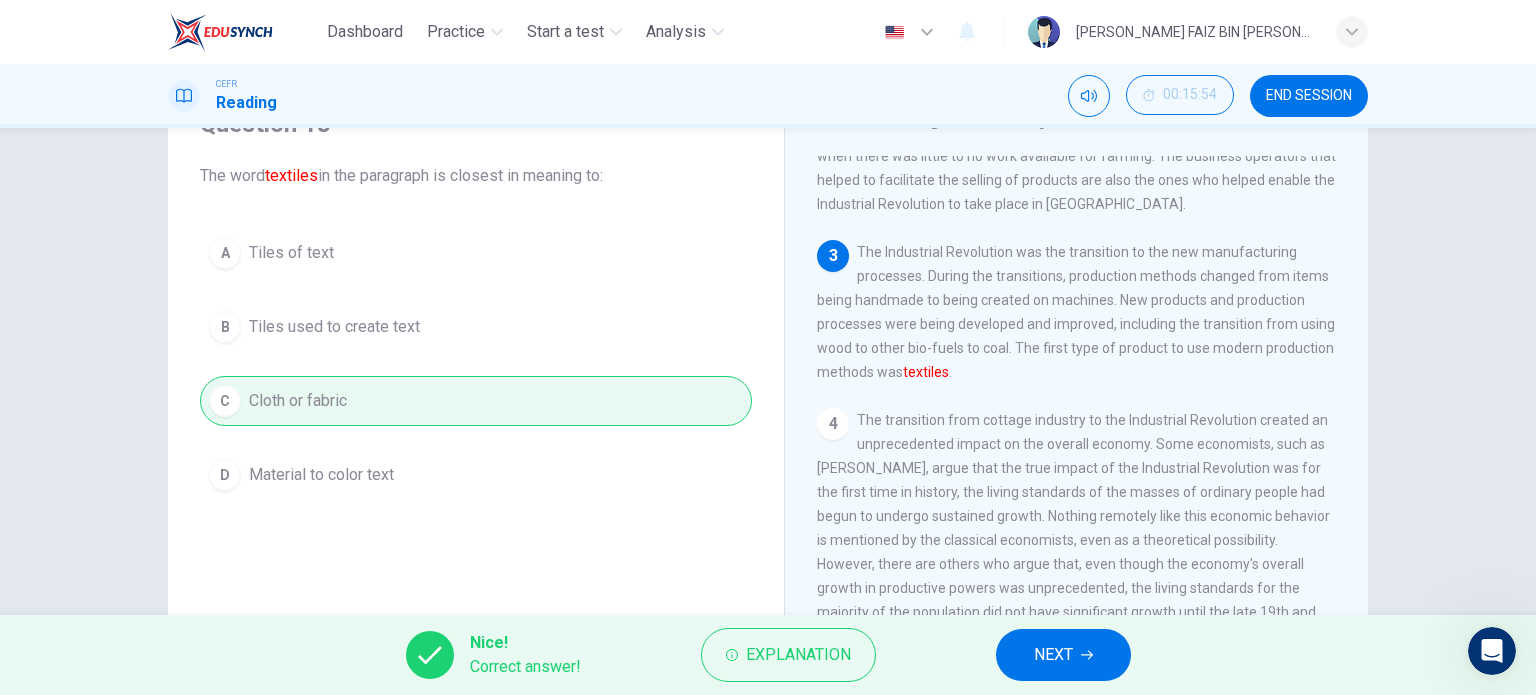 click on "NEXT" at bounding box center [1053, 655] 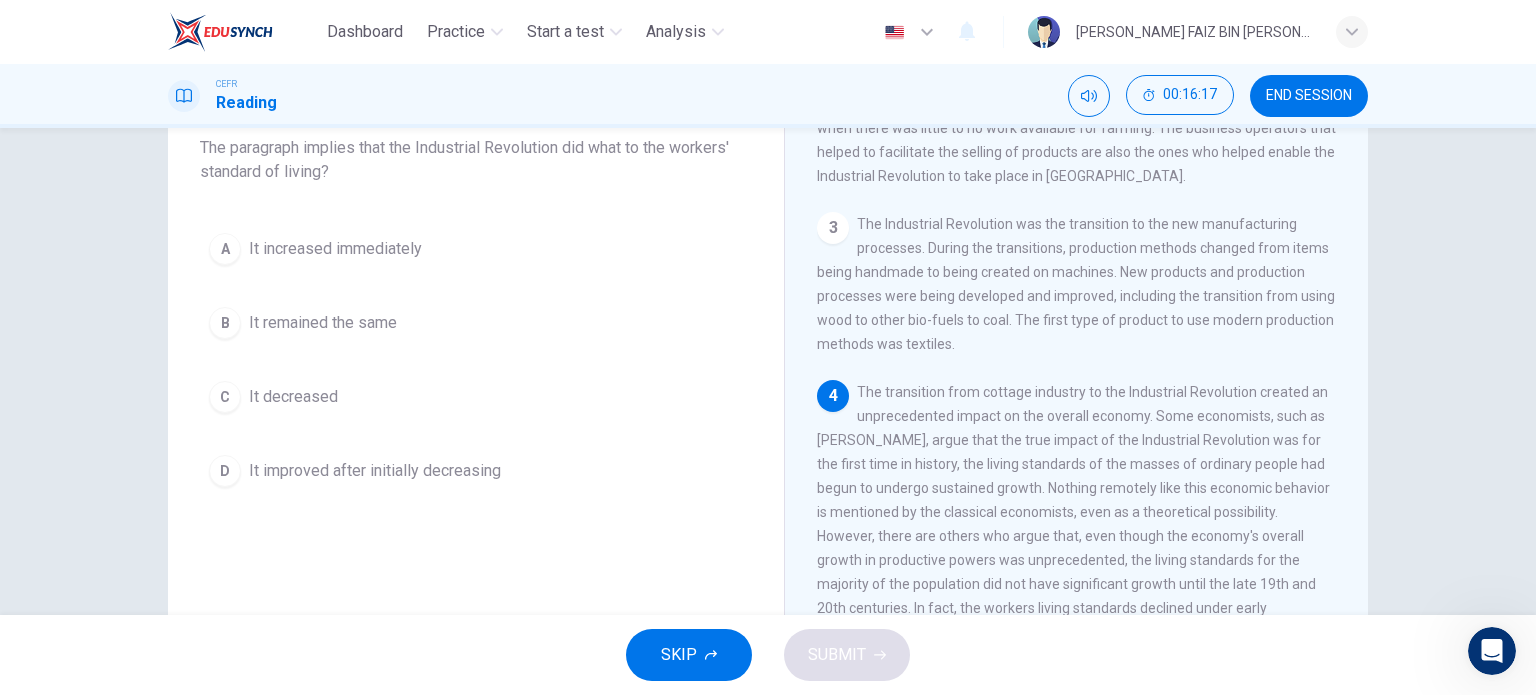 scroll, scrollTop: 100, scrollLeft: 0, axis: vertical 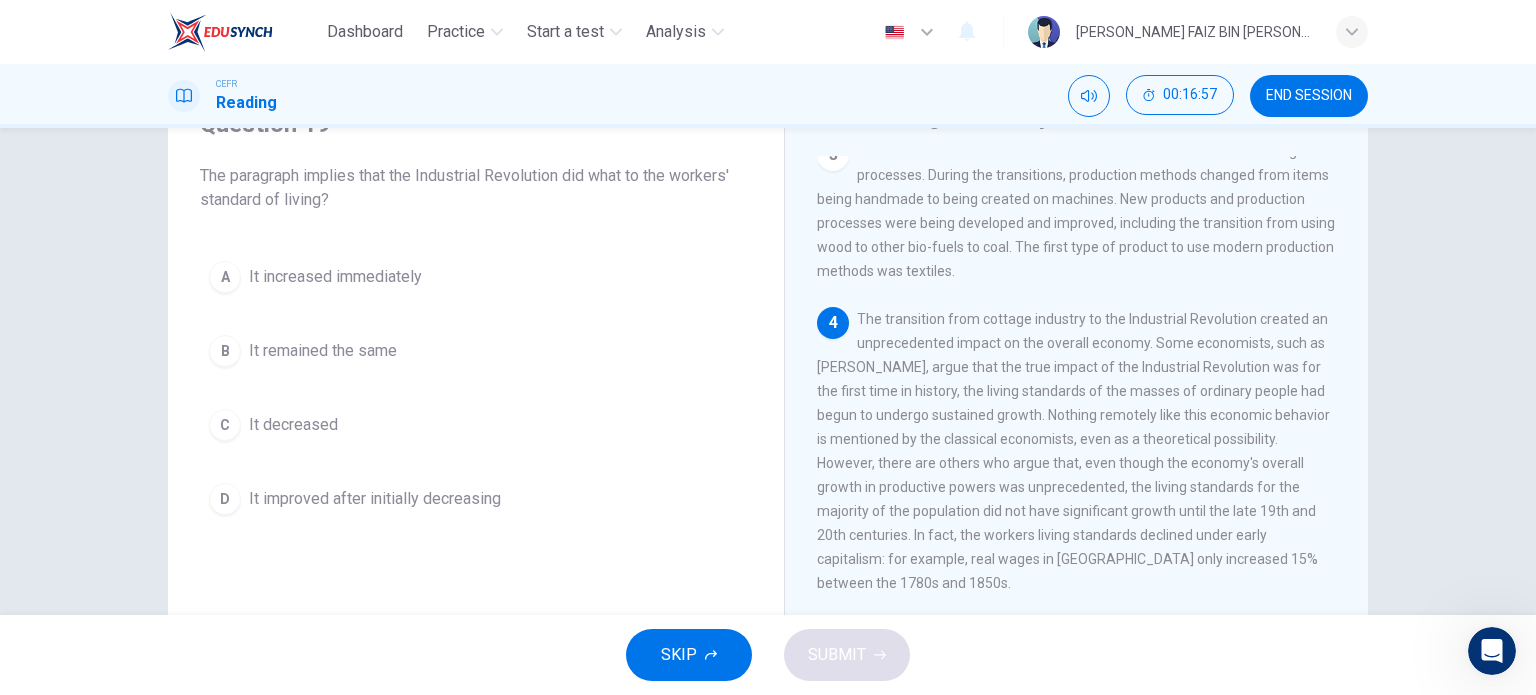 click on "It decreased" at bounding box center (293, 425) 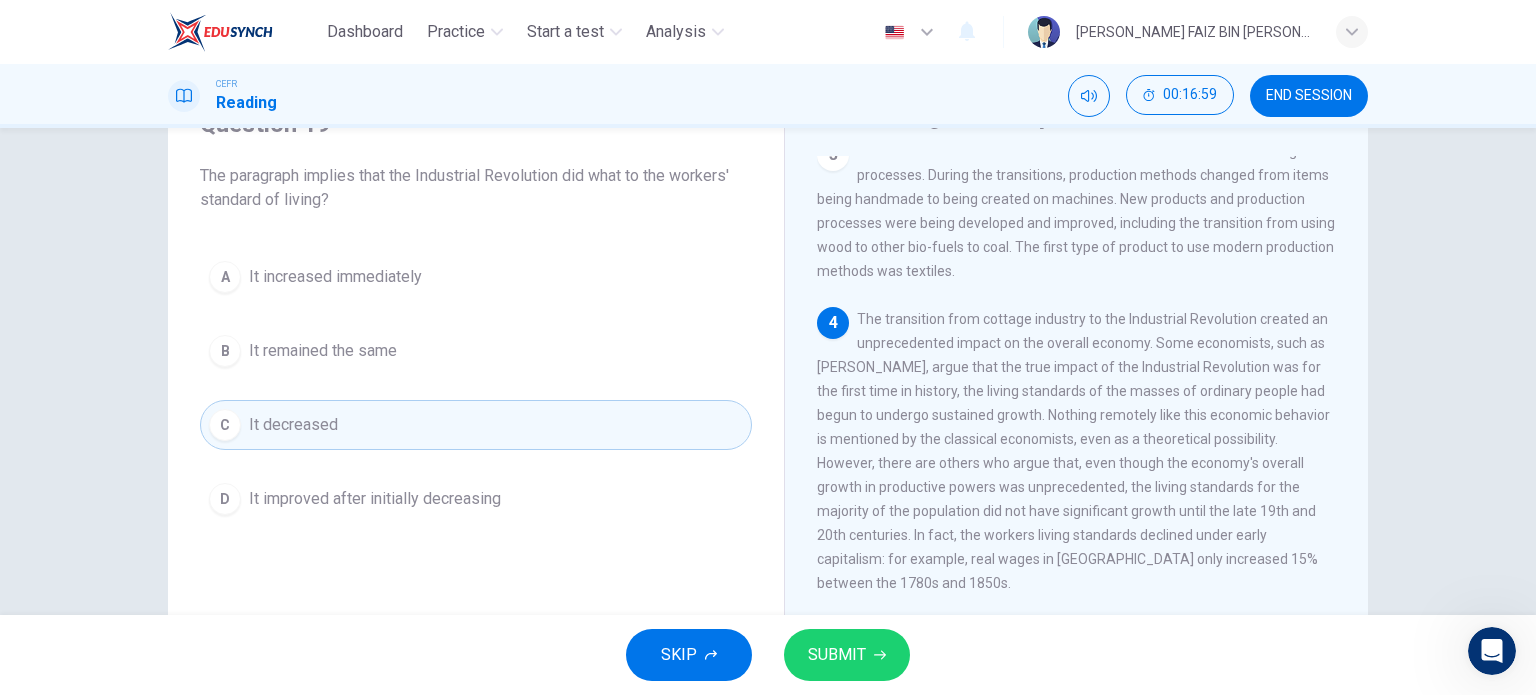 click on "SUBMIT" at bounding box center (847, 655) 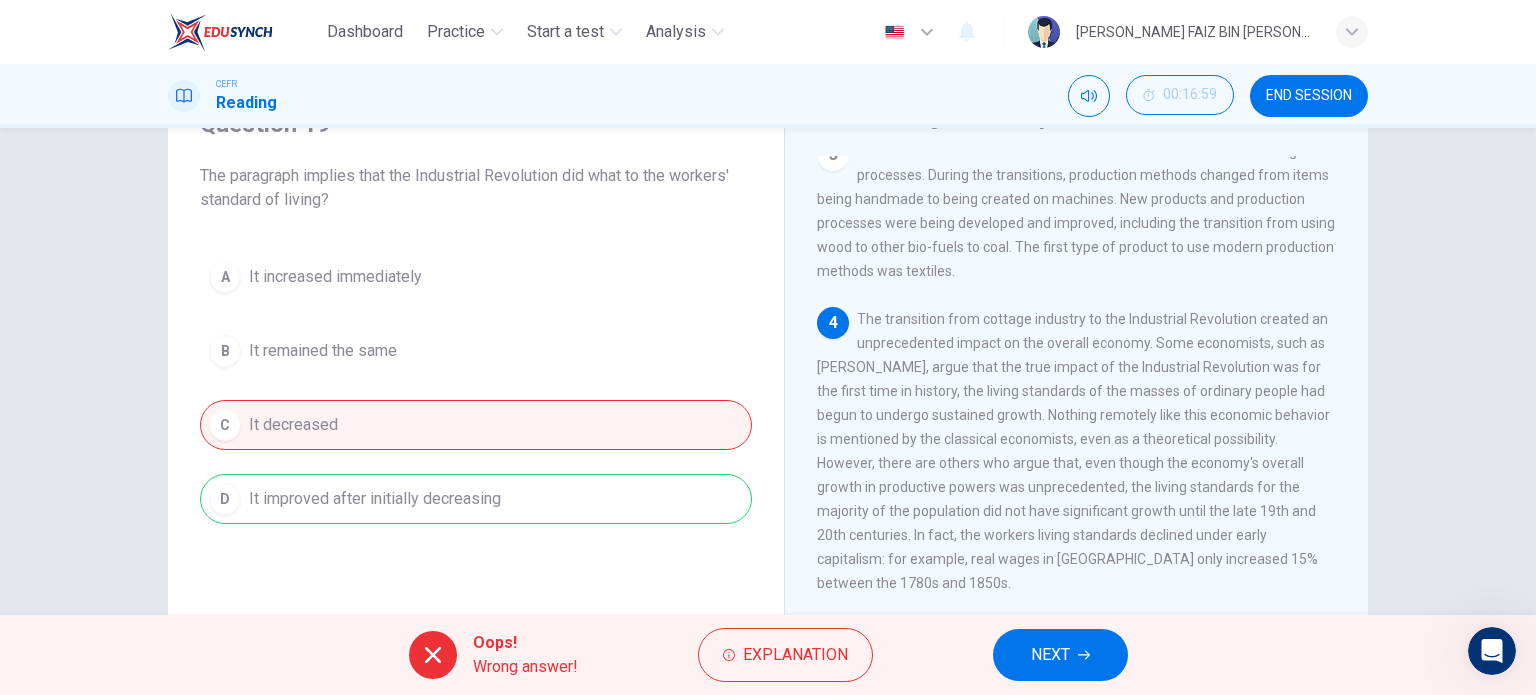 click on "NEXT" at bounding box center (1050, 655) 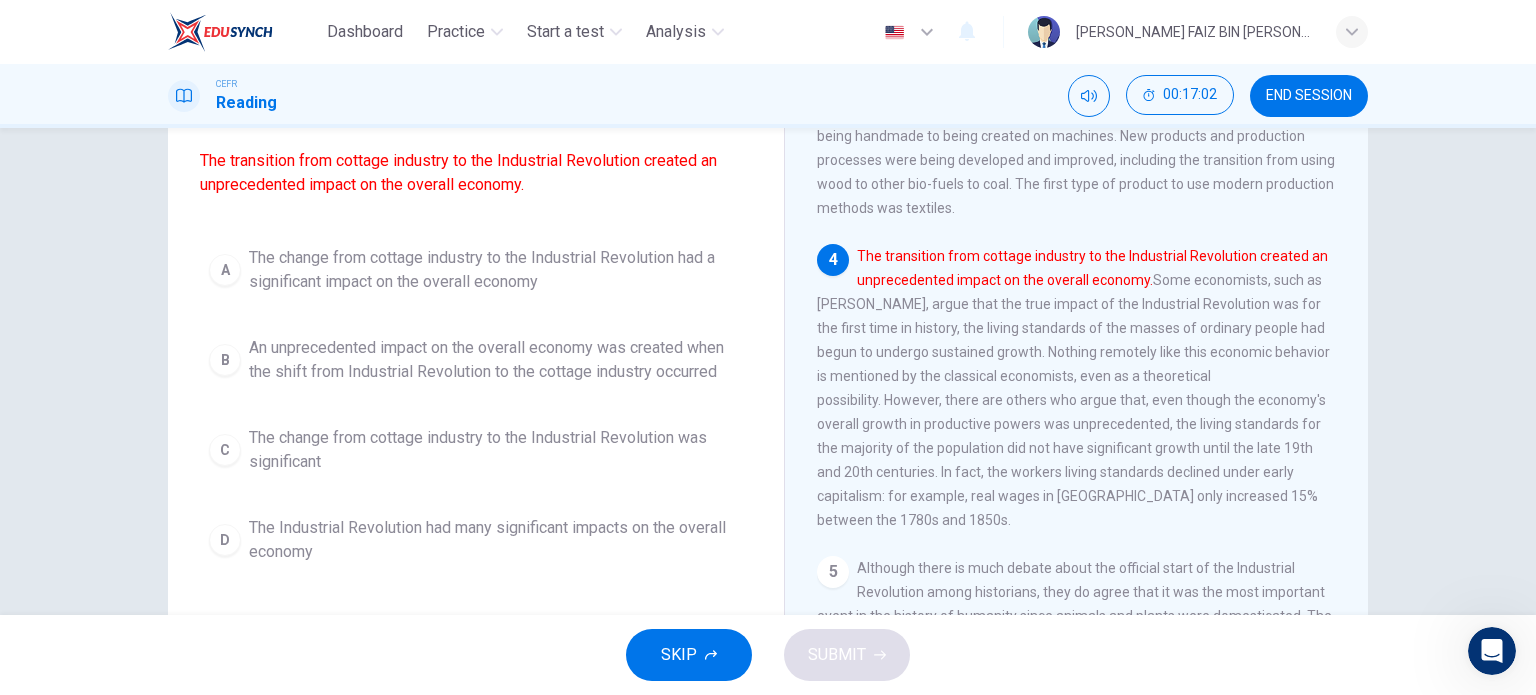 scroll, scrollTop: 200, scrollLeft: 0, axis: vertical 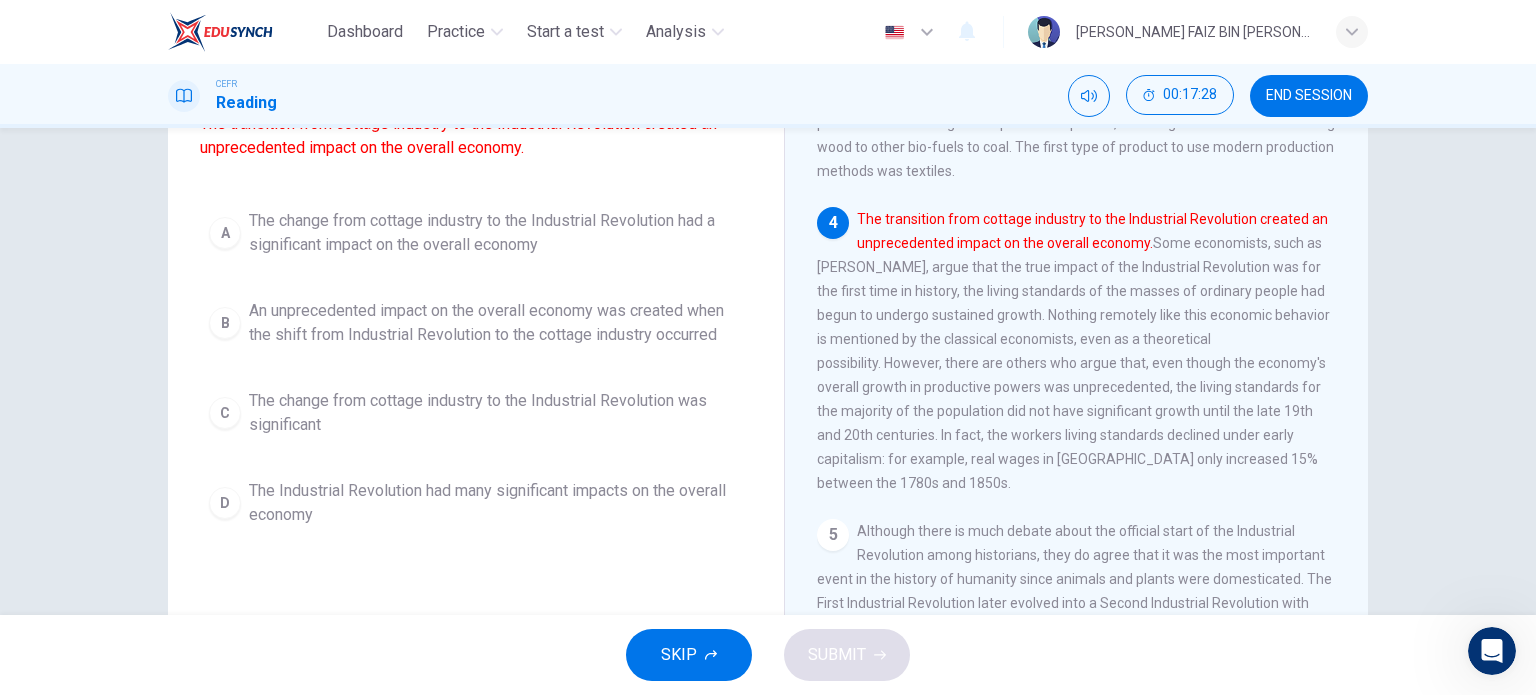 click on "The change from cottage industry to the Industrial Revolution had a significant impact on the overall economy" at bounding box center (496, 233) 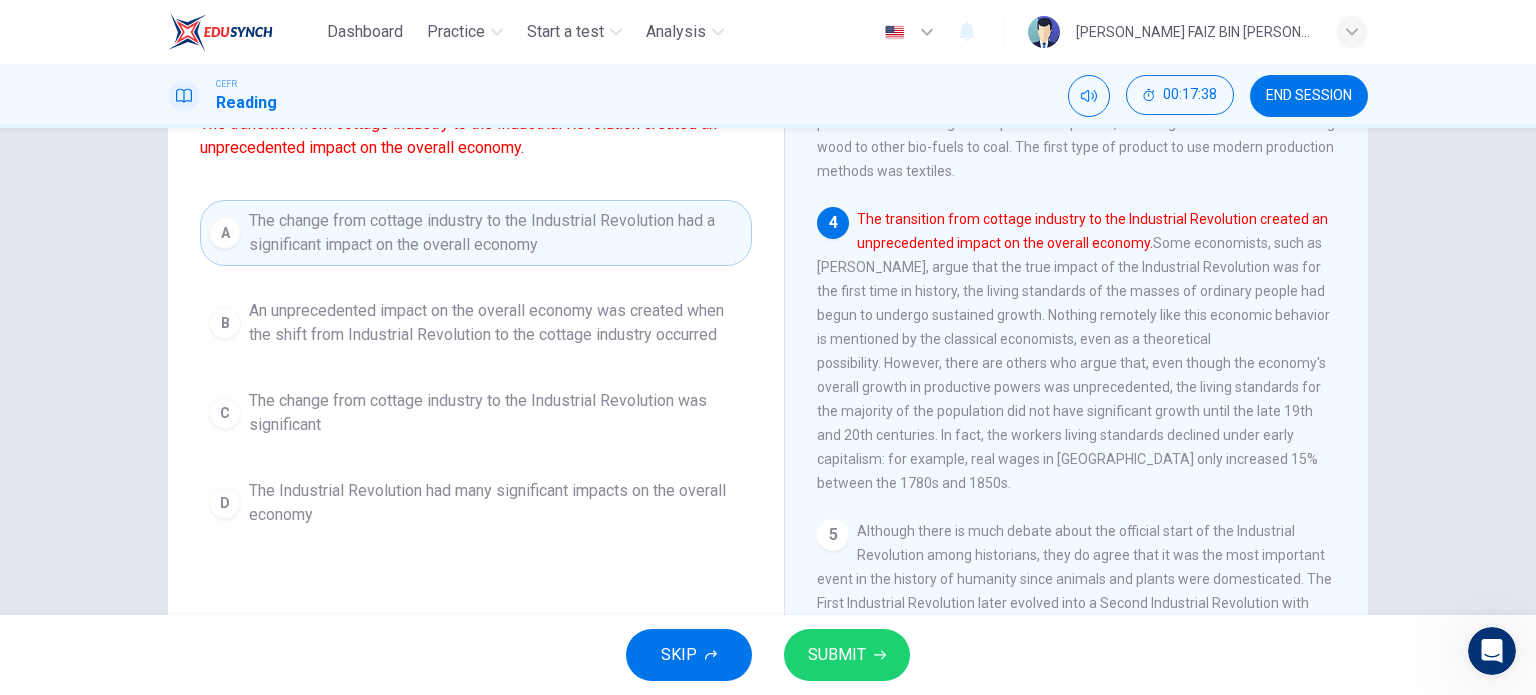 click on "SUBMIT" at bounding box center (837, 655) 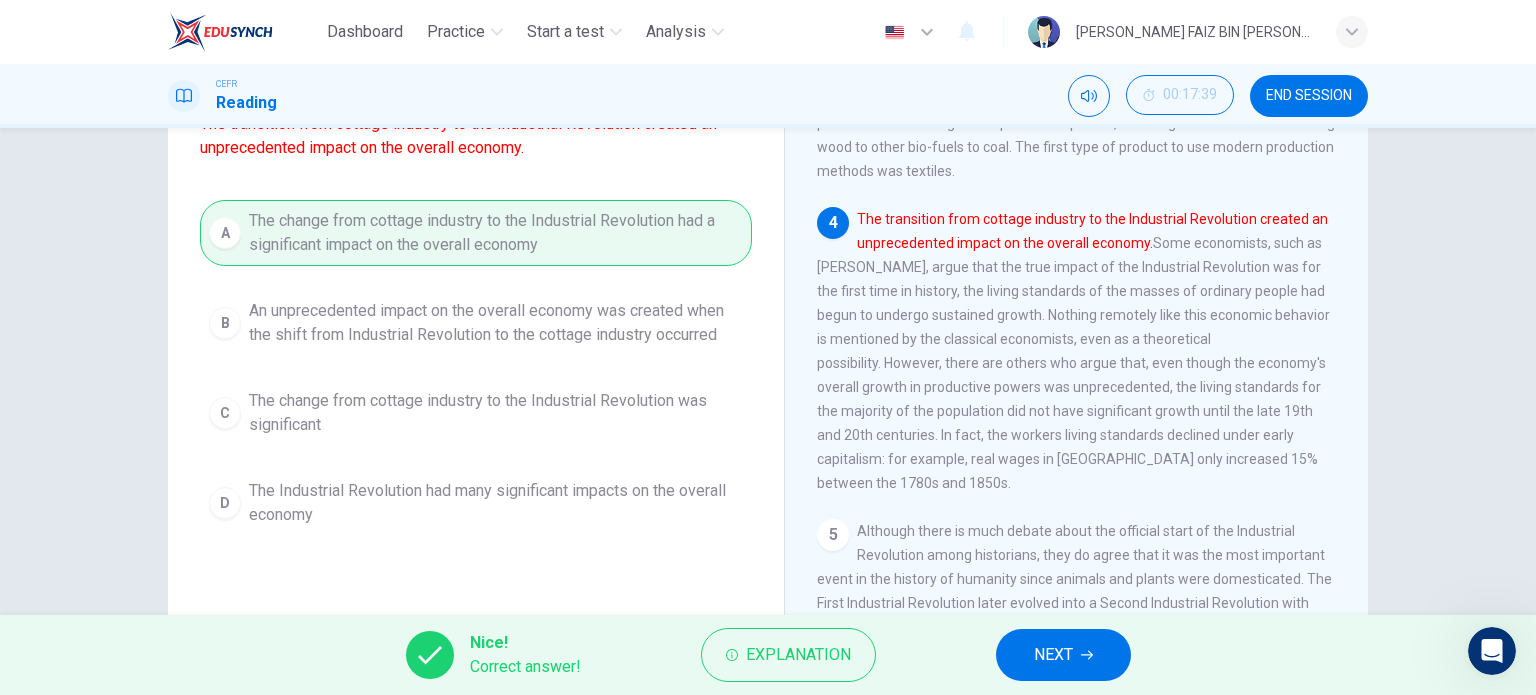 click on "NEXT" at bounding box center [1053, 655] 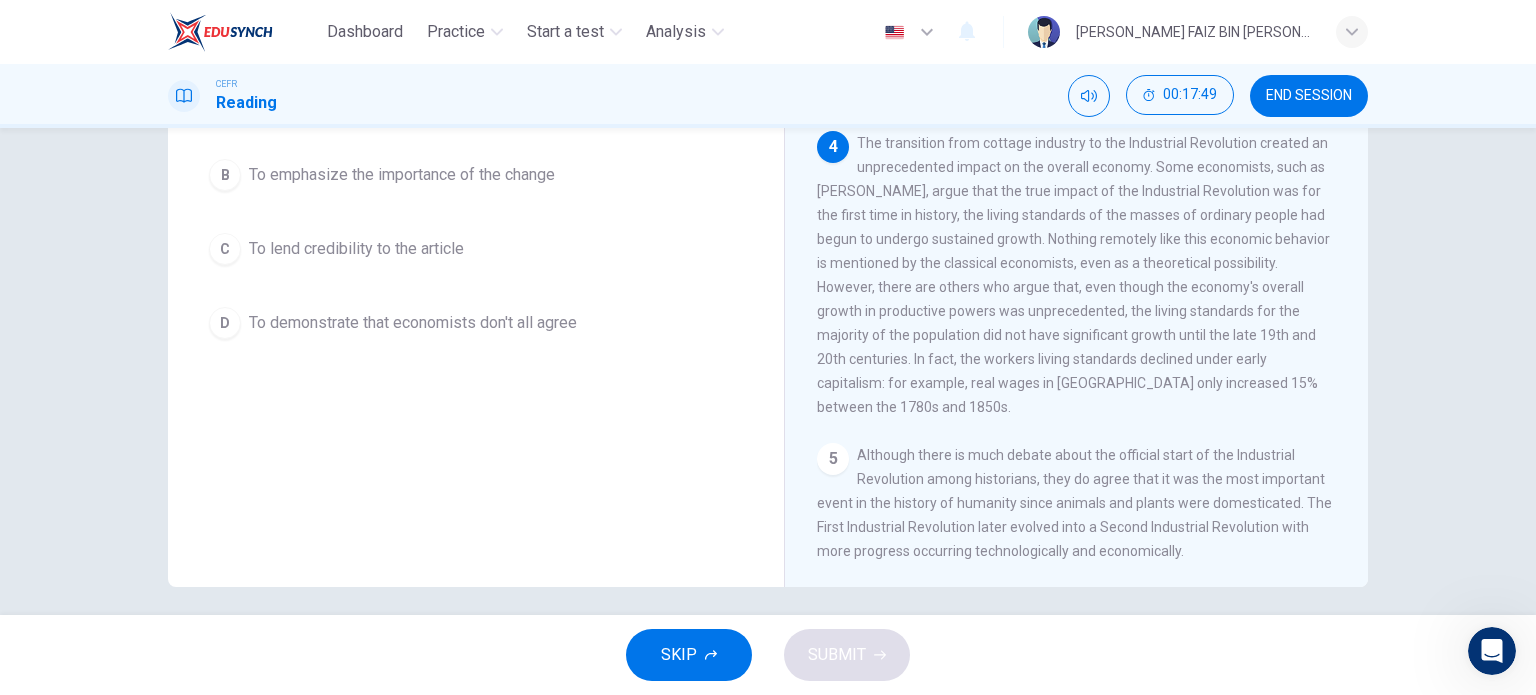 scroll, scrollTop: 288, scrollLeft: 0, axis: vertical 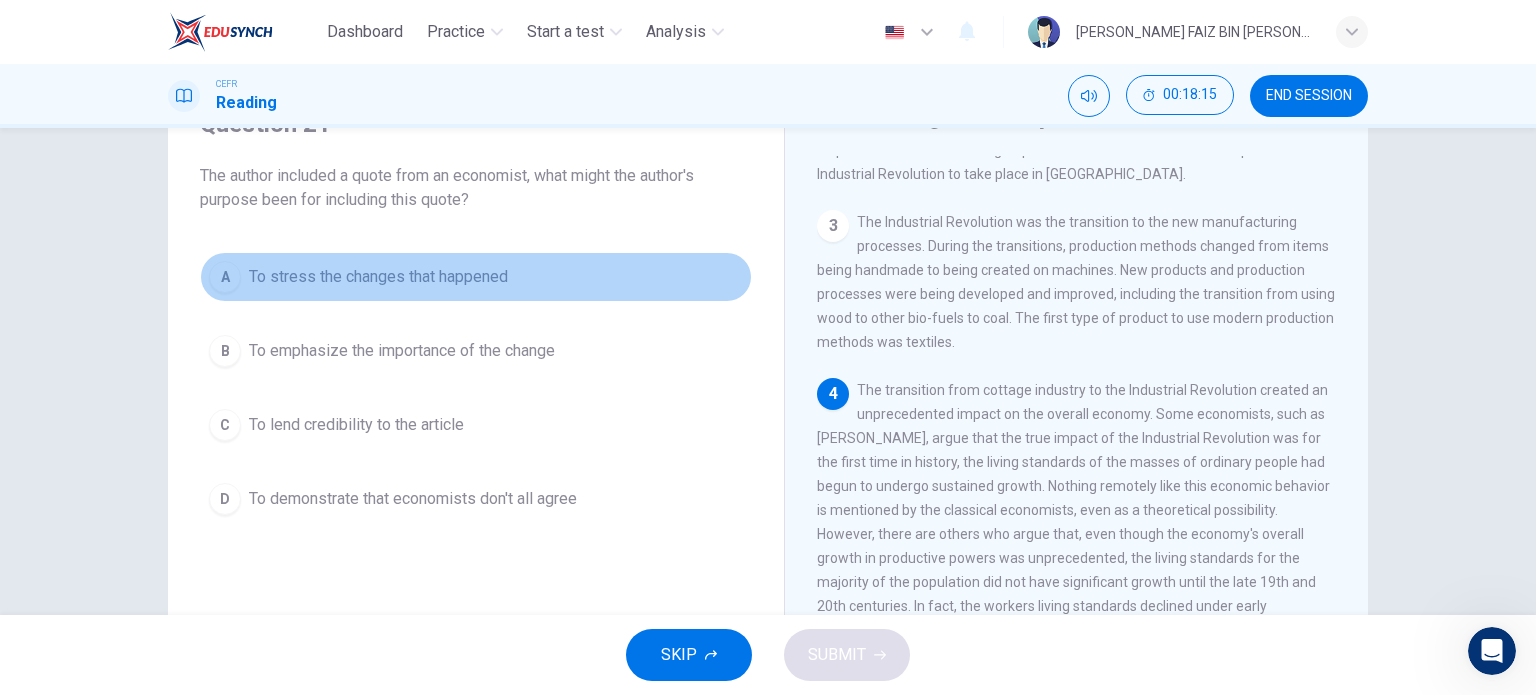 click on "To stress the changes that happened" at bounding box center [378, 277] 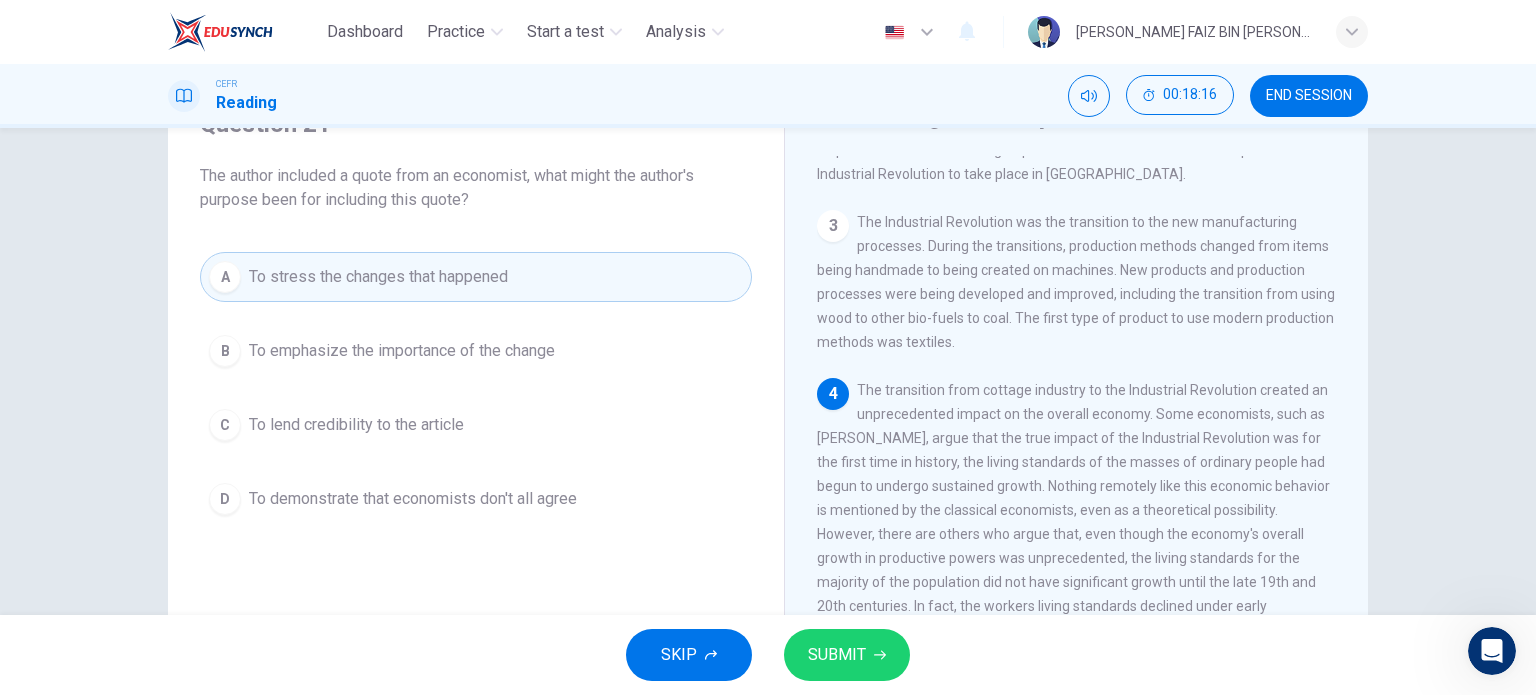 click on "SUBMIT" at bounding box center (837, 655) 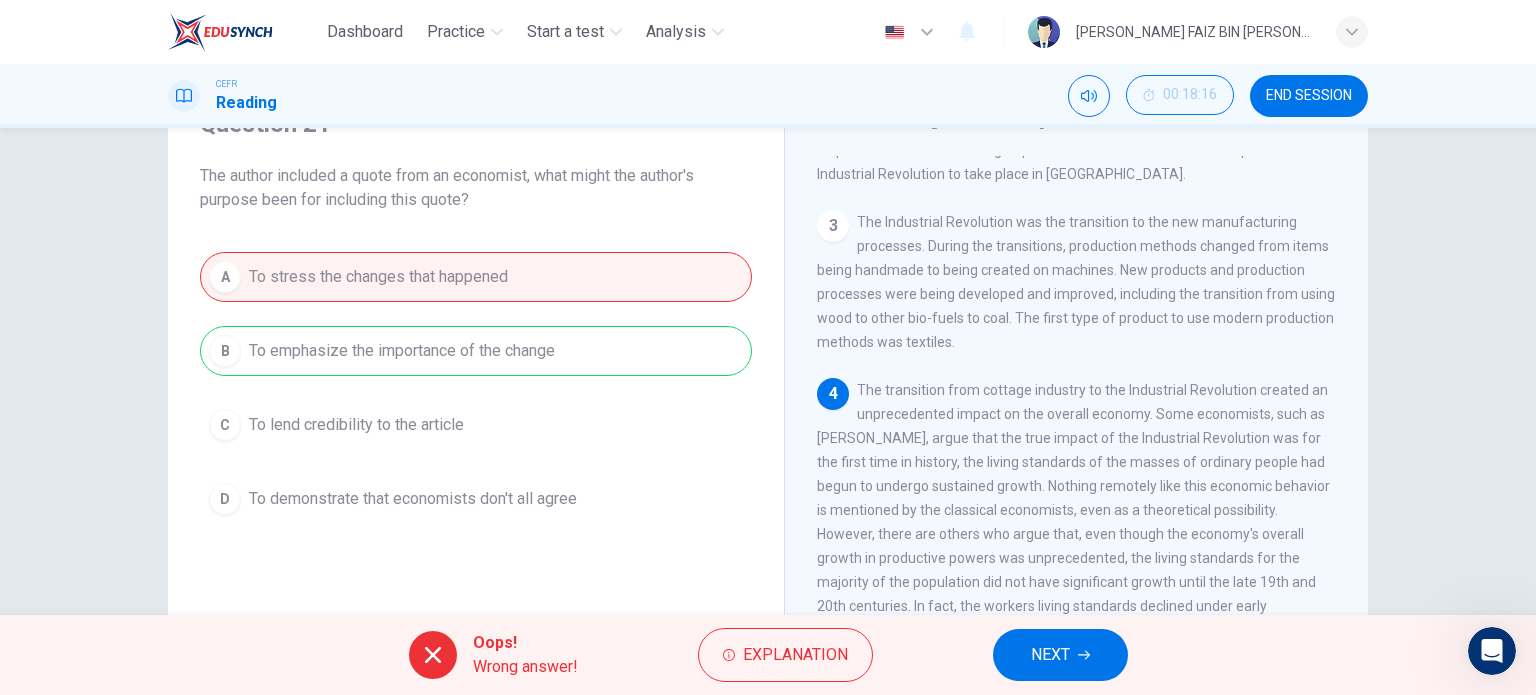 scroll, scrollTop: 200, scrollLeft: 0, axis: vertical 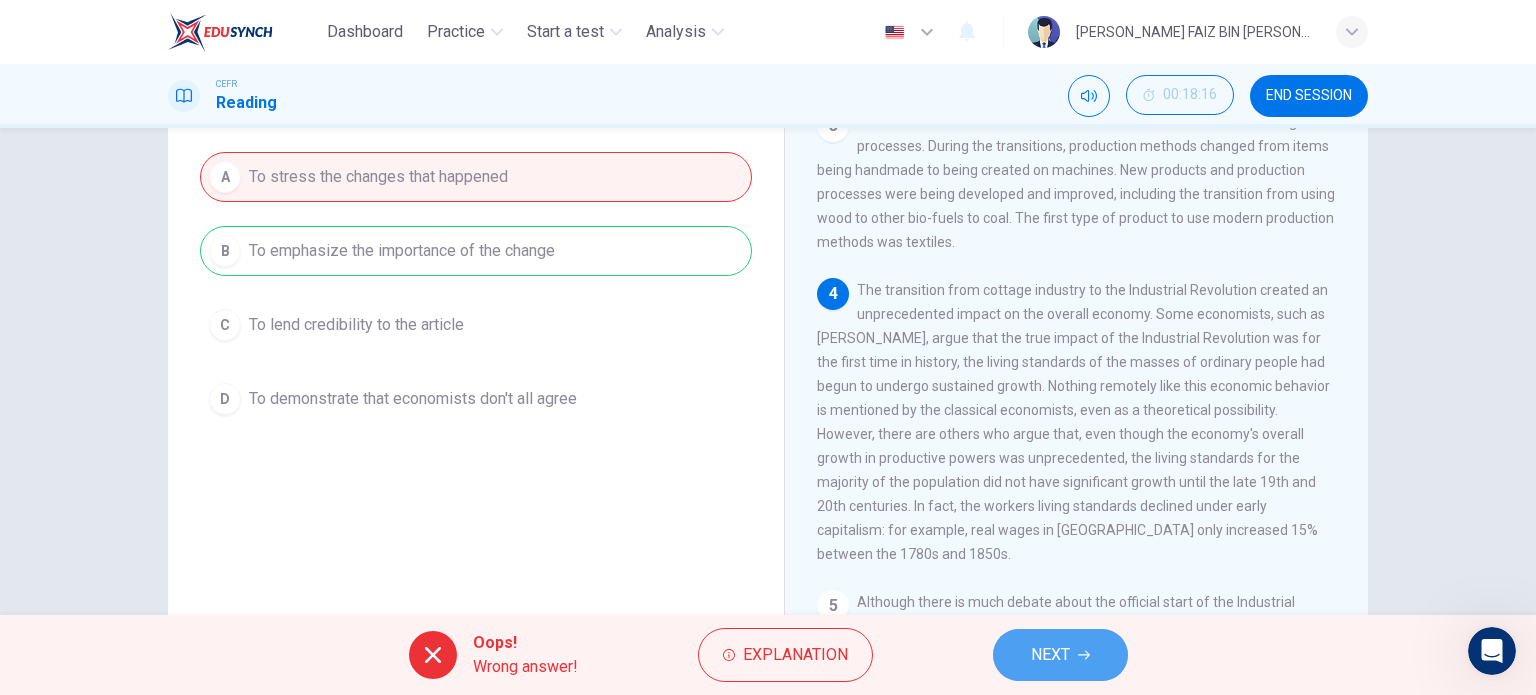 click on "NEXT" at bounding box center [1060, 655] 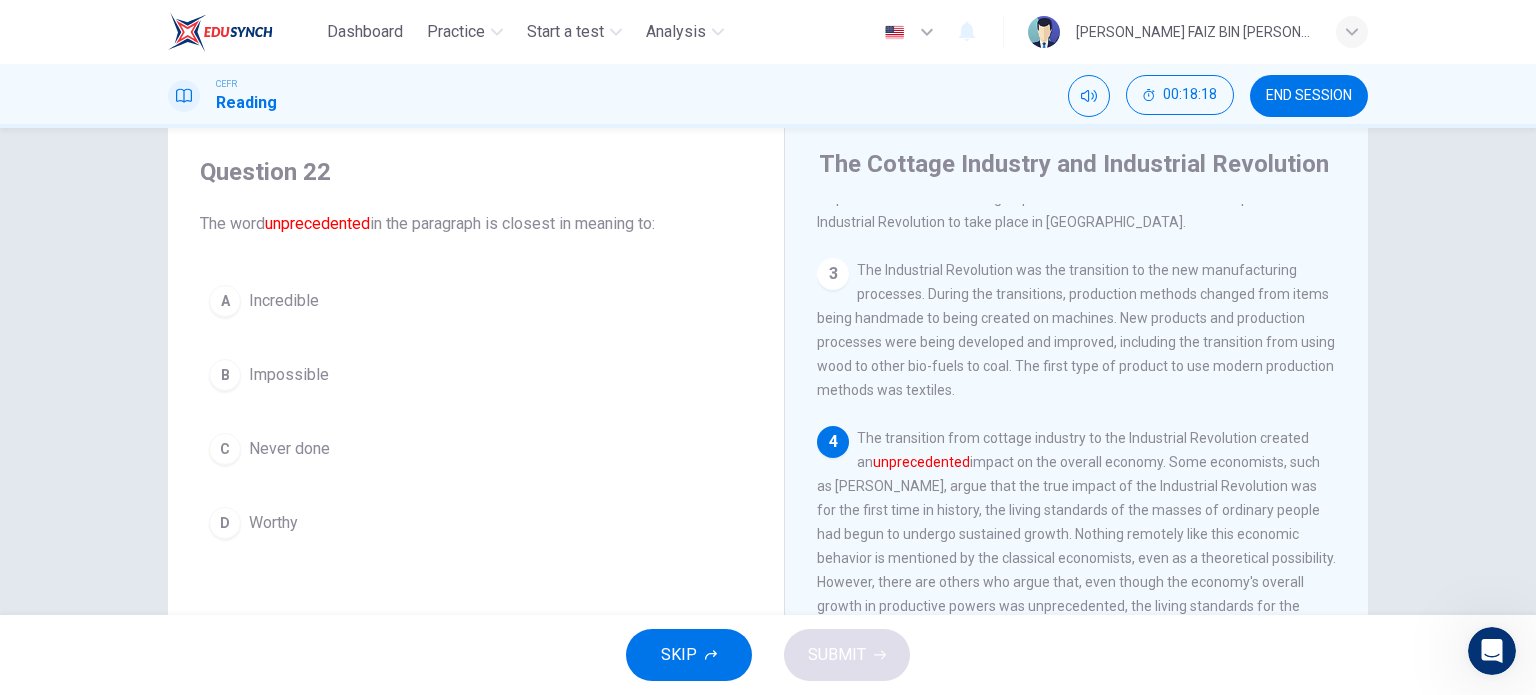 scroll, scrollTop: 100, scrollLeft: 0, axis: vertical 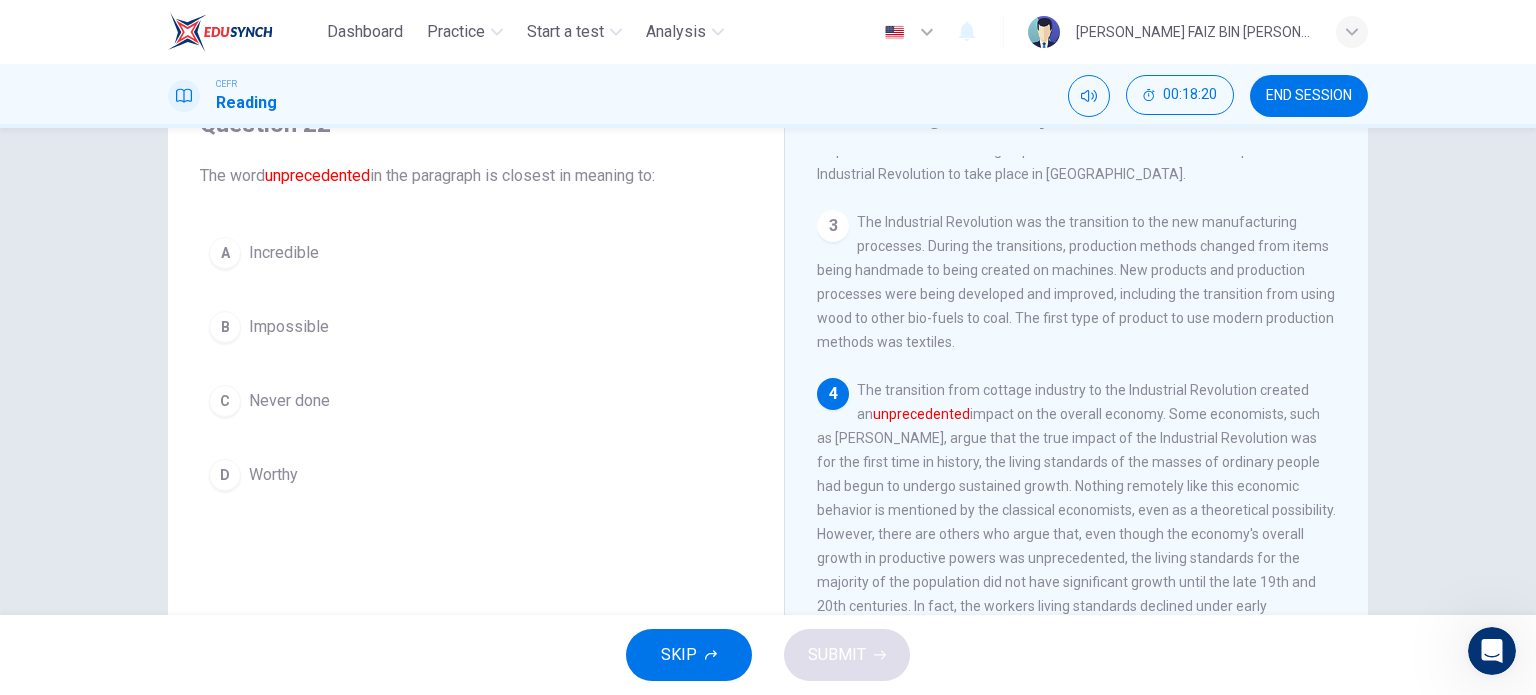 click on "Never done" at bounding box center (289, 401) 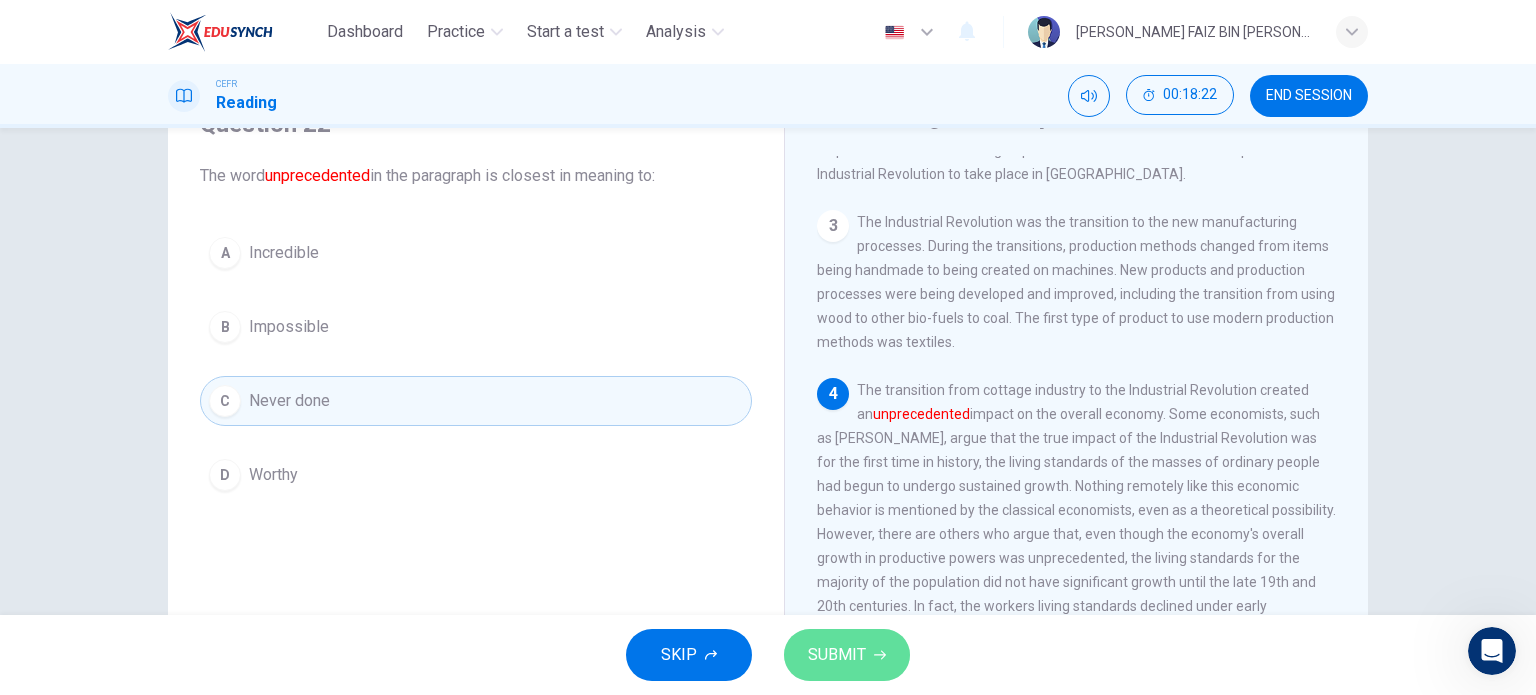 click on "SUBMIT" at bounding box center [837, 655] 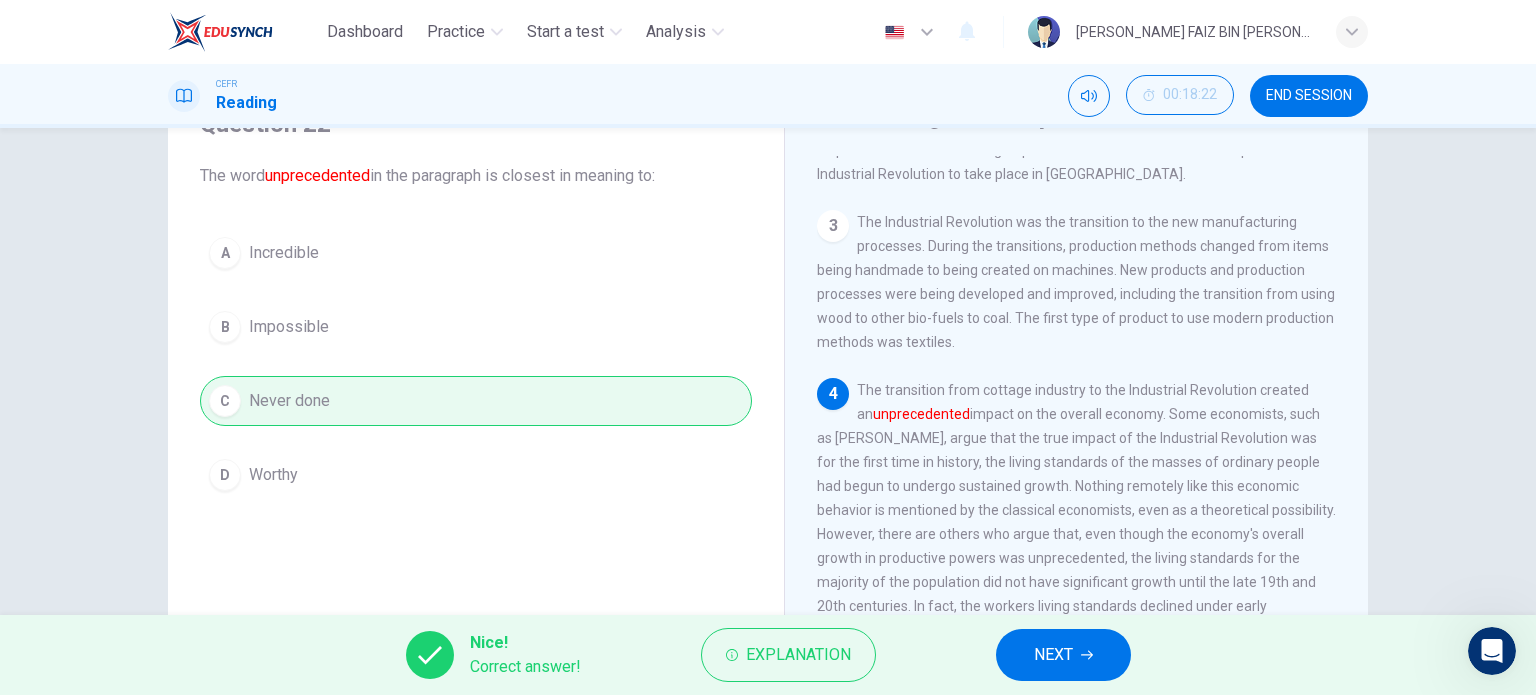 click on "NEXT" at bounding box center (1063, 655) 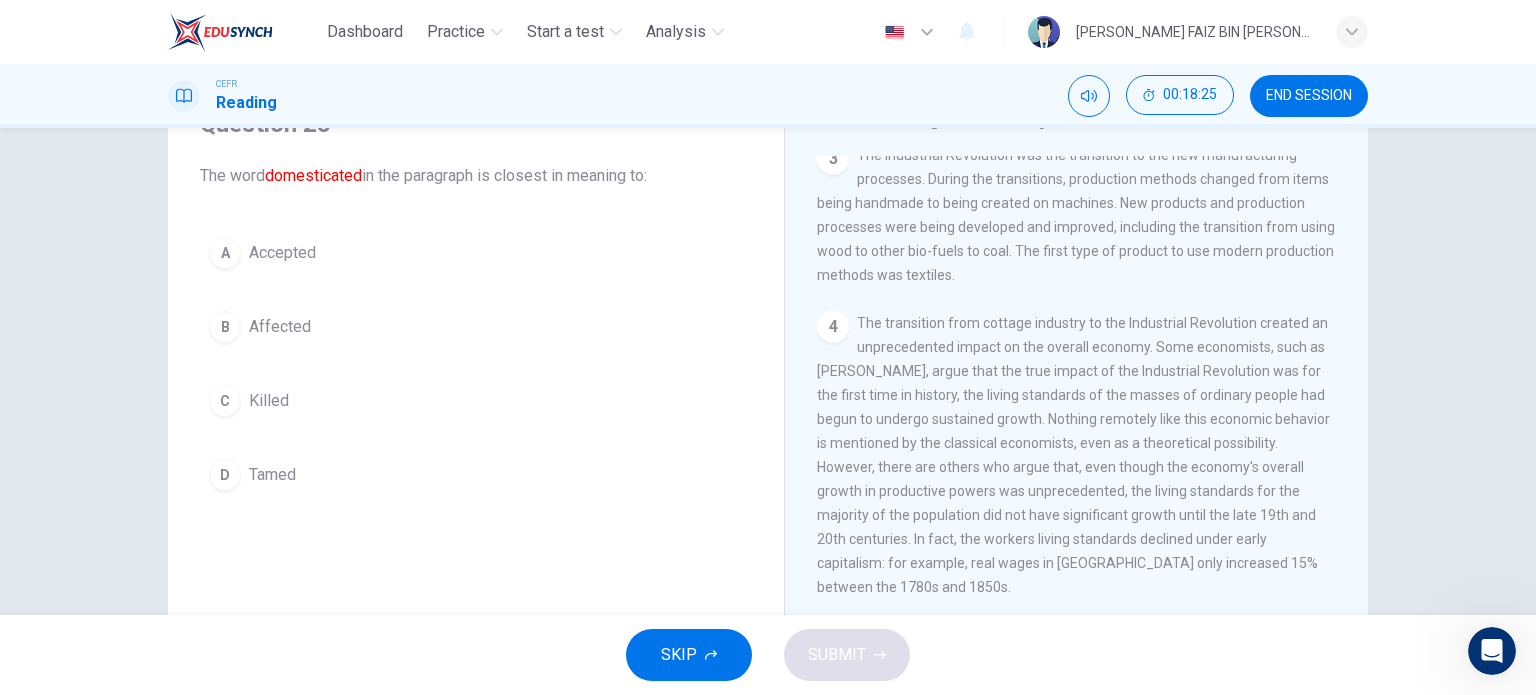 scroll, scrollTop: 430, scrollLeft: 0, axis: vertical 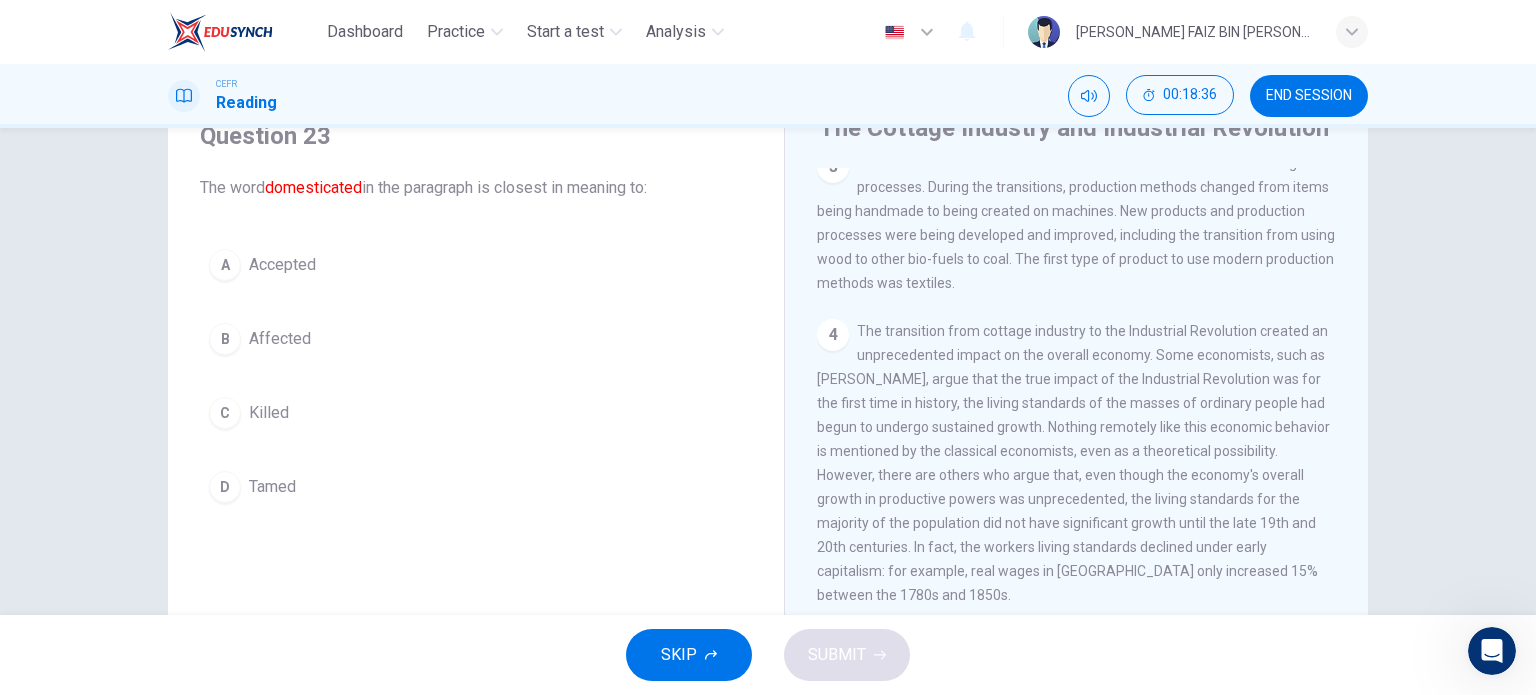 click on "Tamed" at bounding box center (272, 487) 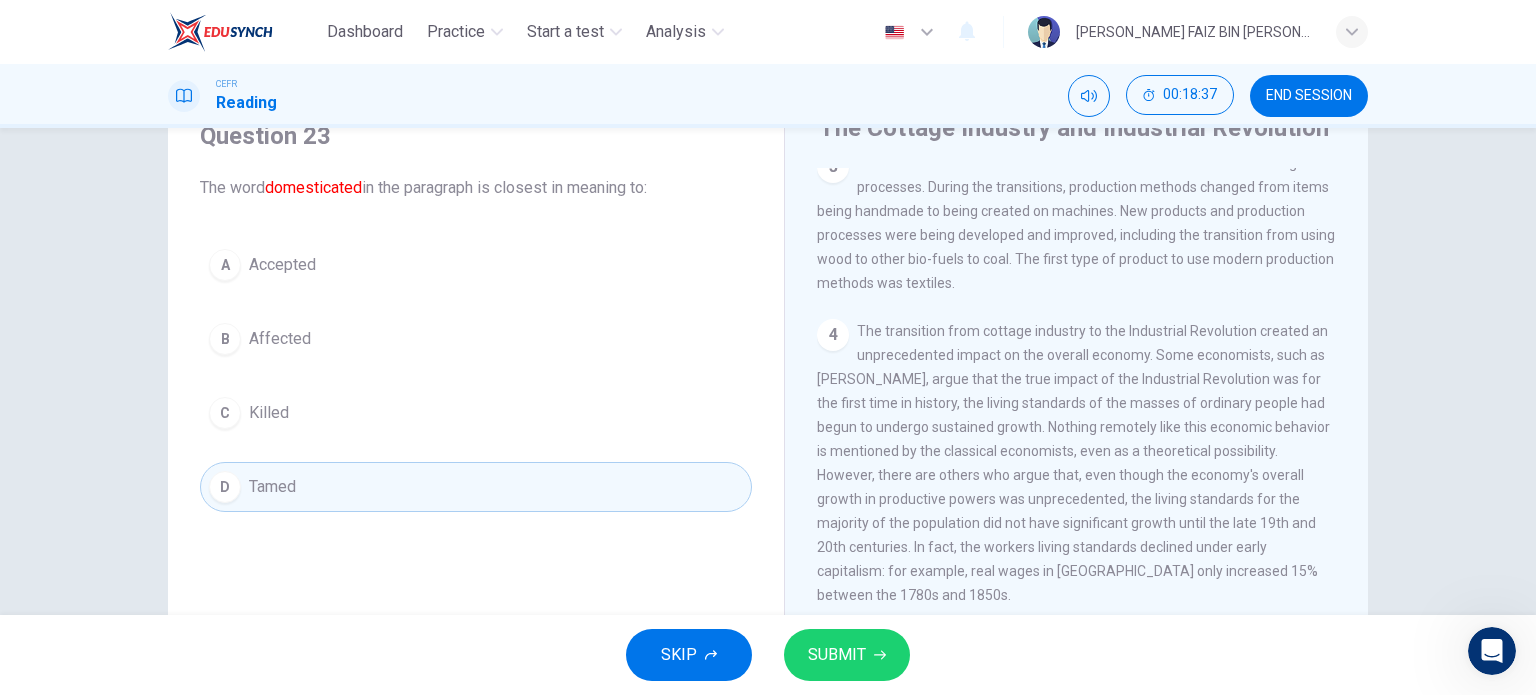 click on "SUBMIT" at bounding box center [847, 655] 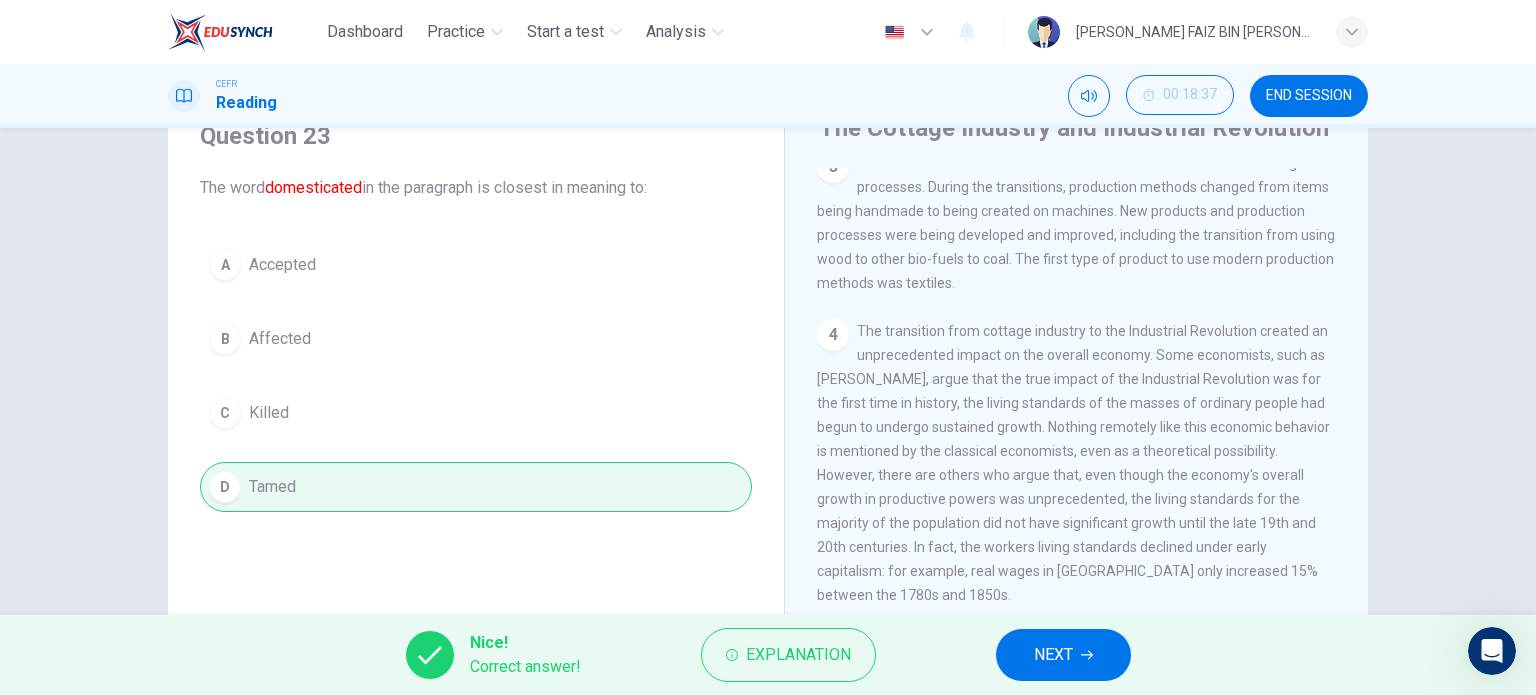 click on "NEXT" at bounding box center [1063, 655] 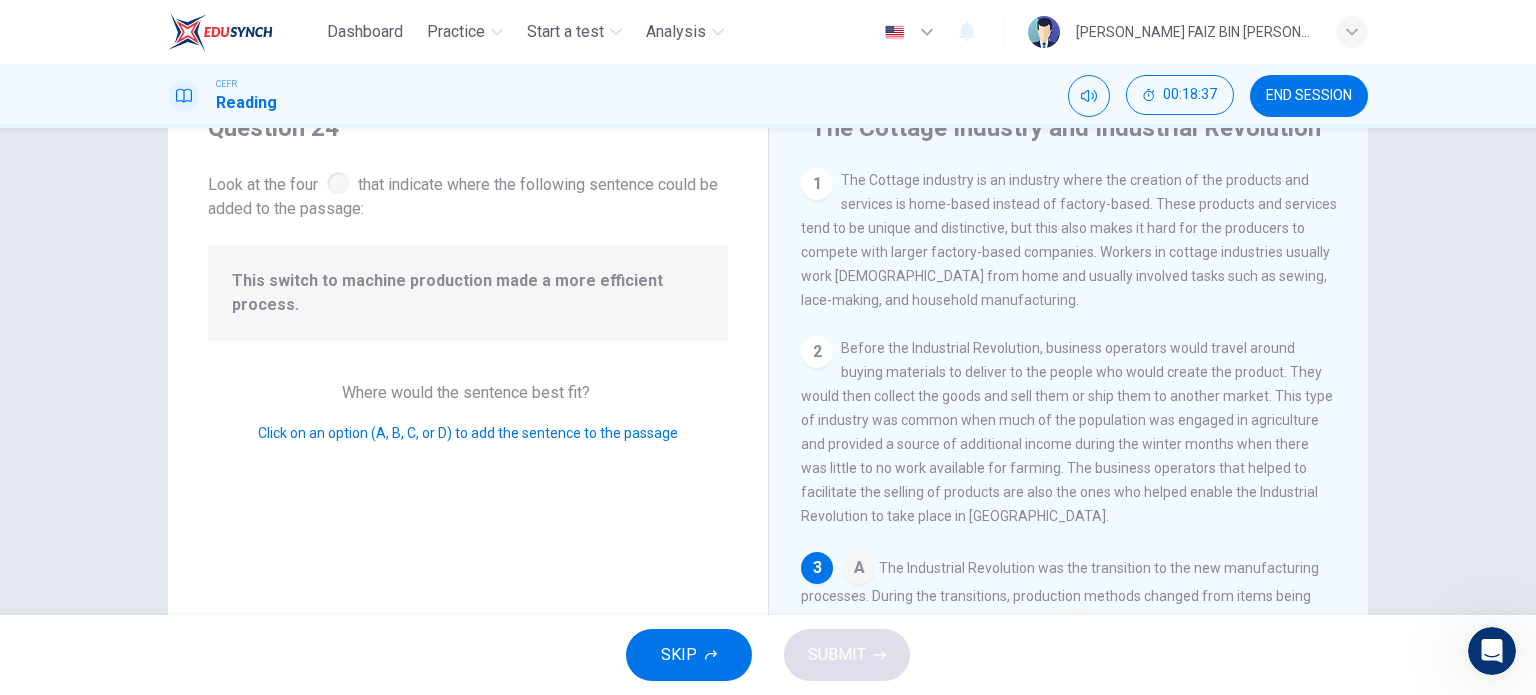 scroll, scrollTop: 196, scrollLeft: 0, axis: vertical 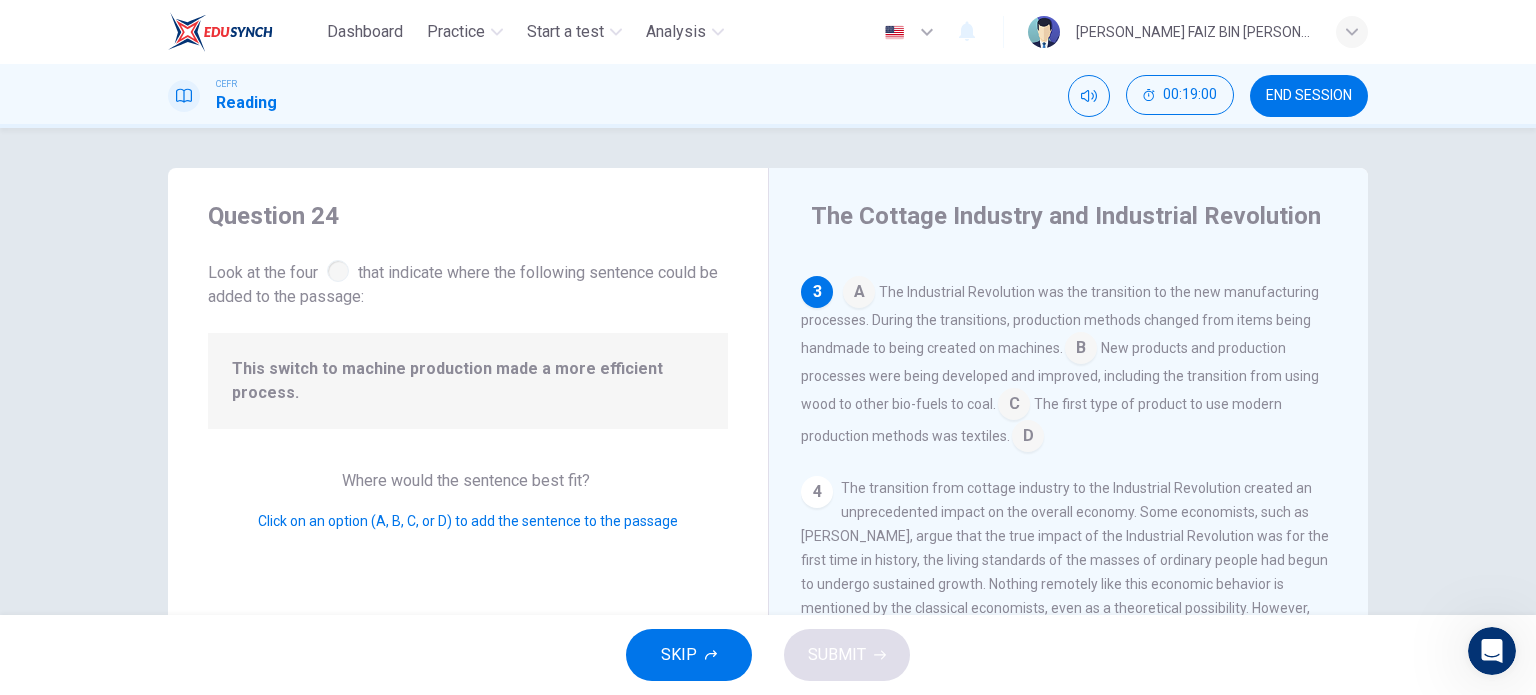 click at bounding box center [1081, 350] 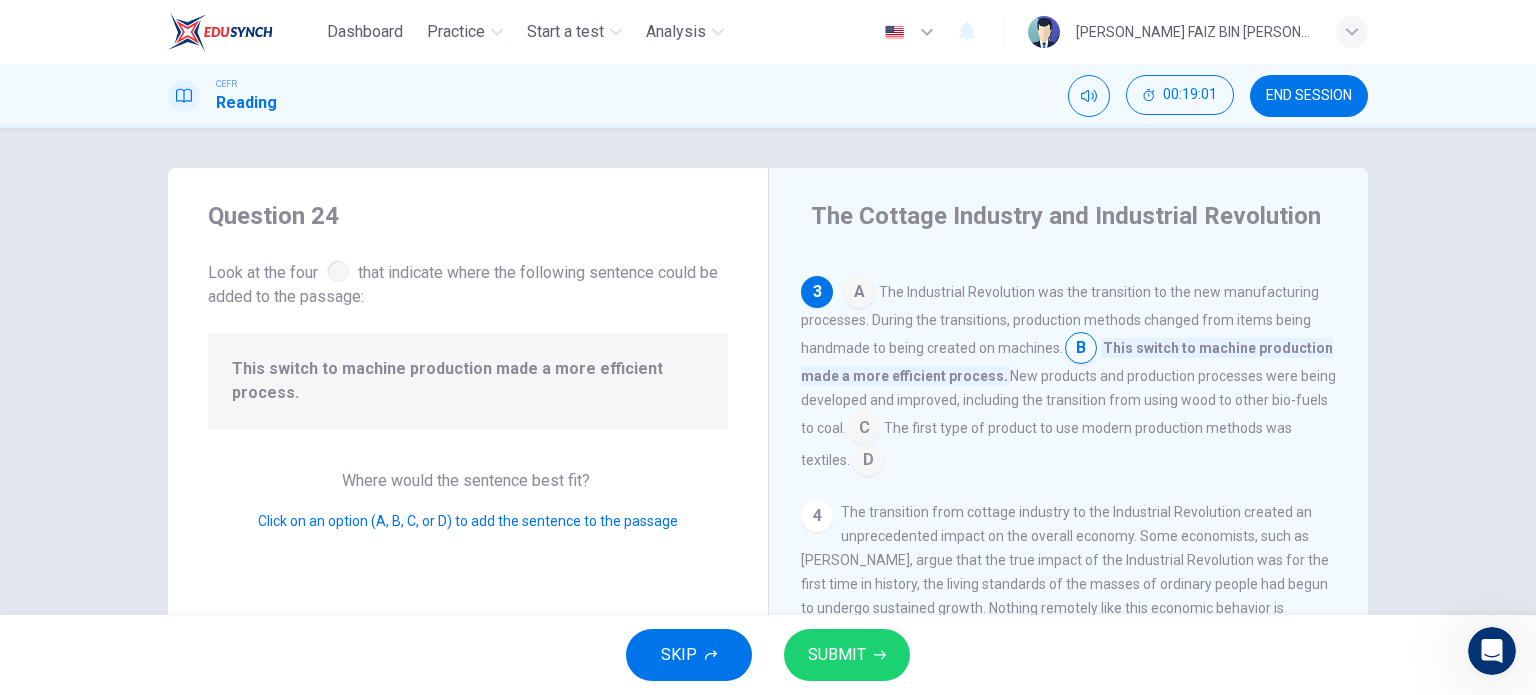 click on "SUBMIT" at bounding box center (837, 655) 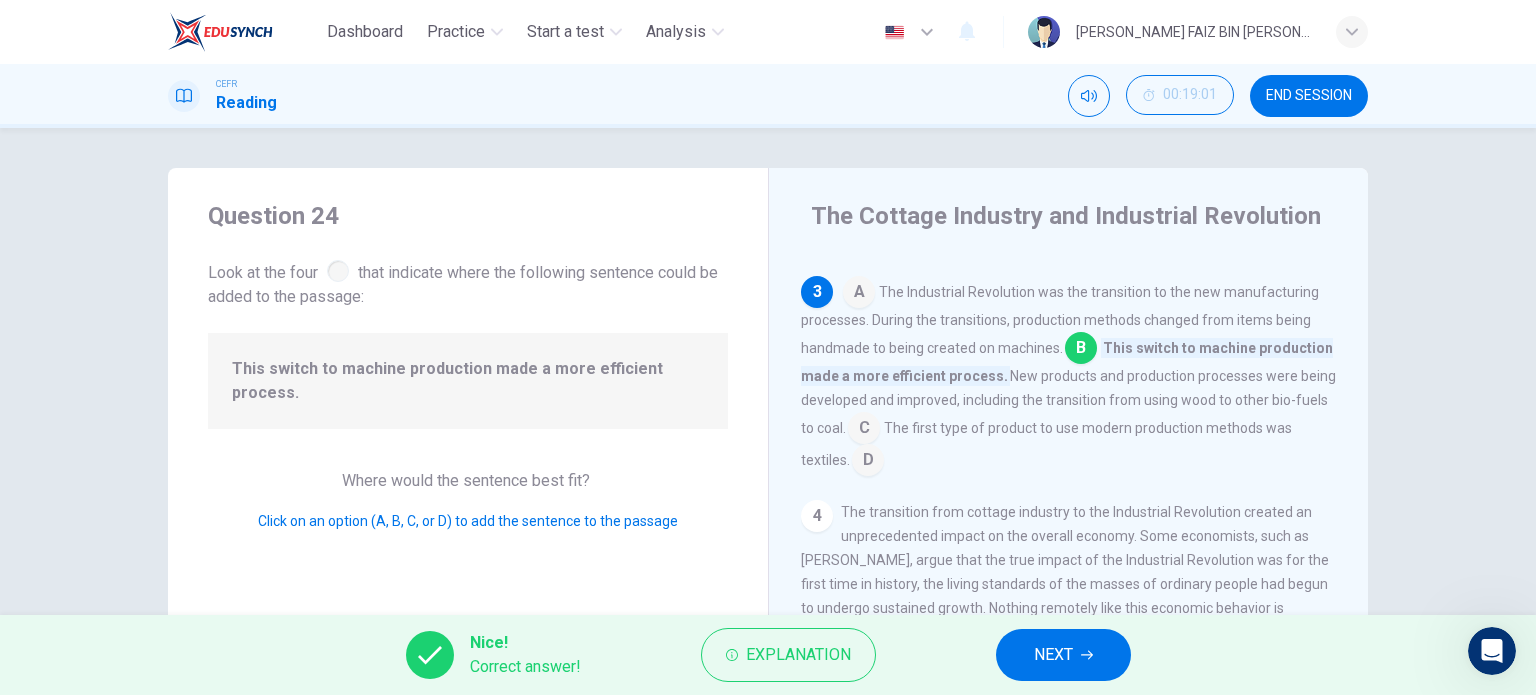 click on "NEXT" at bounding box center (1053, 655) 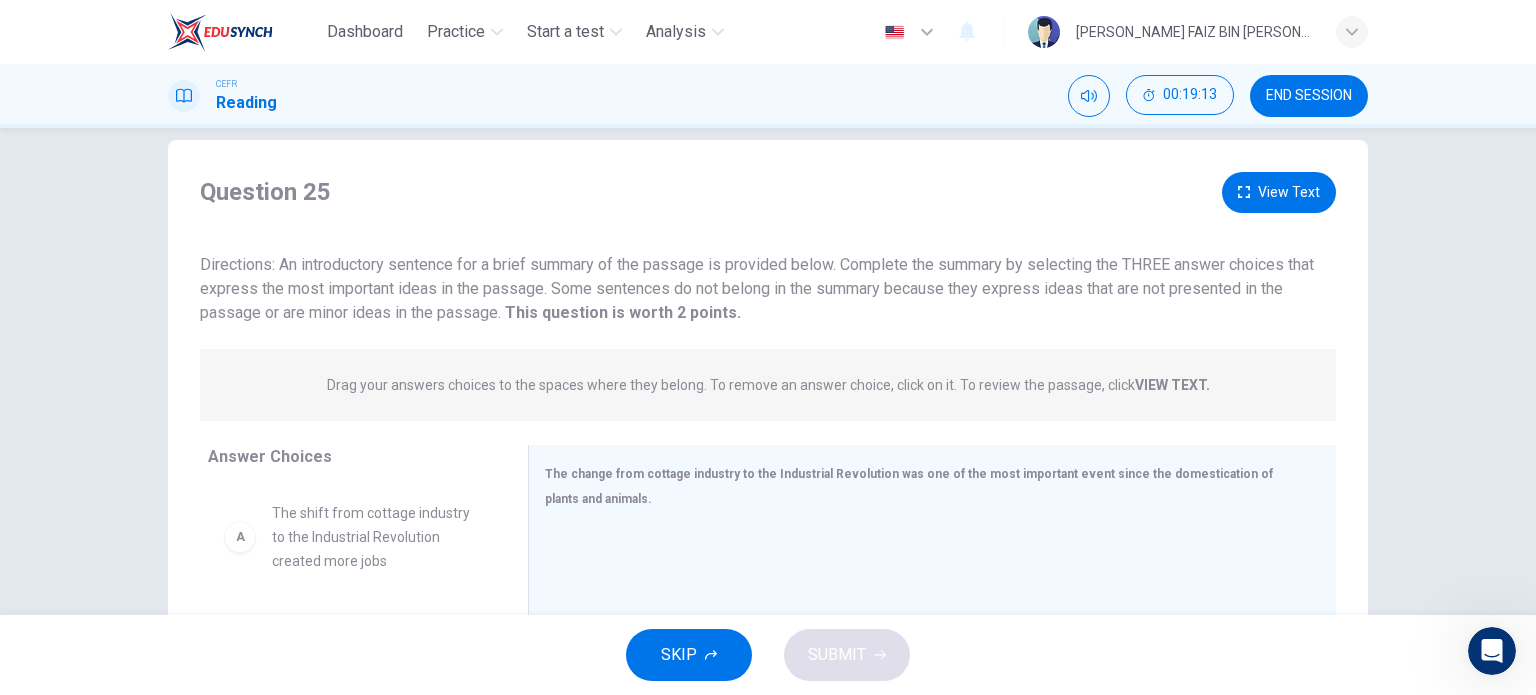 scroll, scrollTop: 0, scrollLeft: 0, axis: both 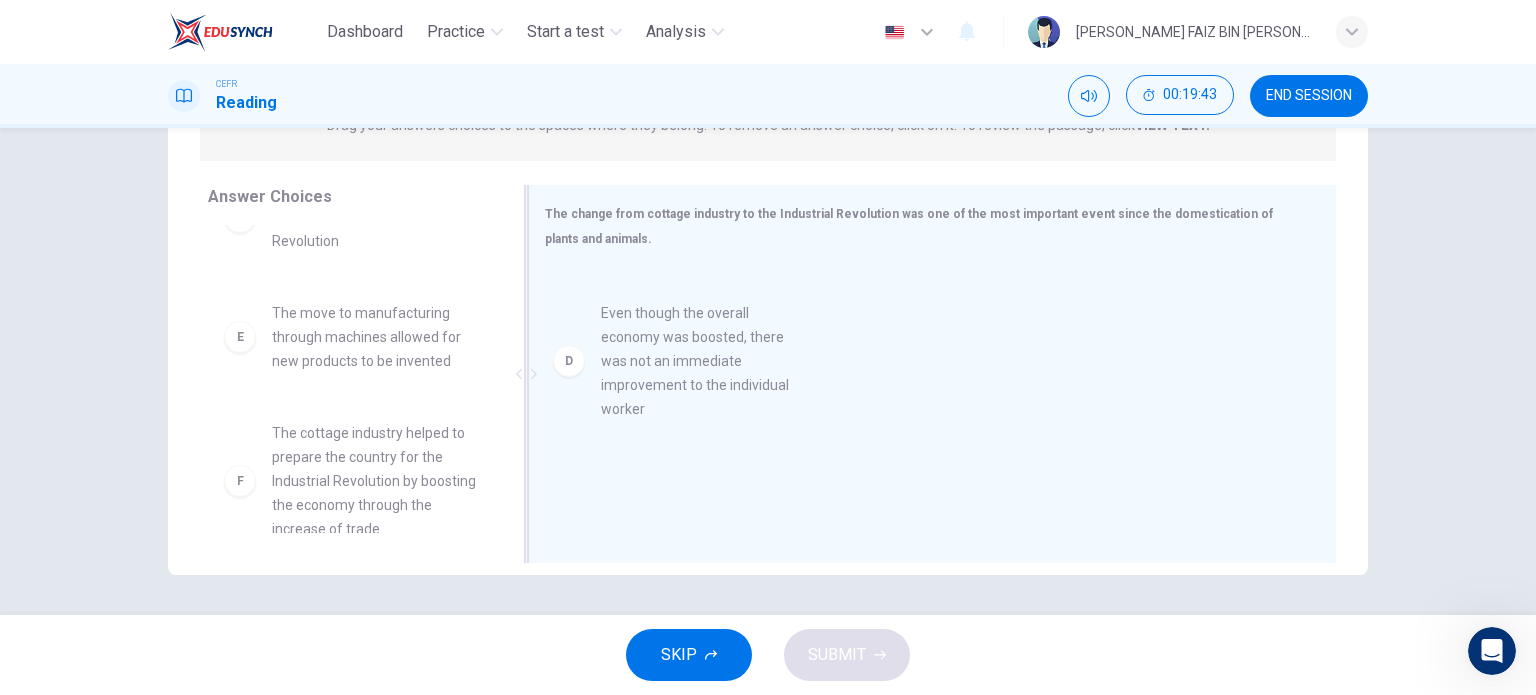 drag, startPoint x: 405, startPoint y: 380, endPoint x: 750, endPoint y: 383, distance: 345.01303 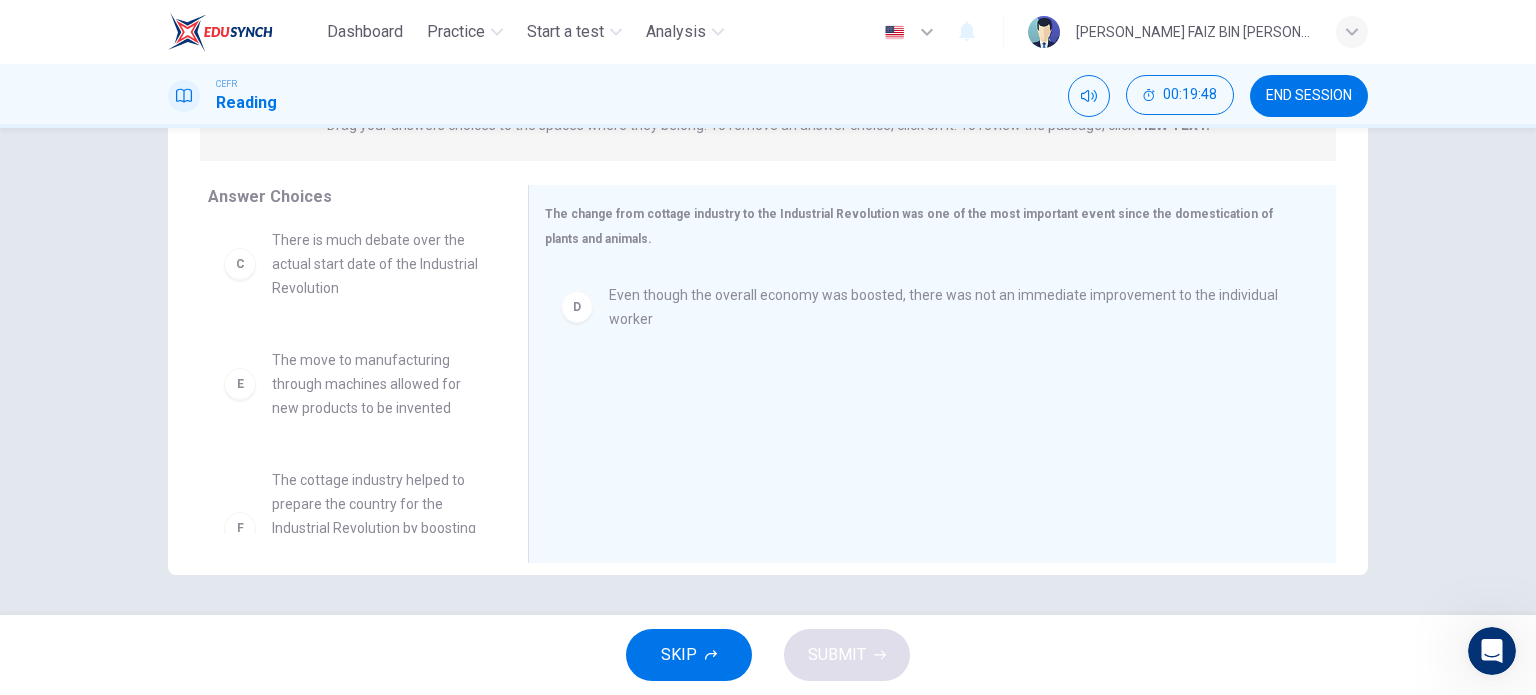 scroll, scrollTop: 224, scrollLeft: 0, axis: vertical 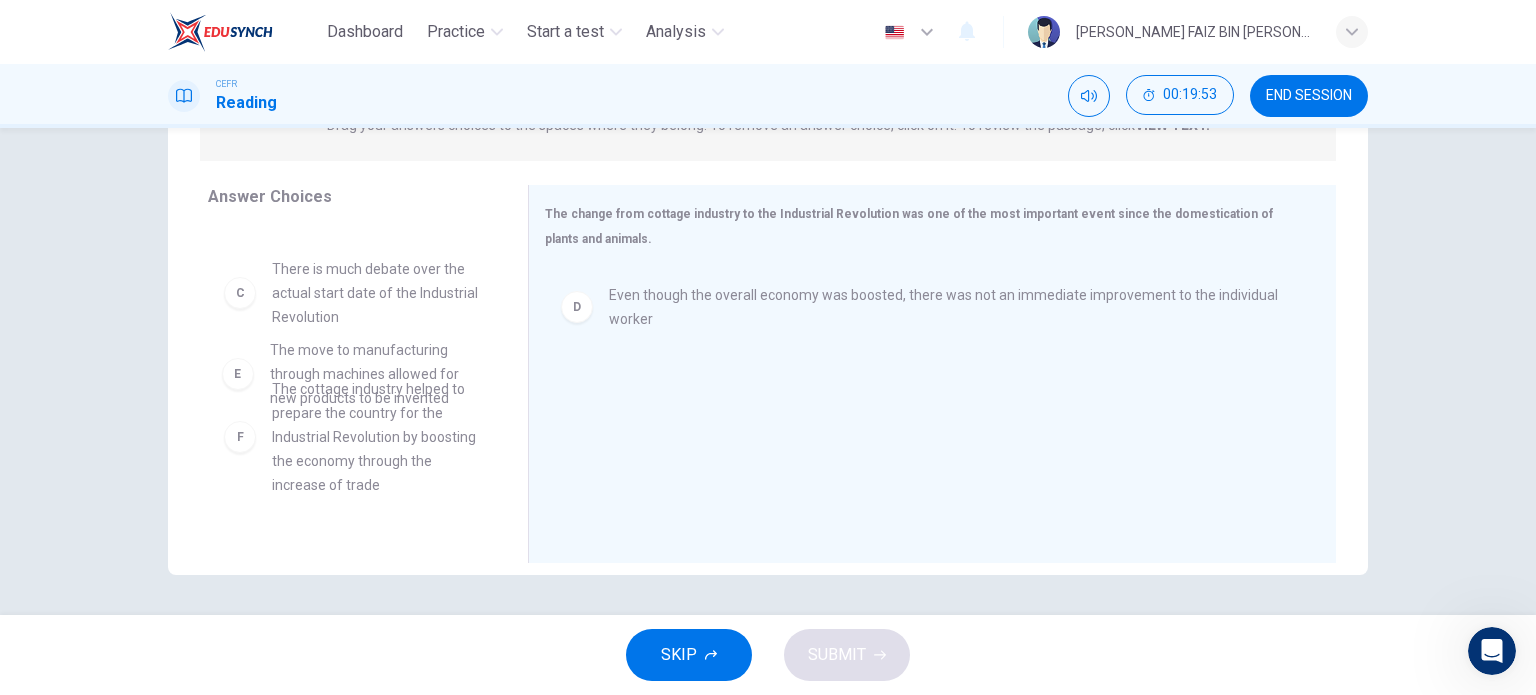 drag, startPoint x: 400, startPoint y: 435, endPoint x: 408, endPoint y: 396, distance: 39.812057 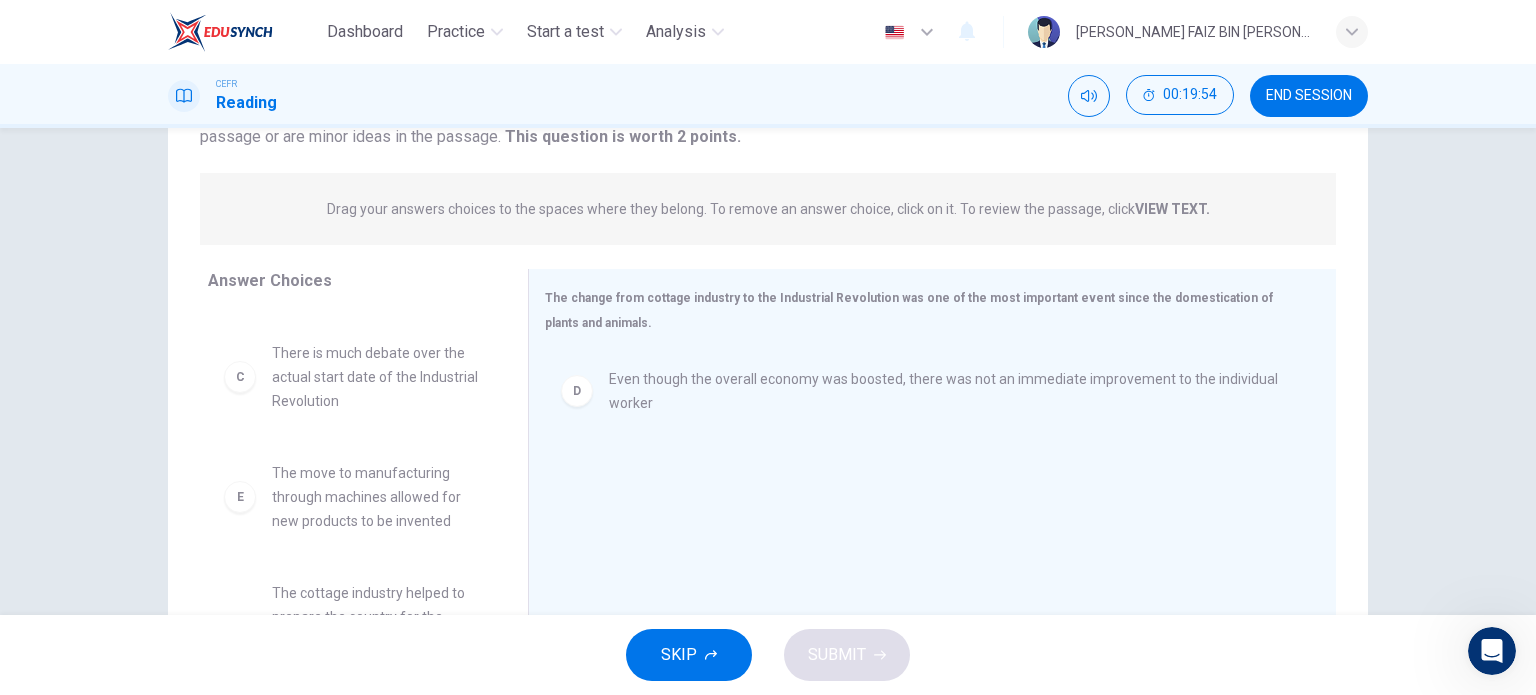 scroll, scrollTop: 0, scrollLeft: 0, axis: both 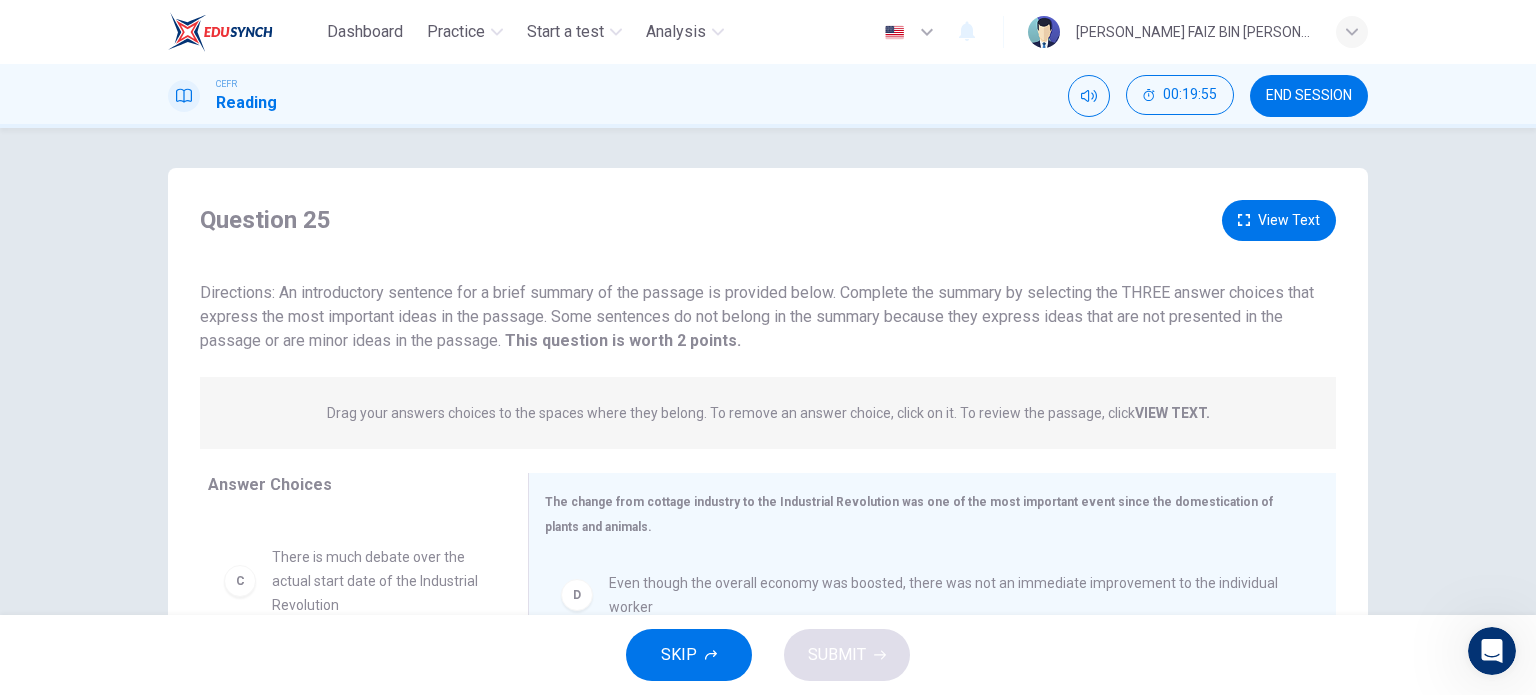 click on "VIEW TEXT." at bounding box center [1172, 413] 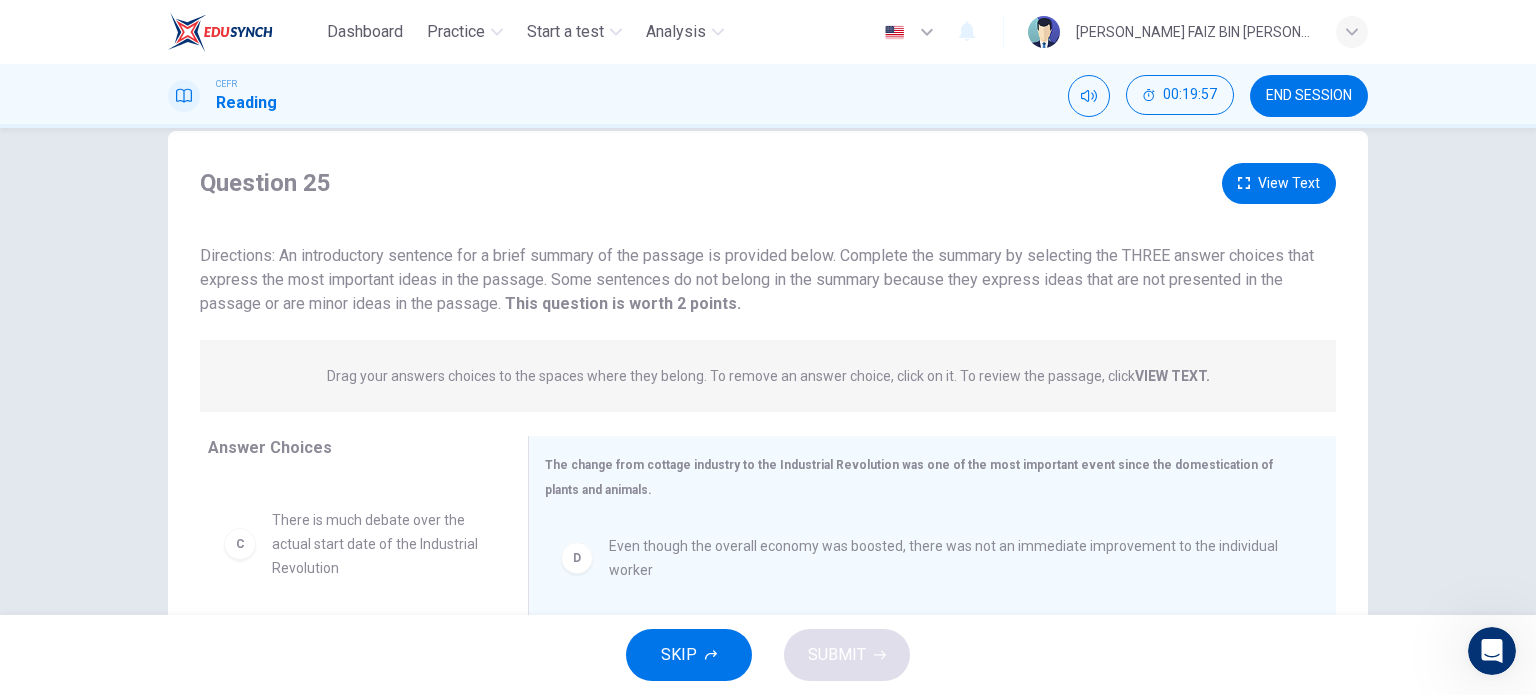 scroll, scrollTop: 0, scrollLeft: 0, axis: both 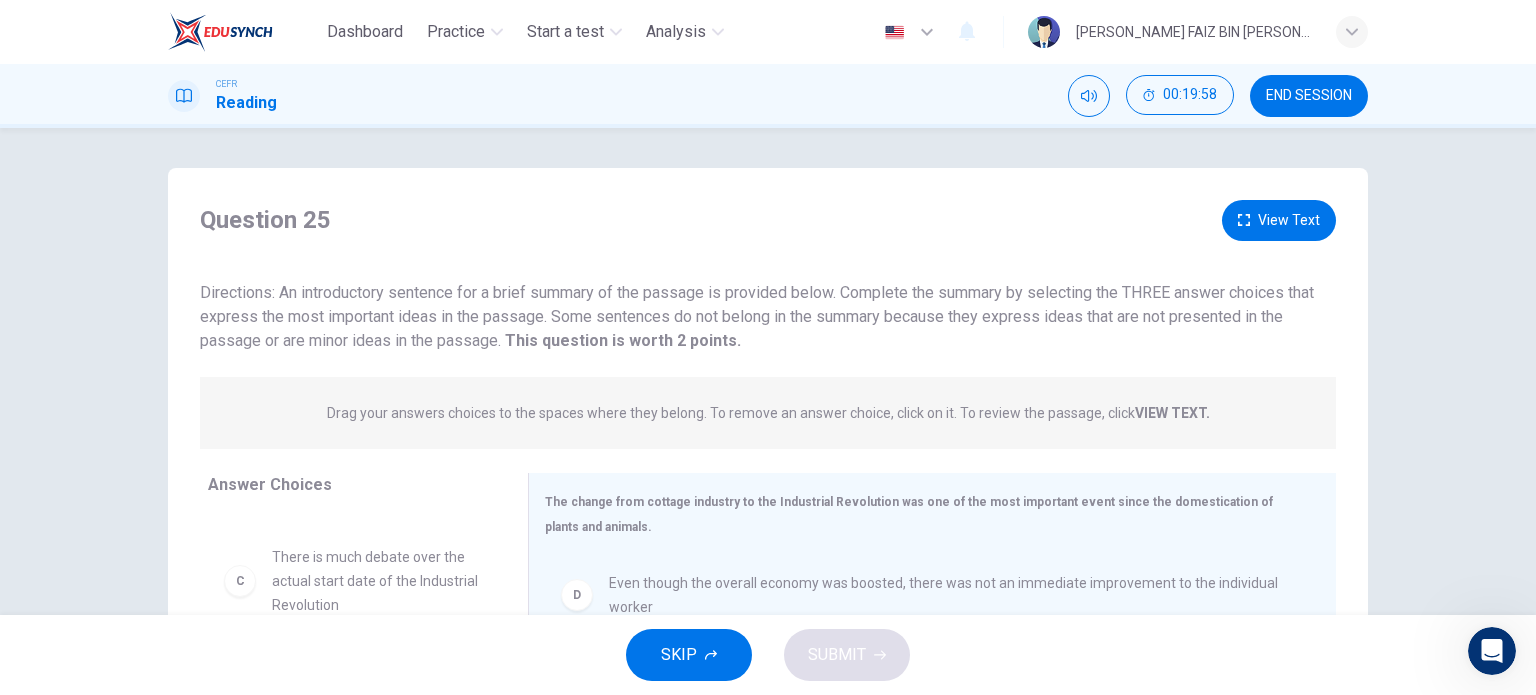 click on "View Text" at bounding box center [1279, 220] 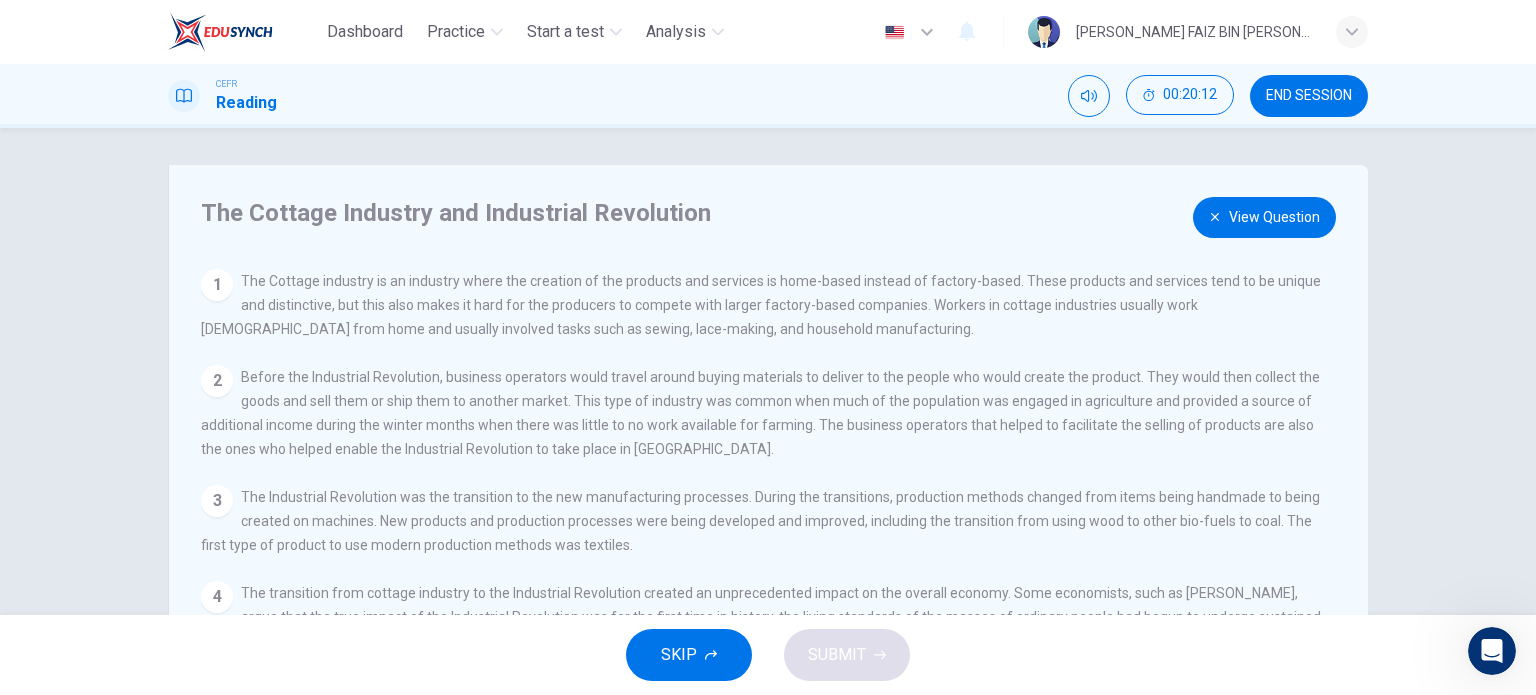 scroll, scrollTop: 0, scrollLeft: 0, axis: both 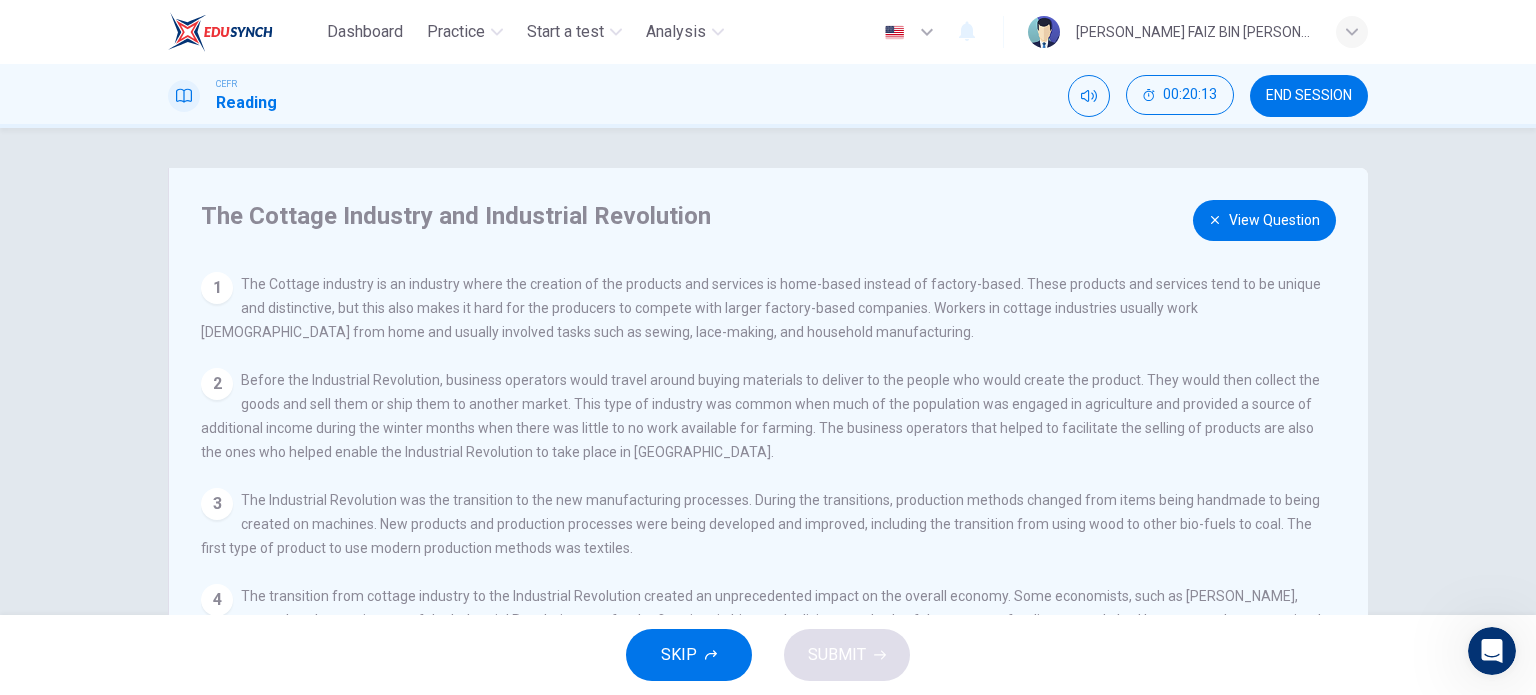 click on "View Question" at bounding box center [1264, 220] 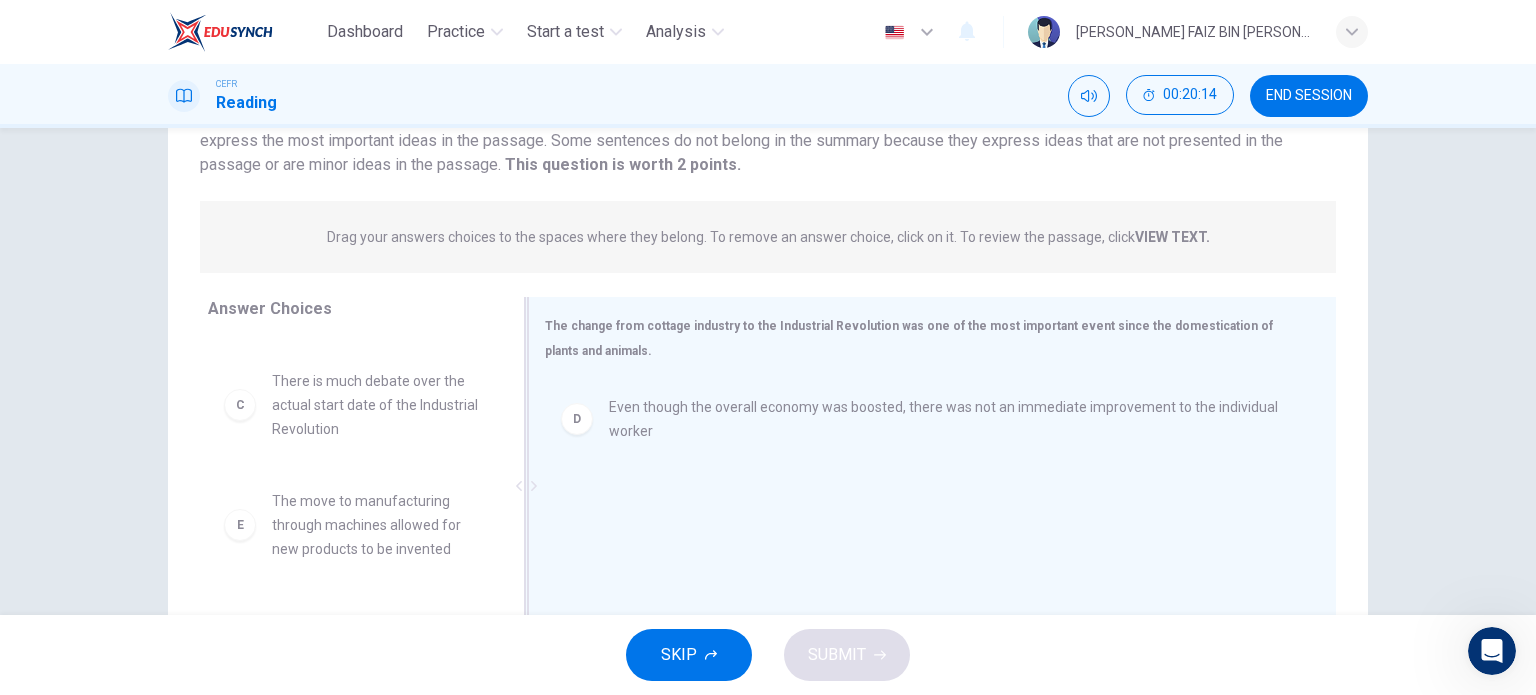 scroll, scrollTop: 288, scrollLeft: 0, axis: vertical 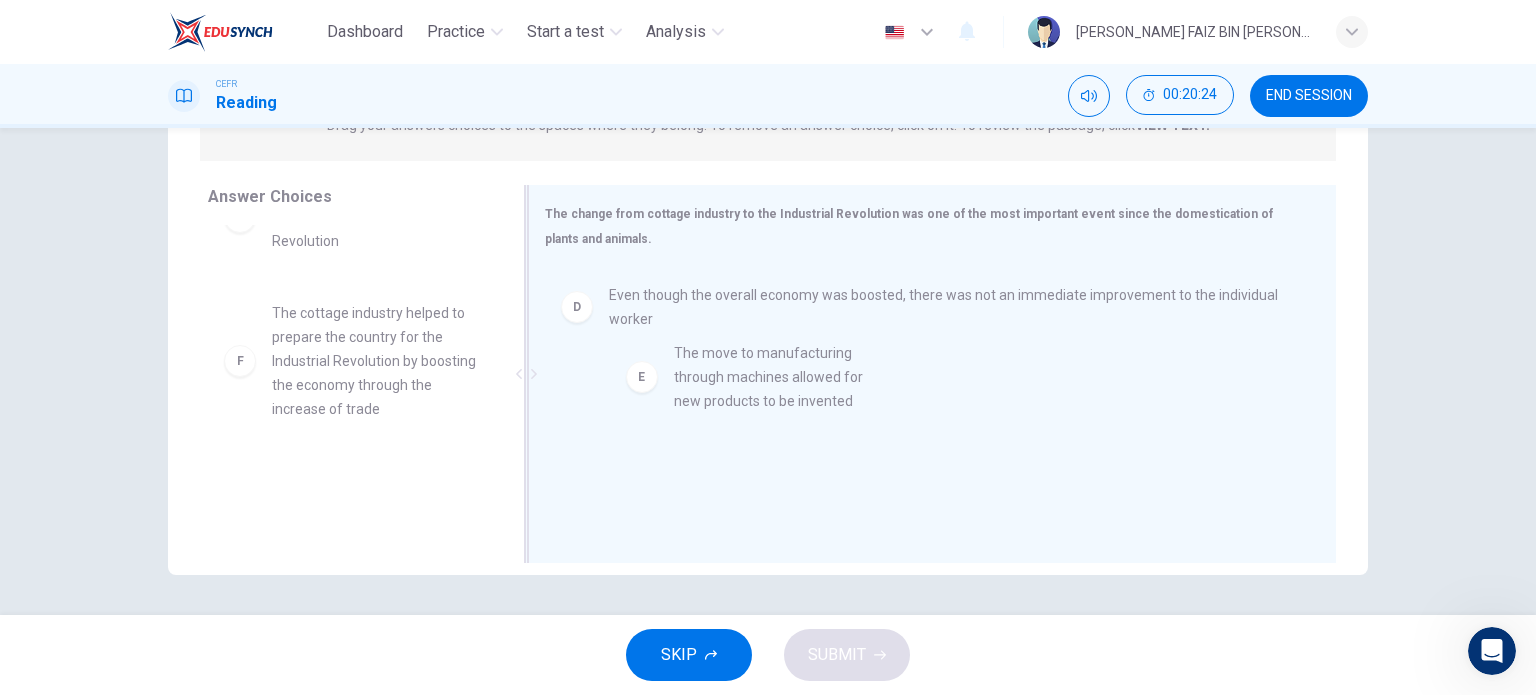 drag, startPoint x: 401, startPoint y: 347, endPoint x: 820, endPoint y: 387, distance: 420.90497 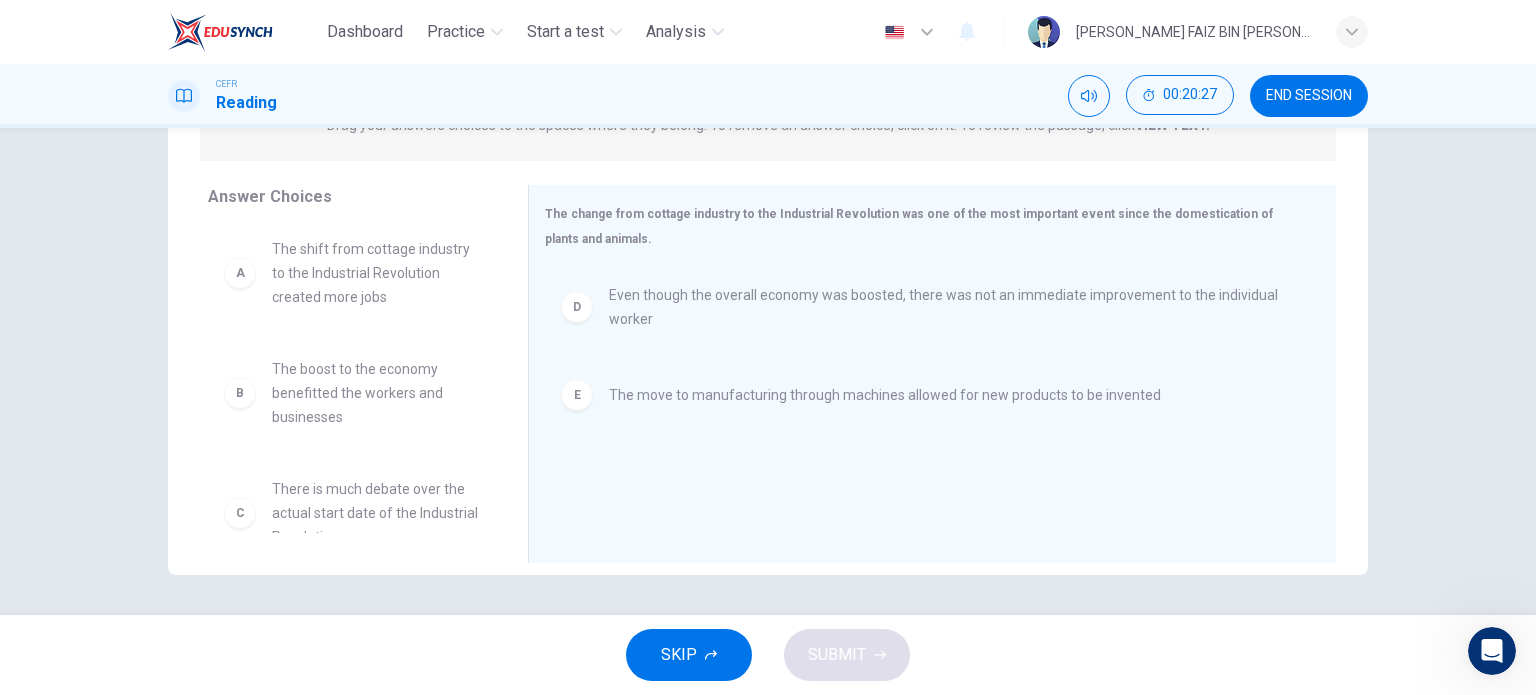 scroll, scrollTop: 0, scrollLeft: 0, axis: both 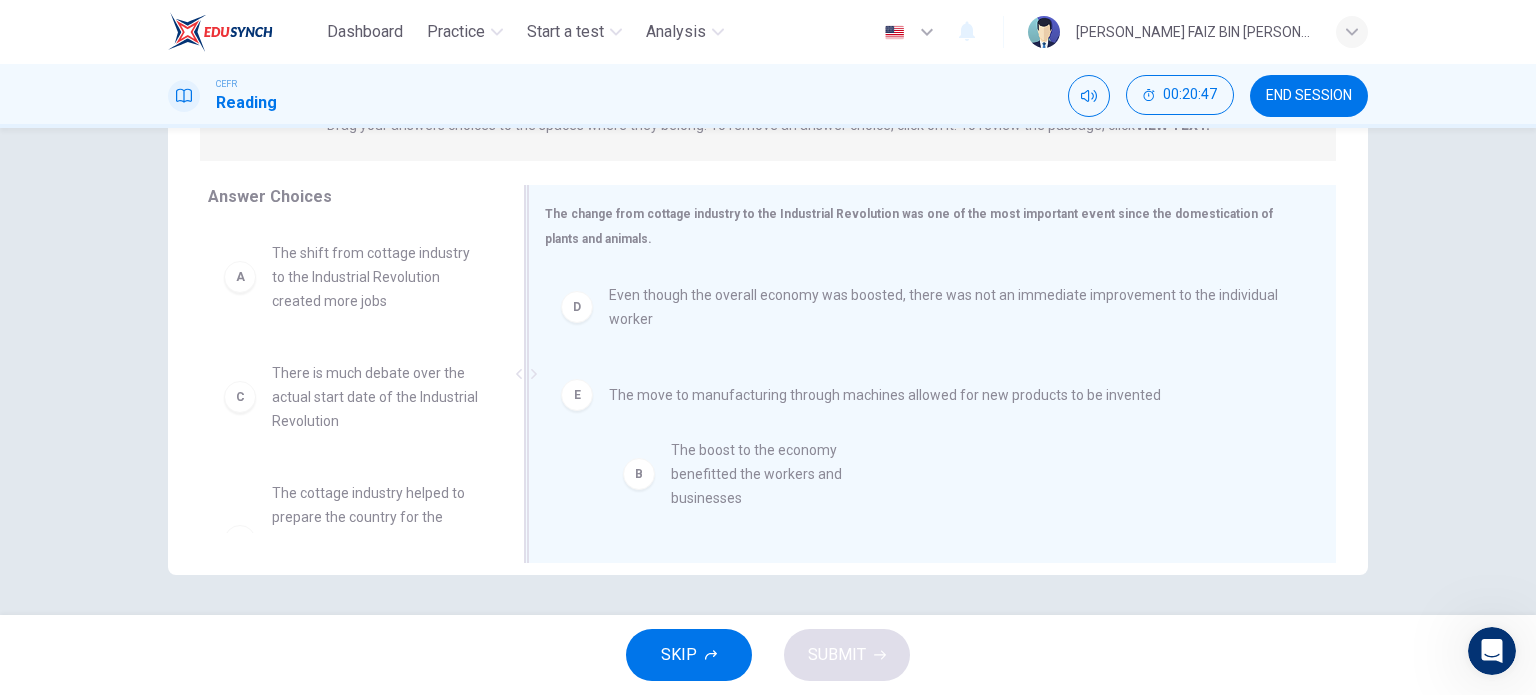 drag, startPoint x: 388, startPoint y: 405, endPoint x: 804, endPoint y: 484, distance: 423.43475 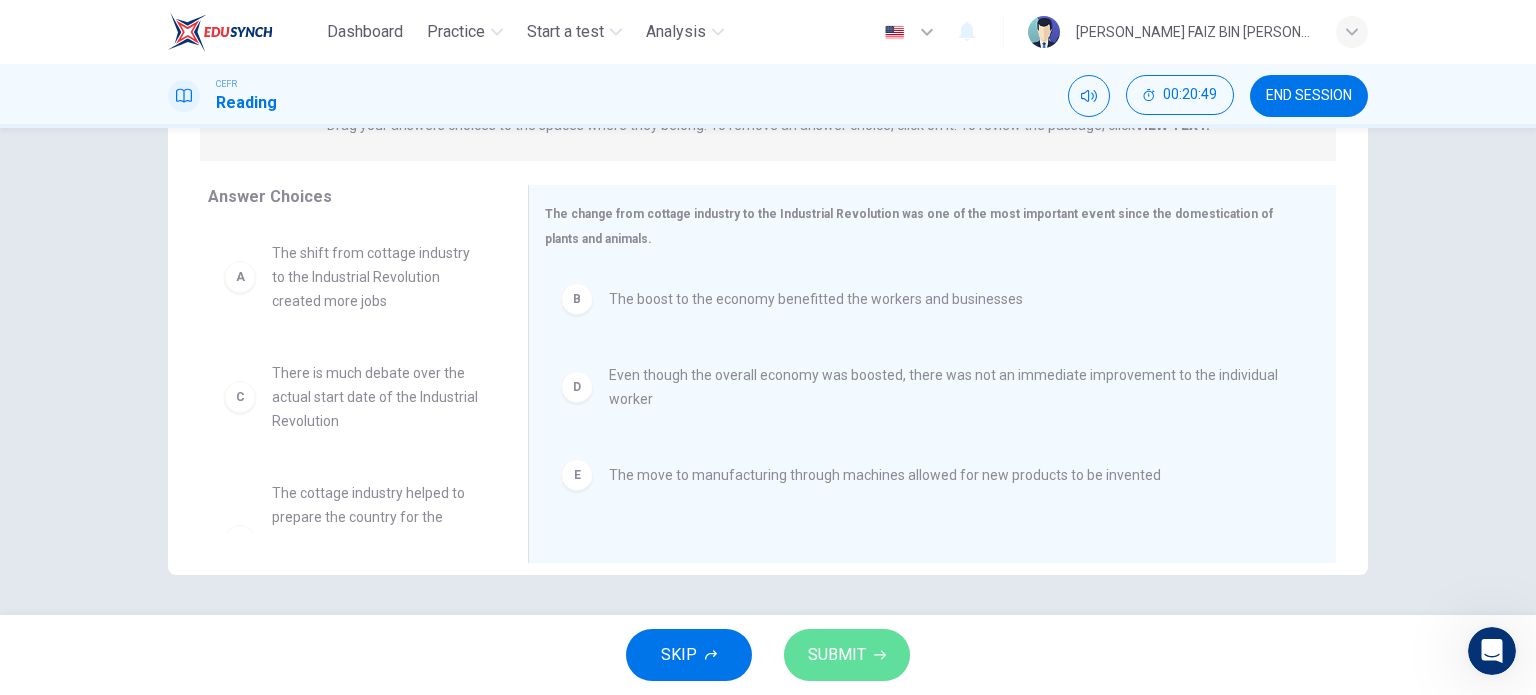 click on "SUBMIT" at bounding box center [847, 655] 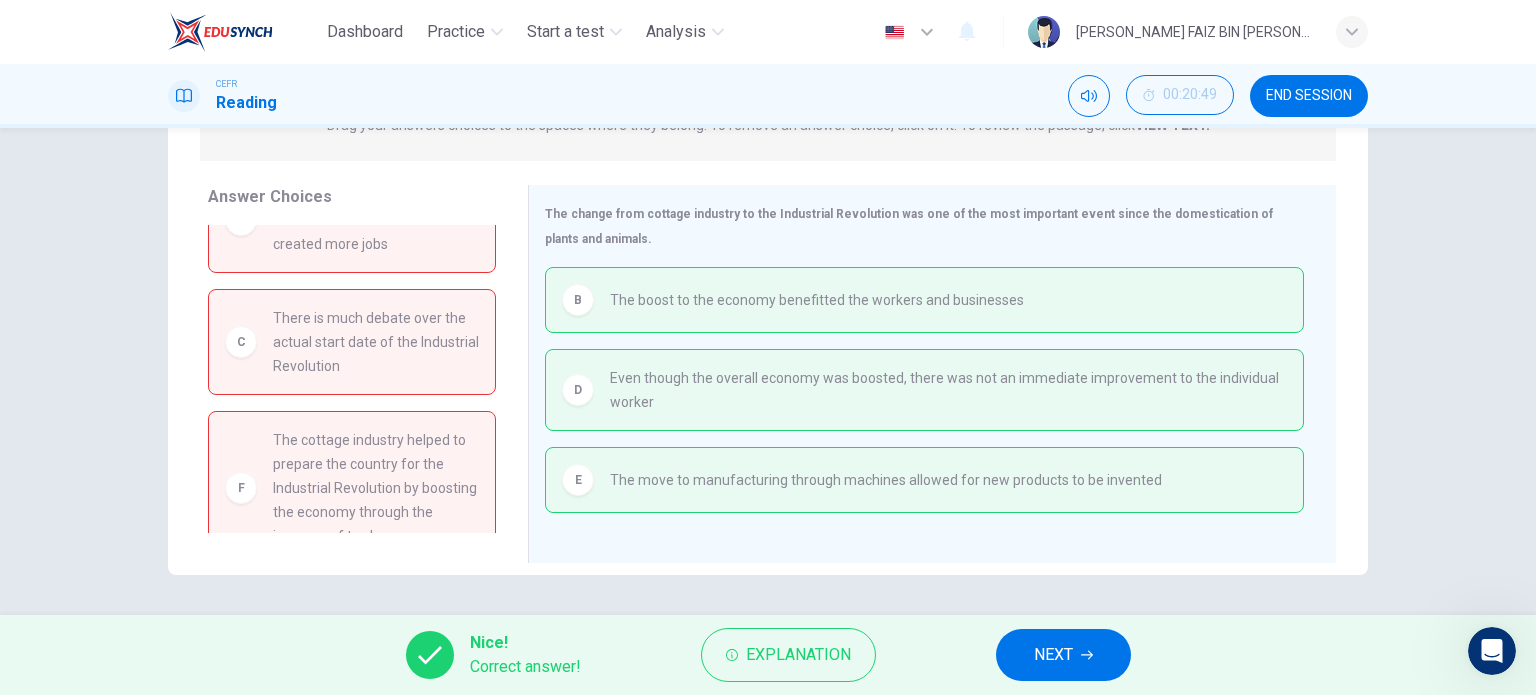 scroll, scrollTop: 88, scrollLeft: 0, axis: vertical 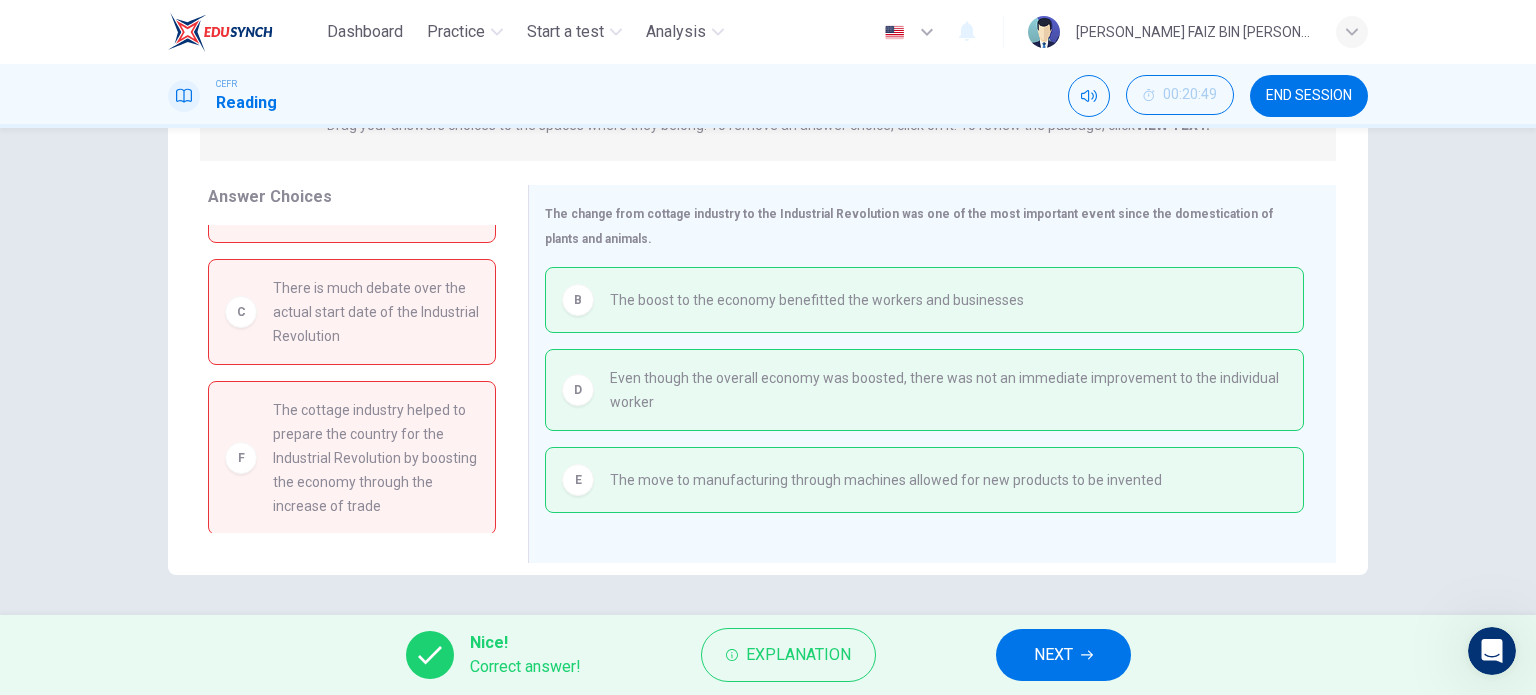 click on "NEXT" at bounding box center [1053, 655] 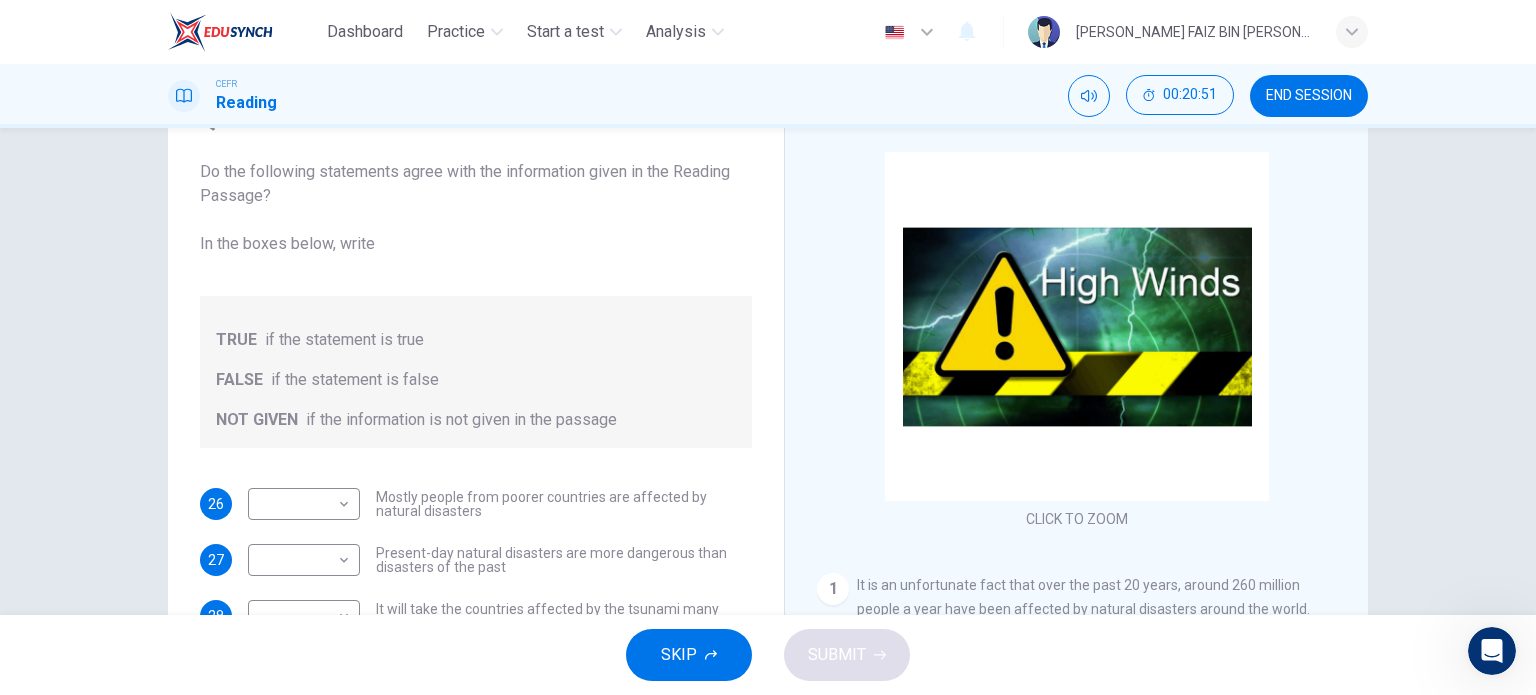 scroll, scrollTop: 0, scrollLeft: 0, axis: both 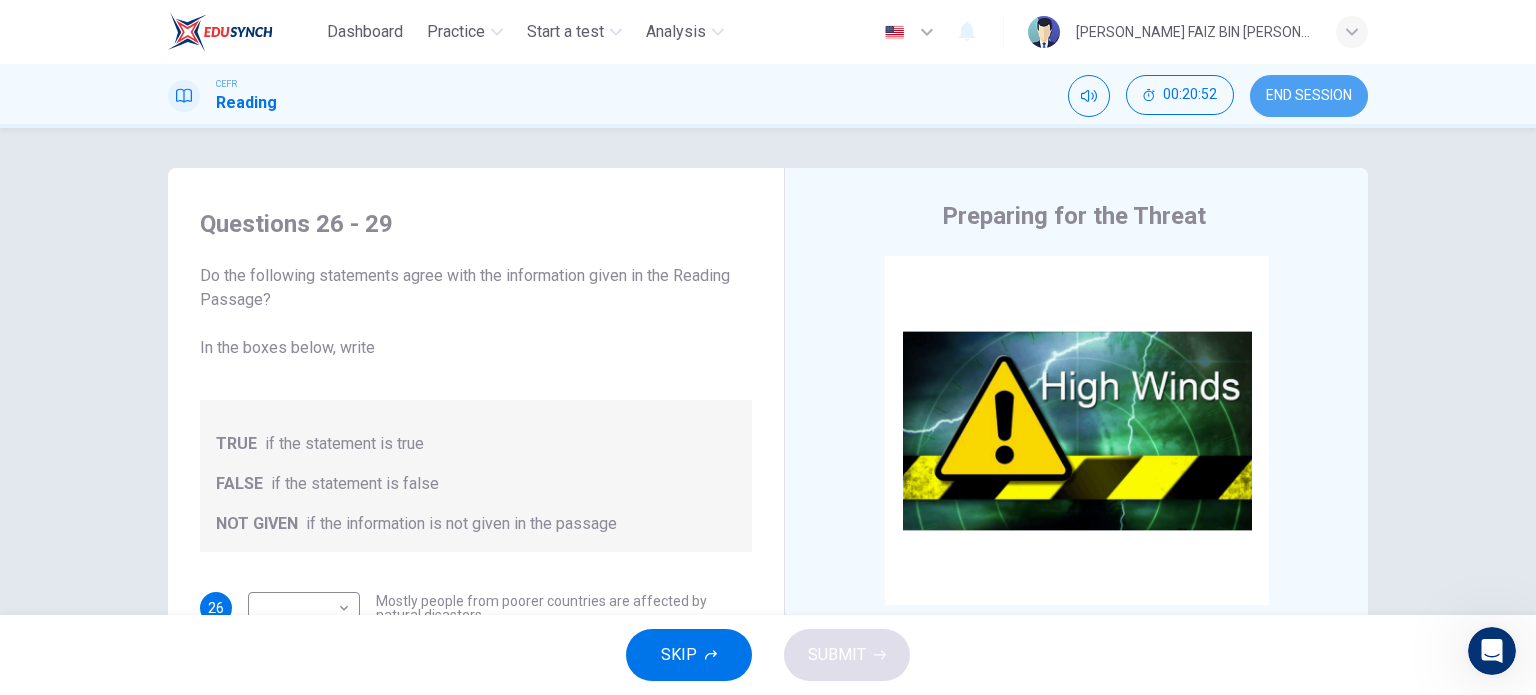 click on "END SESSION" at bounding box center (1309, 96) 